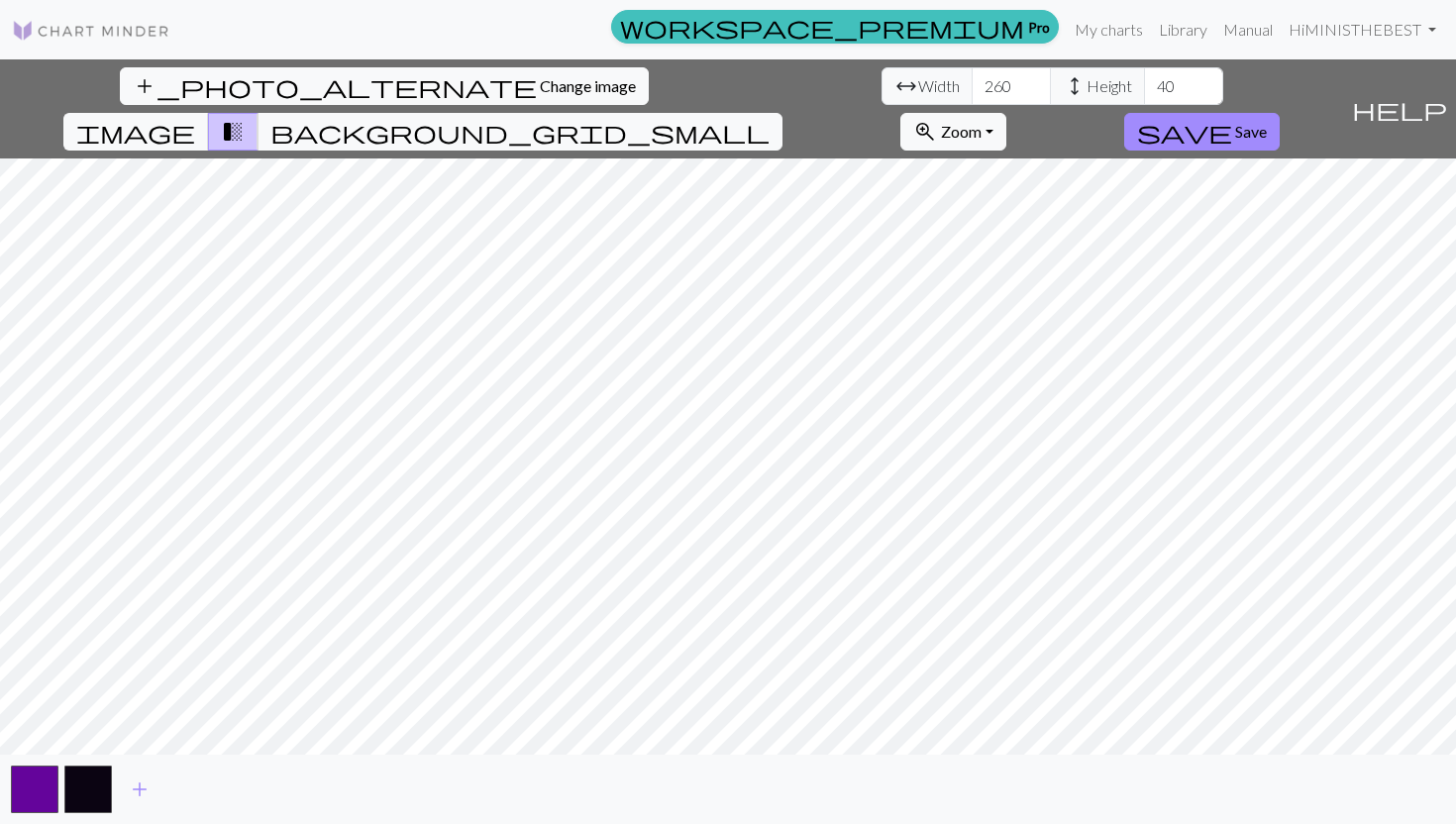 scroll, scrollTop: 0, scrollLeft: 0, axis: both 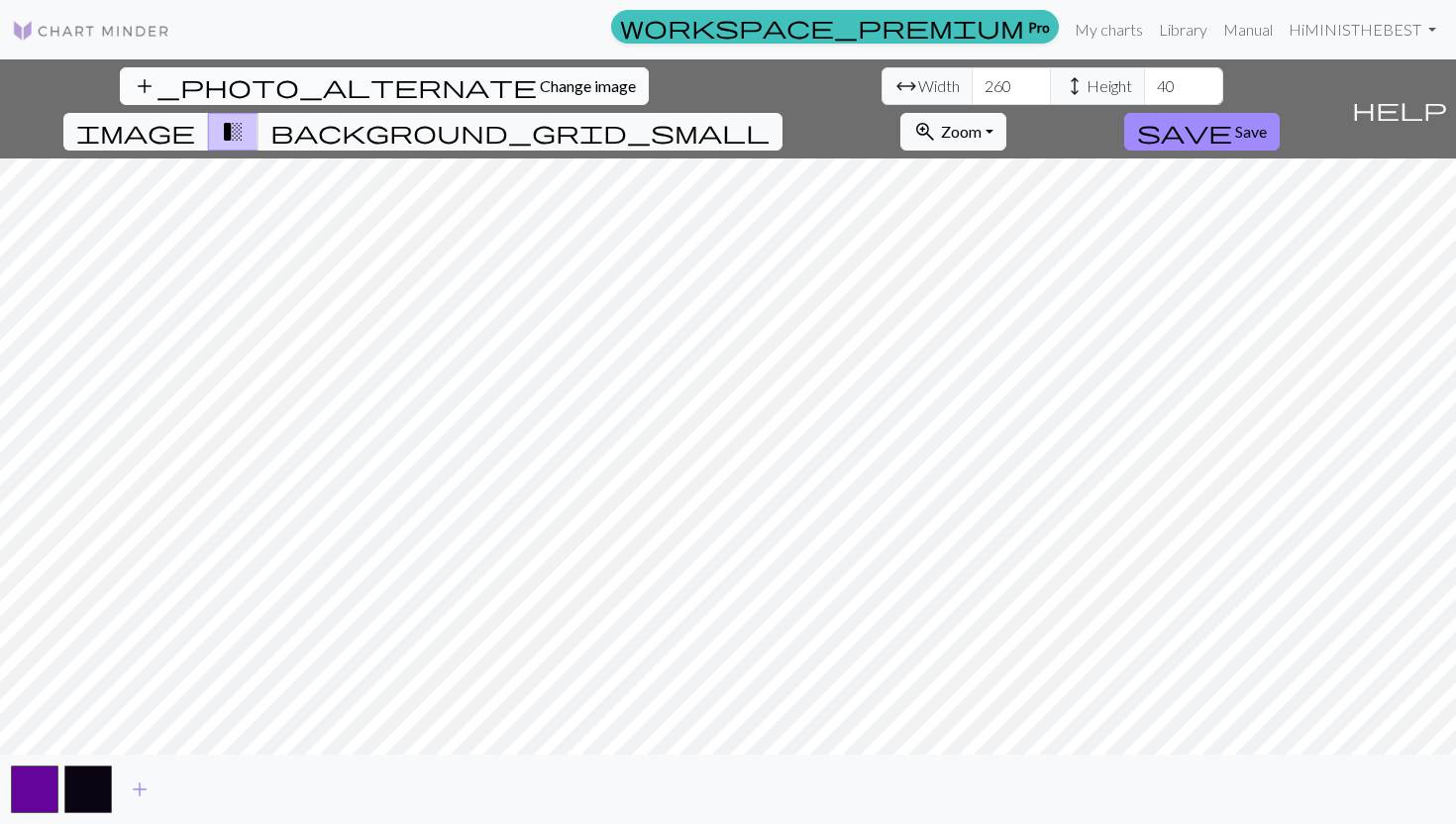 click on "Change image" at bounding box center [587, 85] 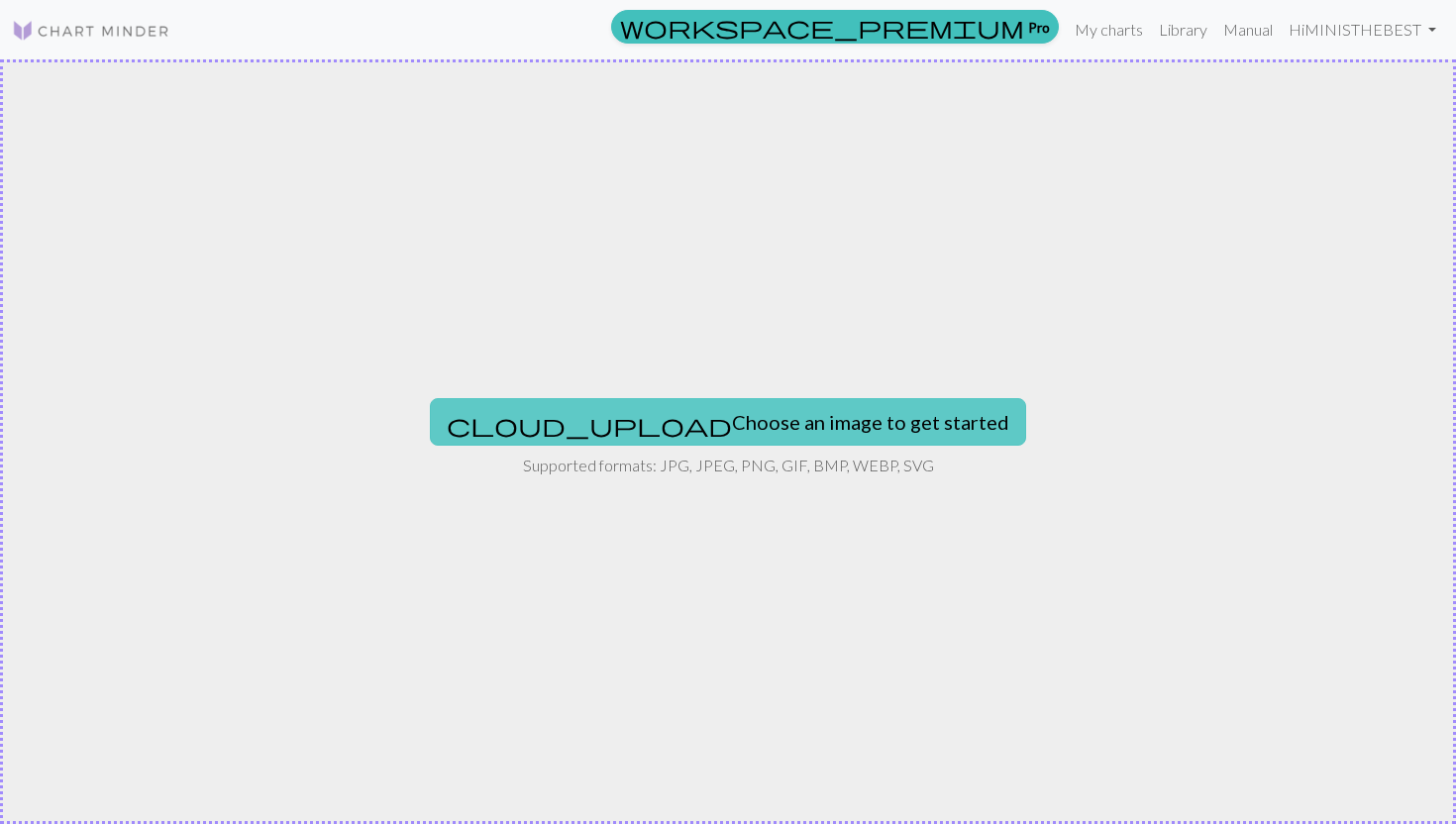 click on "cloud_upload  Choose an image to get started" at bounding box center (728, 422) 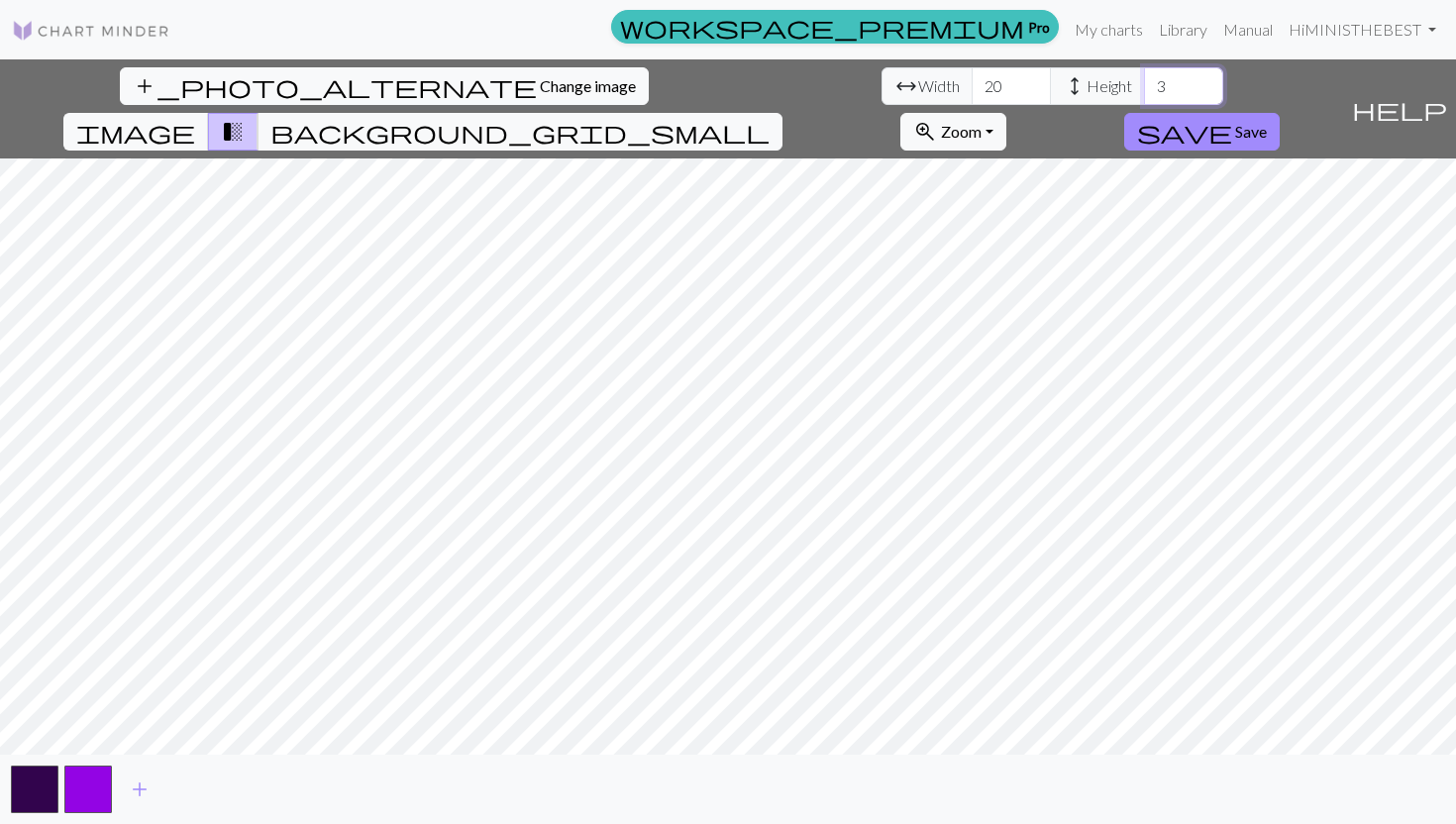 drag, startPoint x: 618, startPoint y: 89, endPoint x: 570, endPoint y: 88, distance: 48.010416 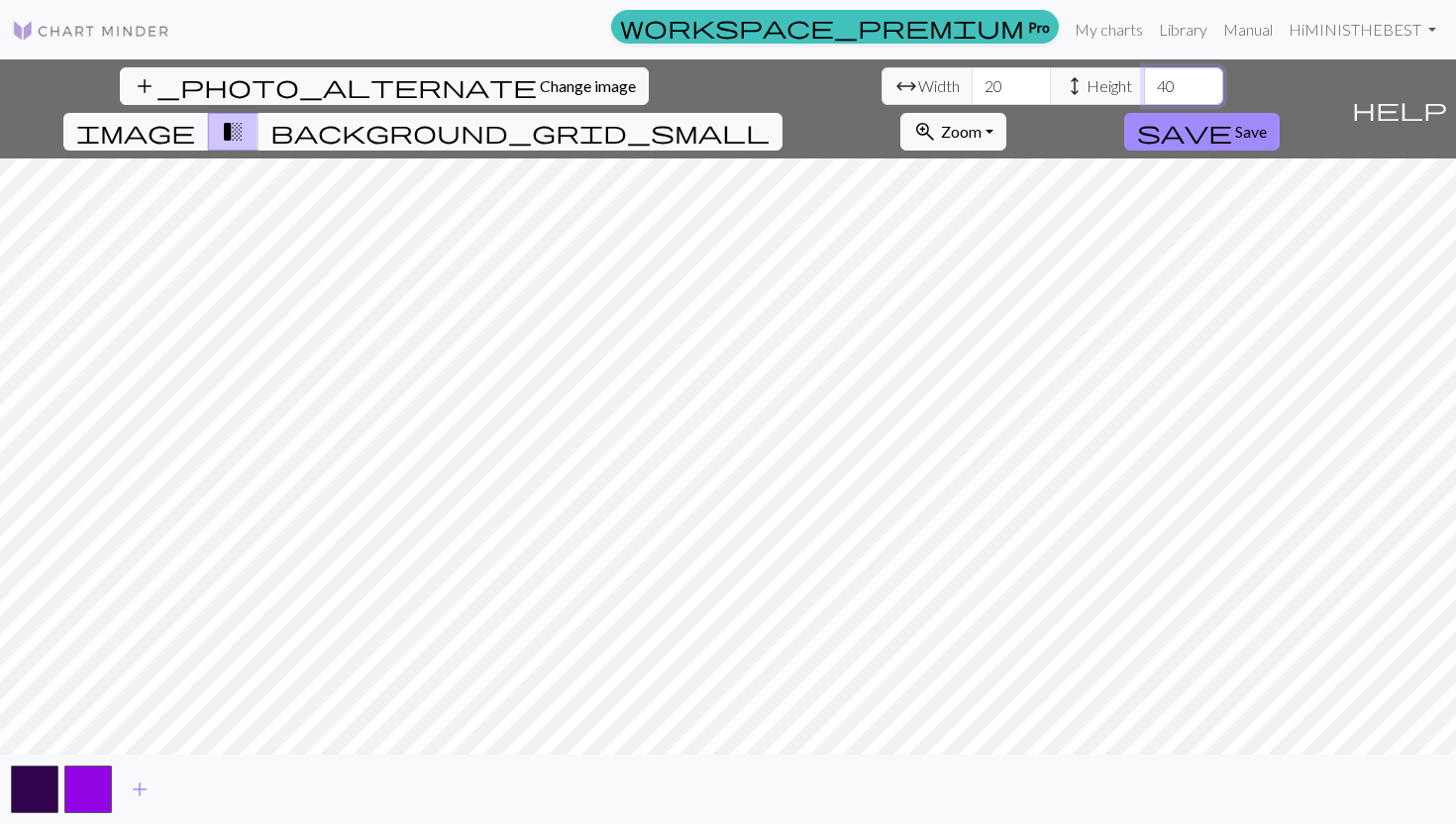 type on "40" 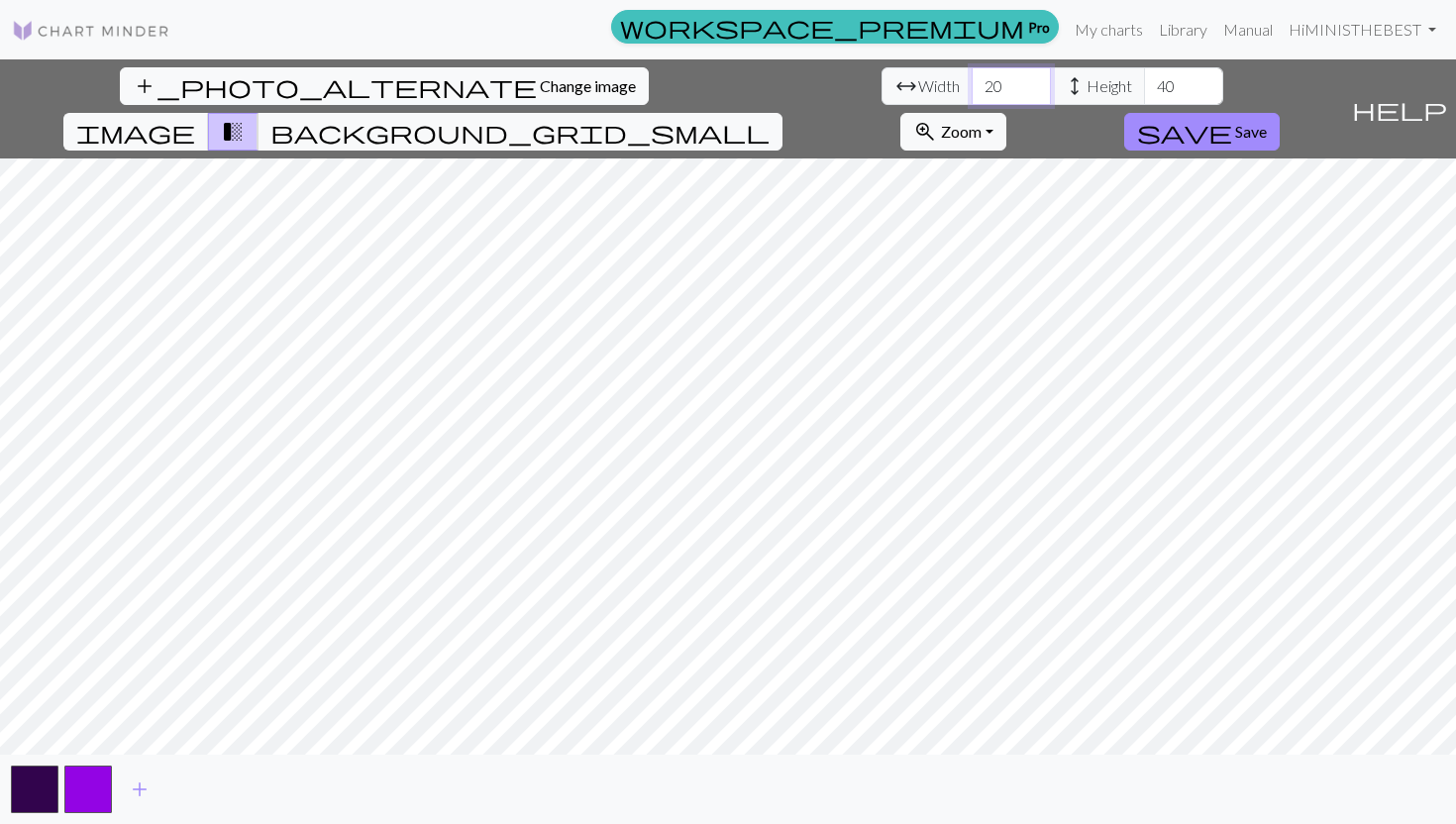 drag, startPoint x: 450, startPoint y: 83, endPoint x: 399, endPoint y: 91, distance: 51.62364 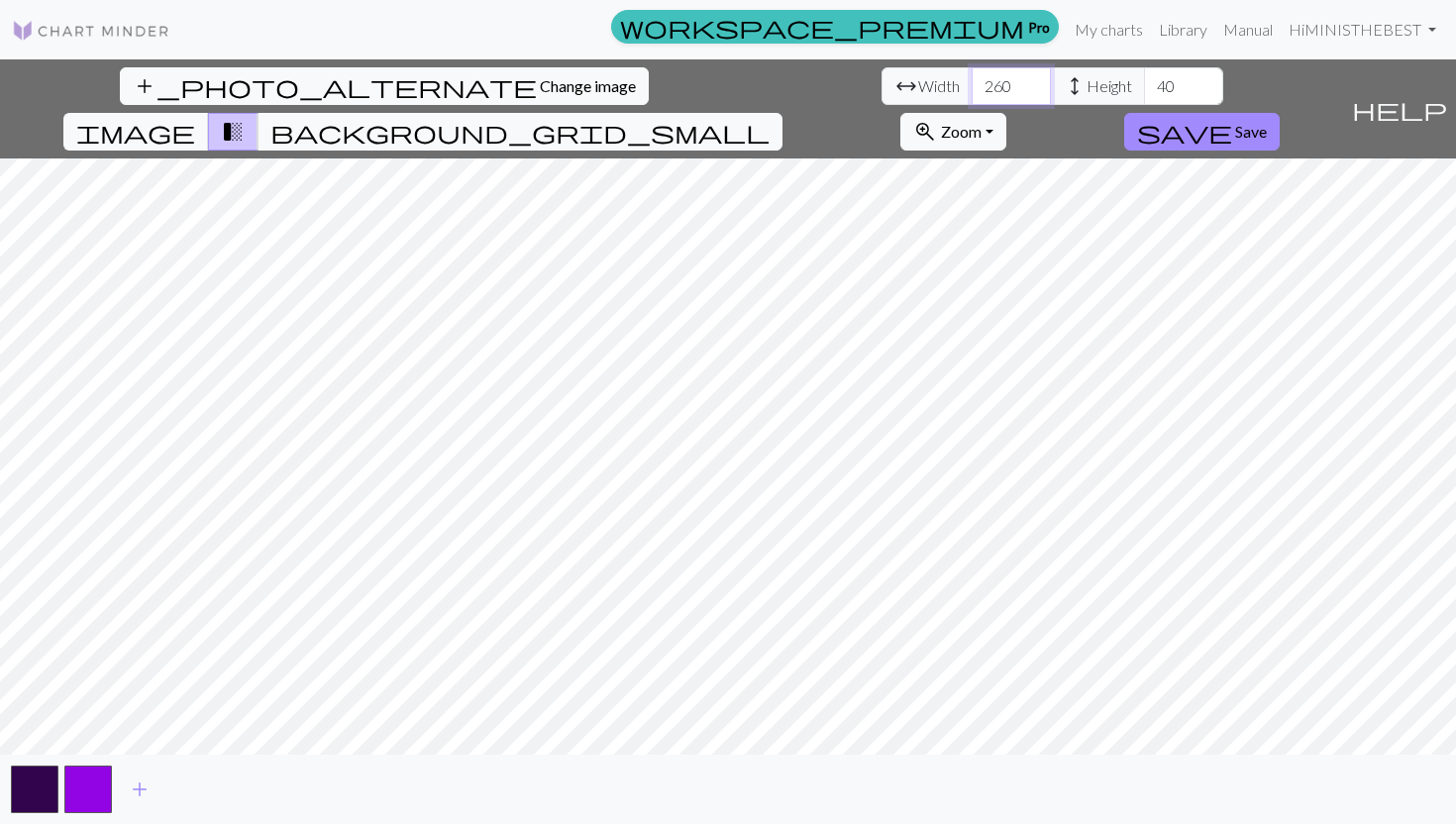type on "260" 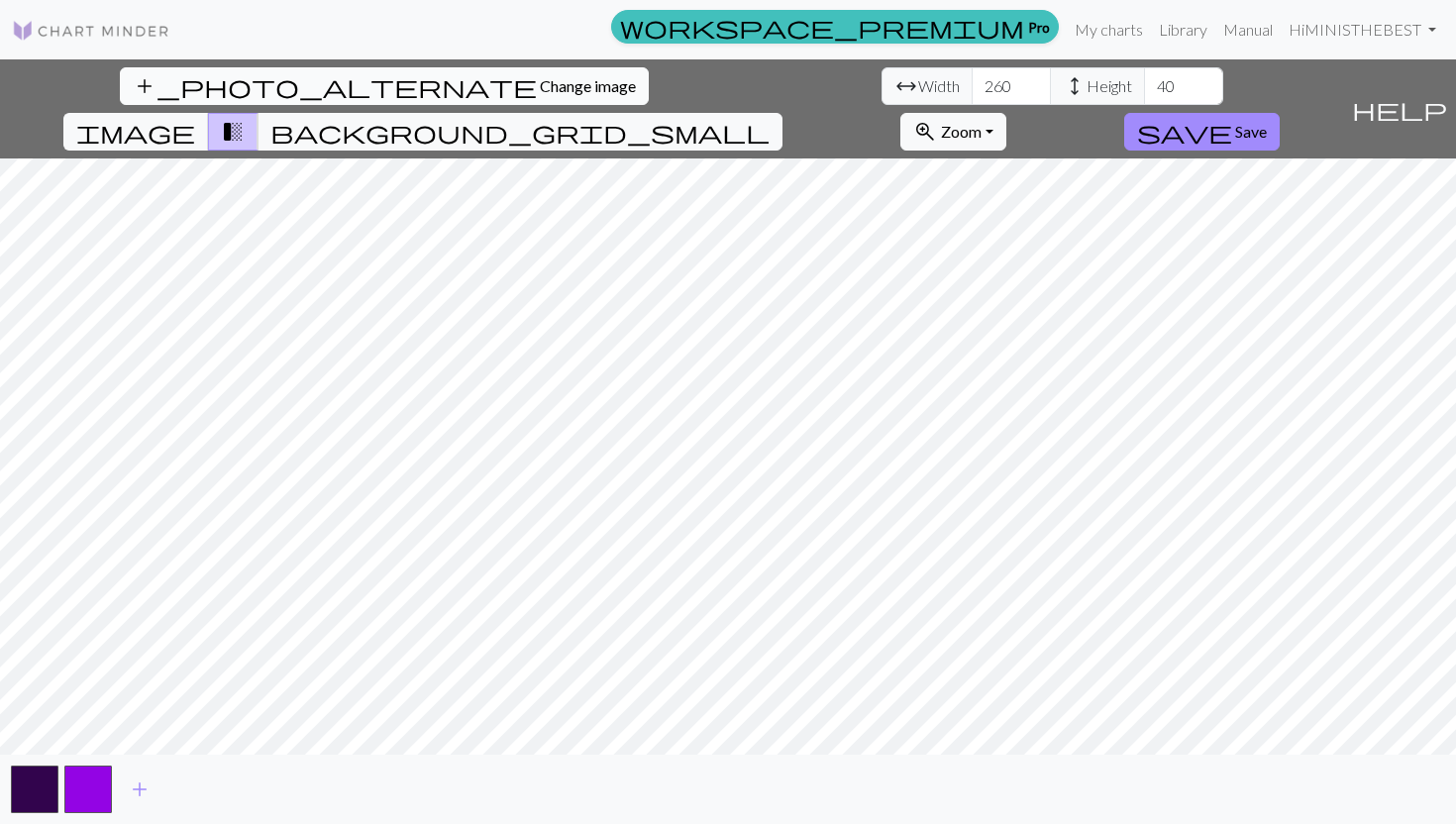 click on "Change image" at bounding box center (587, 85) 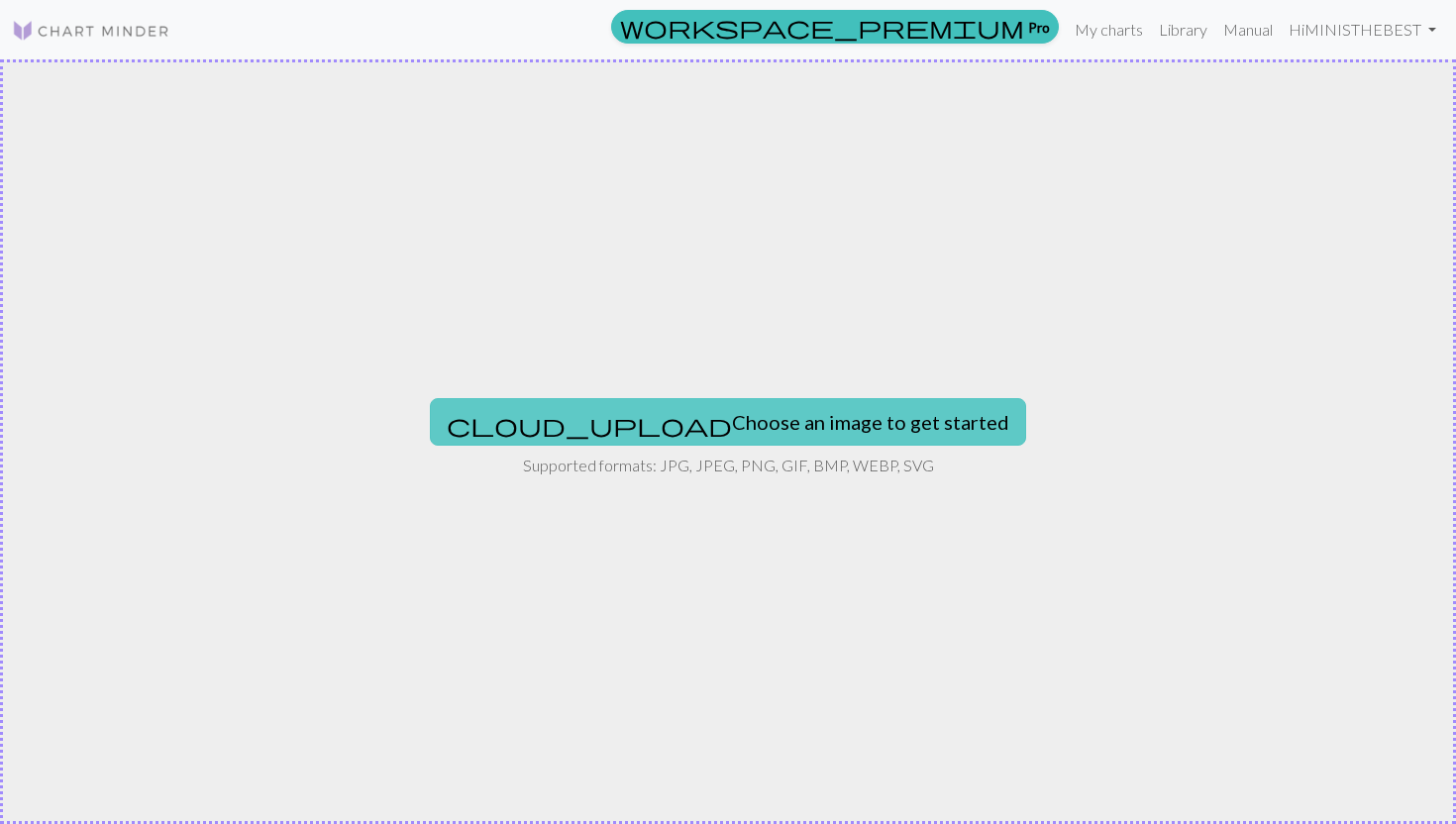 click on "cloud_upload  Choose an image to get started" at bounding box center [728, 422] 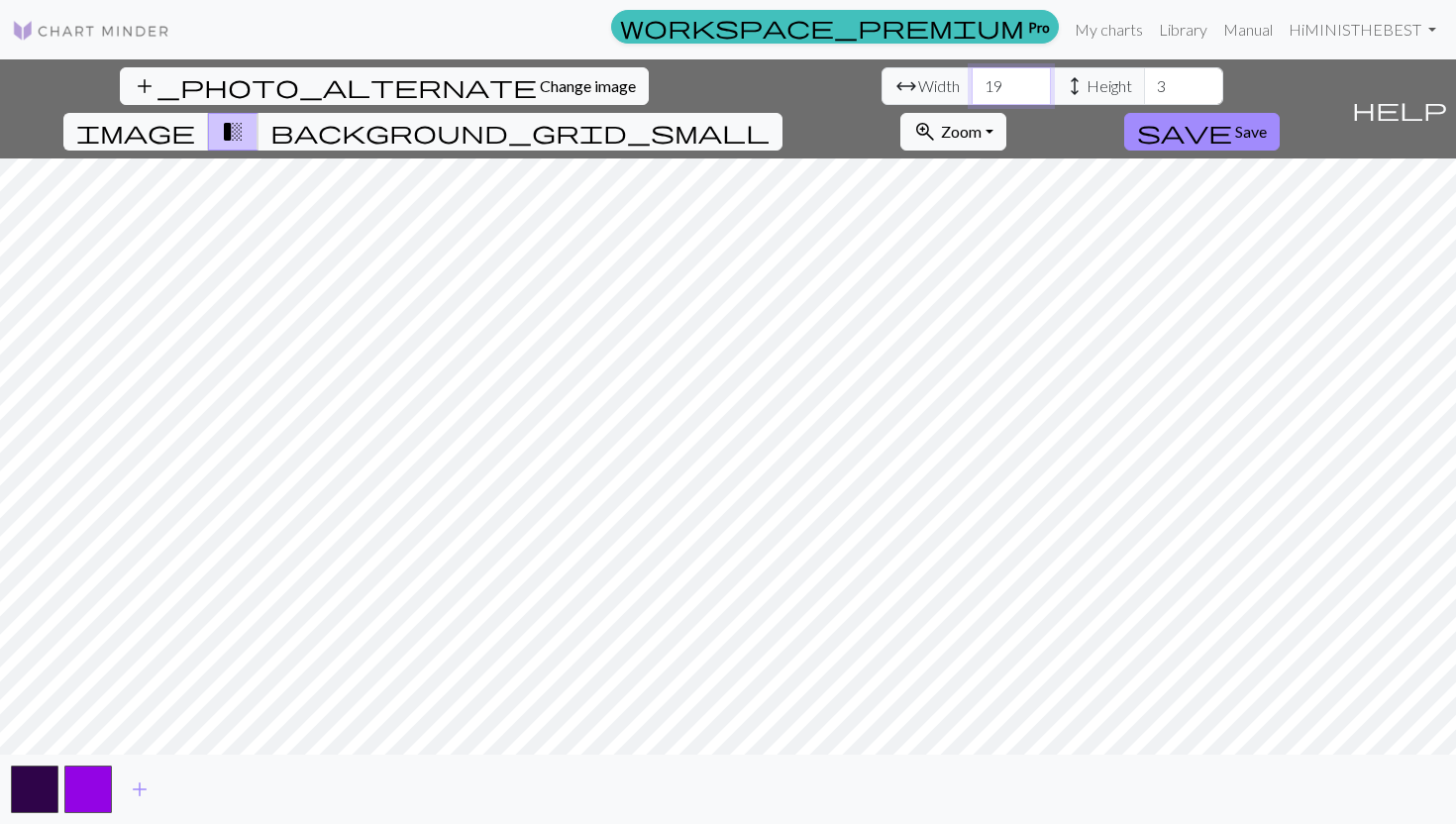 click on "19" at bounding box center (1011, 86) 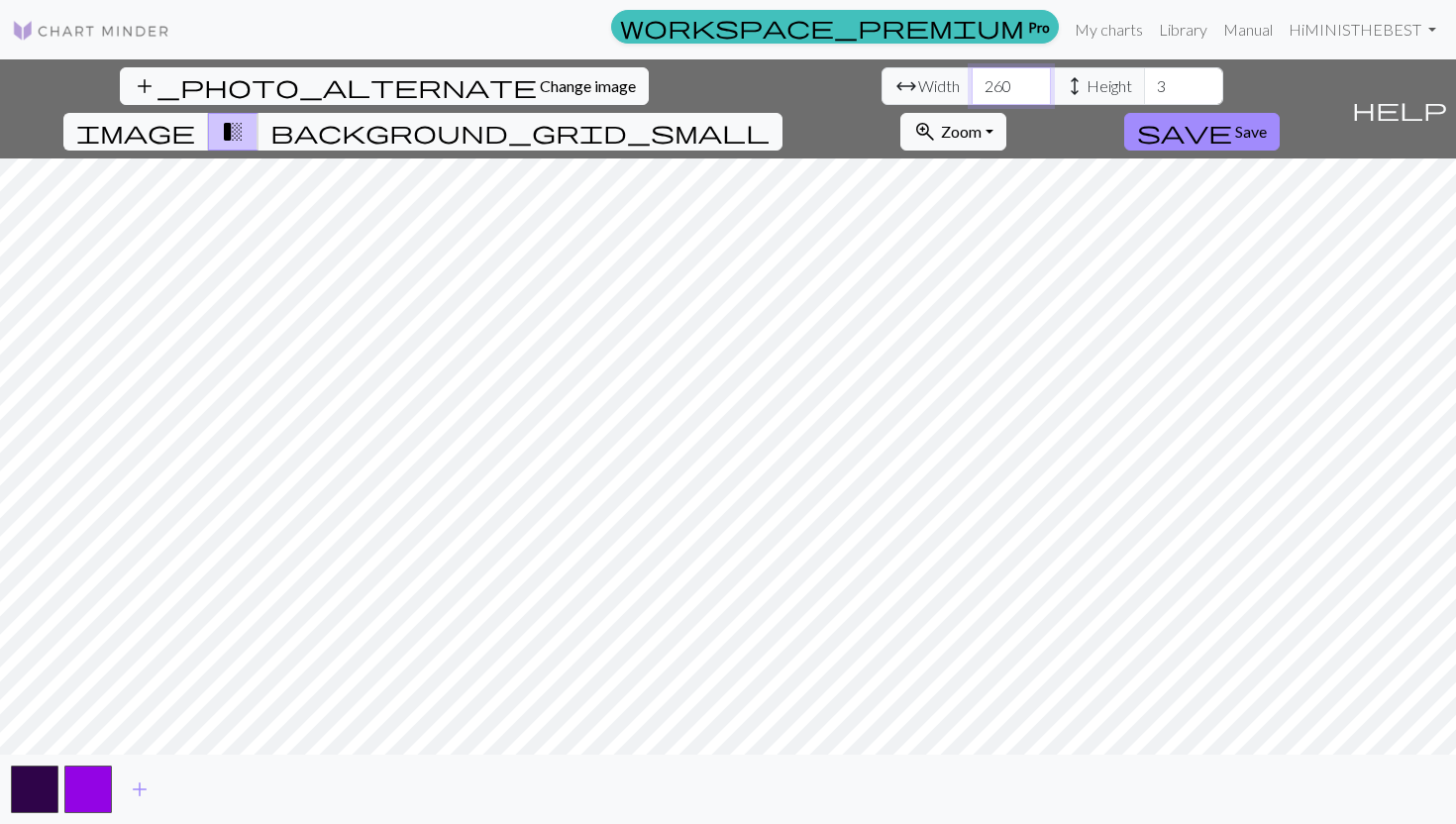 type on "260" 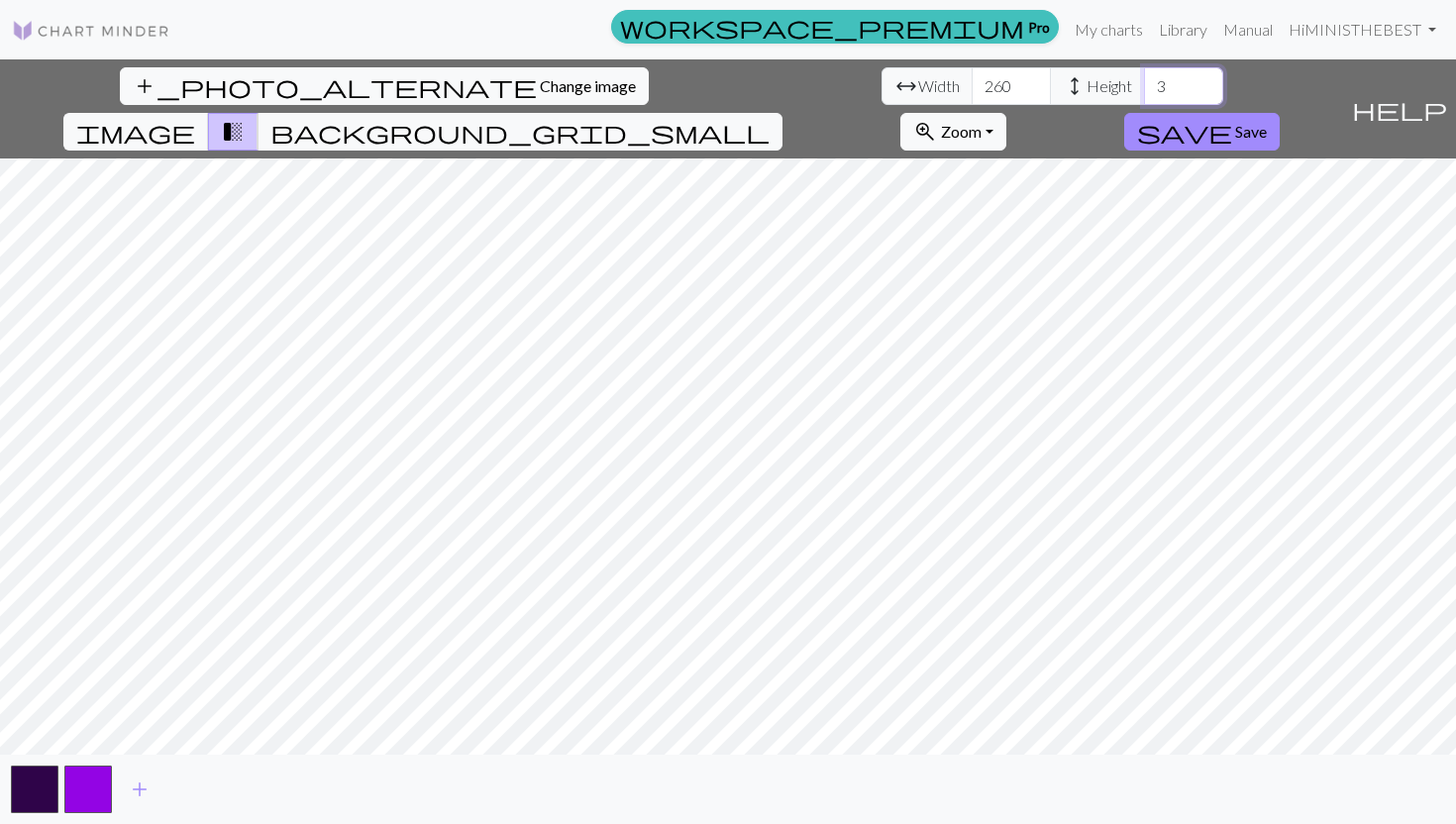 drag, startPoint x: 614, startPoint y: 86, endPoint x: 559, endPoint y: 89, distance: 55.0818 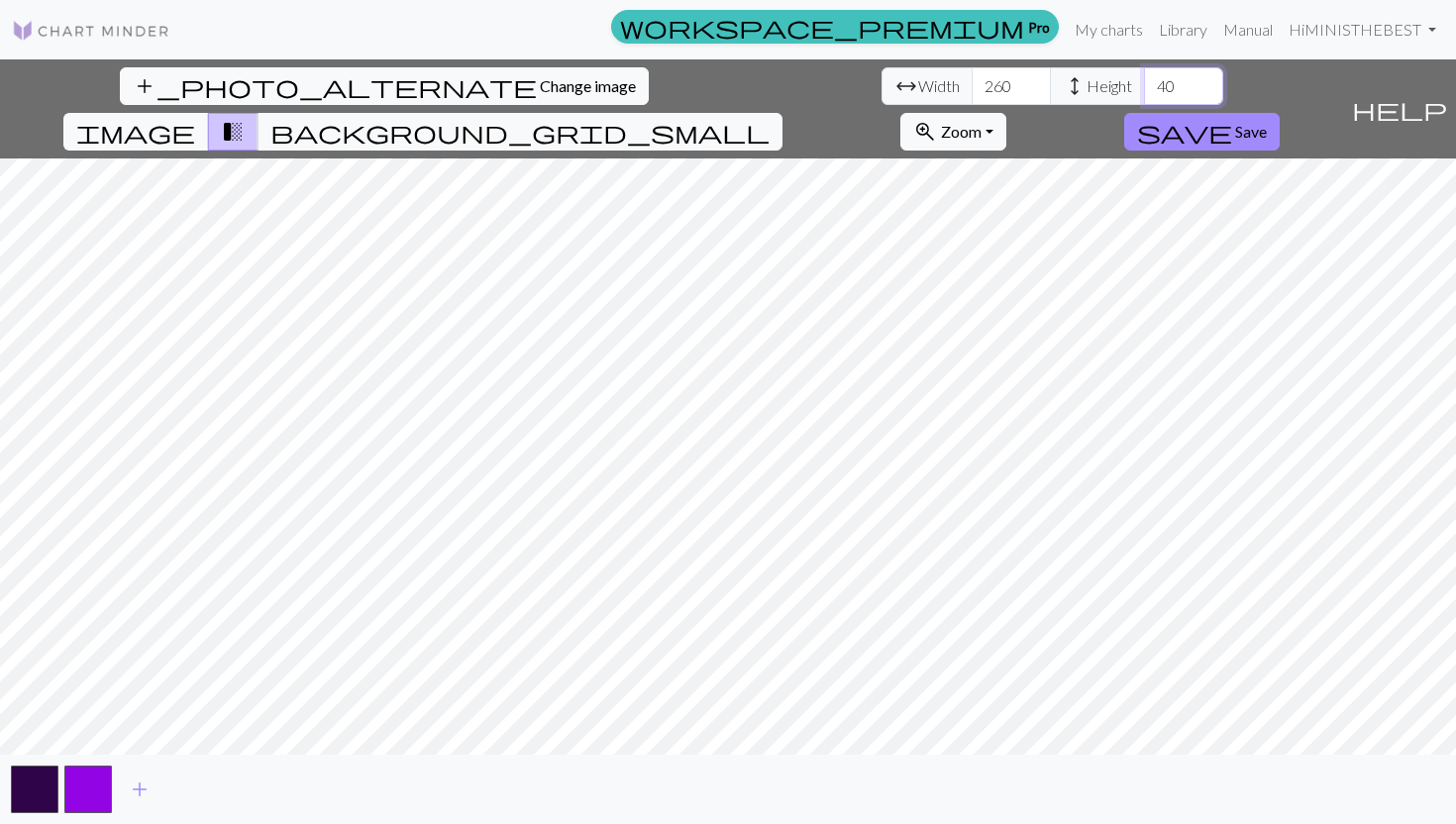 type on "40" 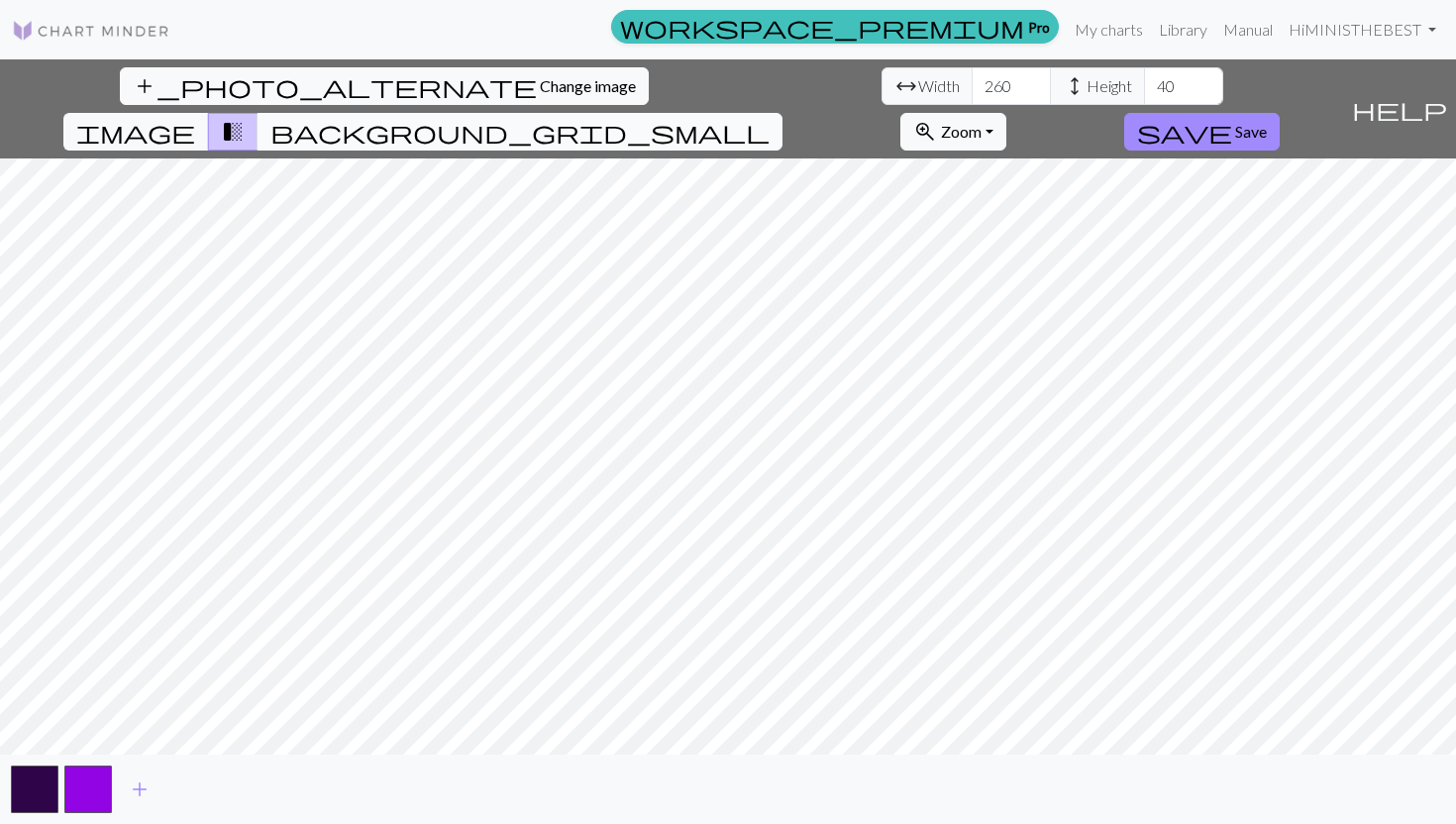 click on "background_grid_small" at bounding box center [520, 132] 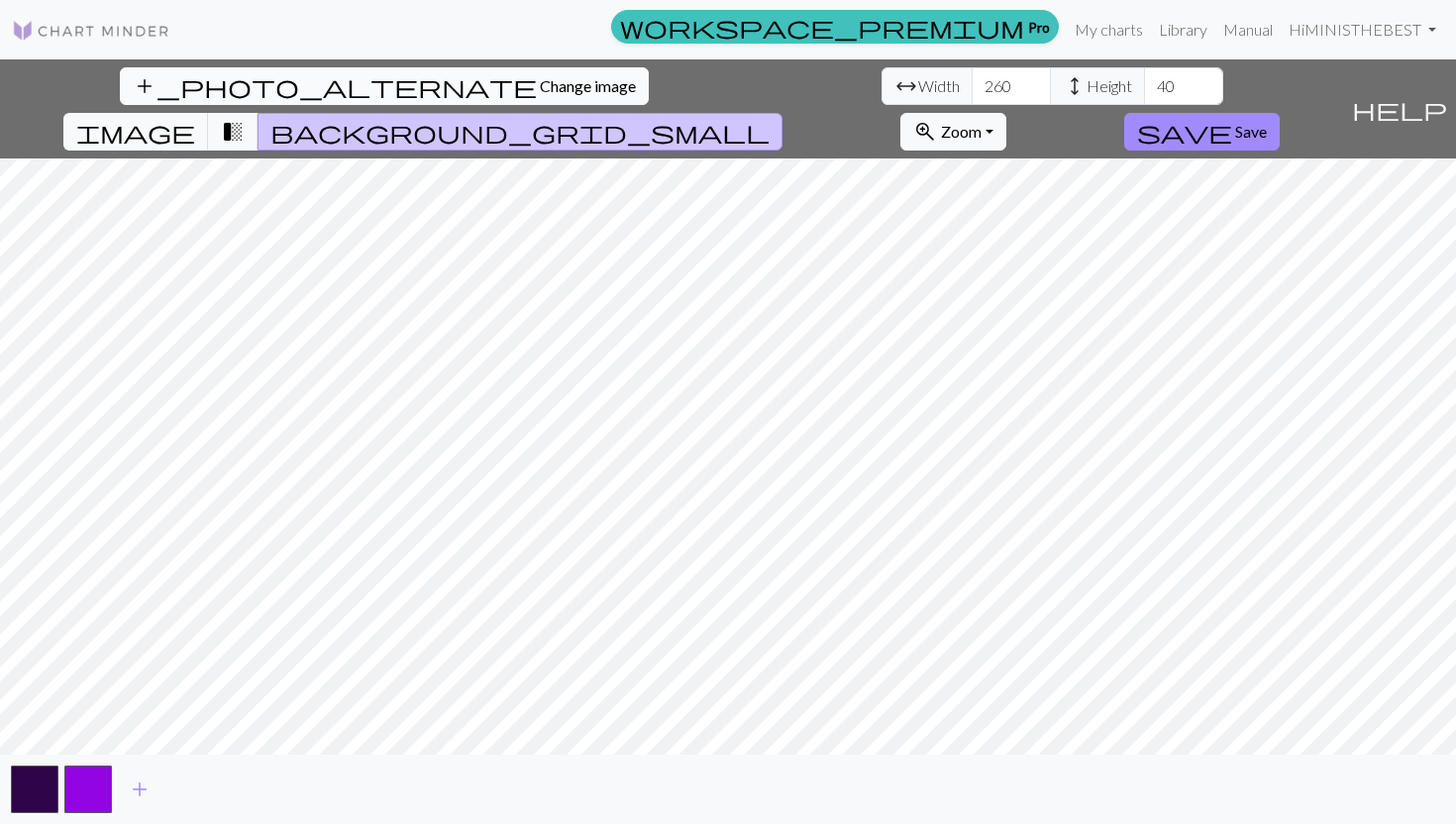 click on "Change image" at bounding box center [587, 85] 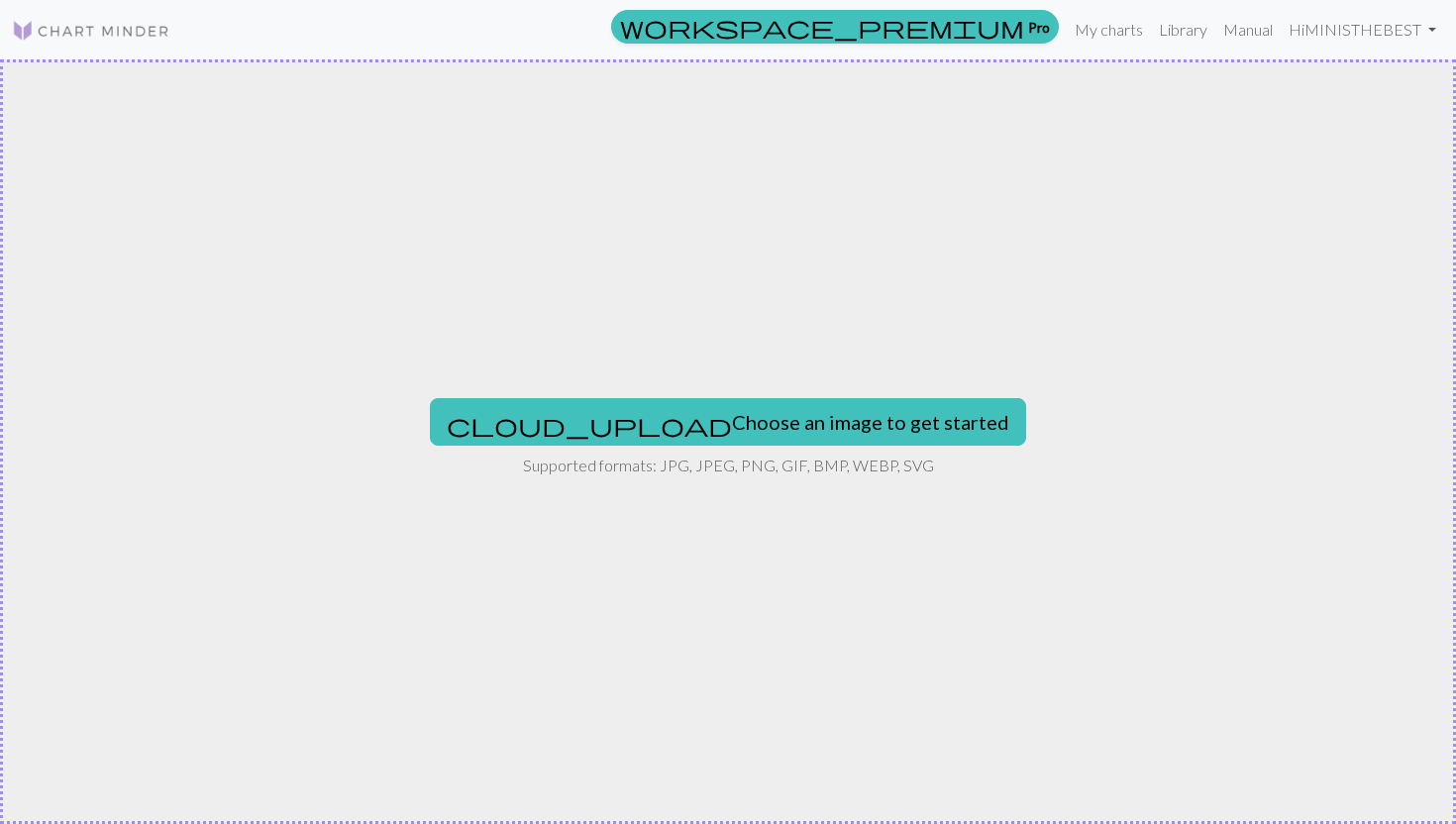 click on "Supported formats: JPG, JPEG, PNG, GIF, BMP, WEBP, SVG" at bounding box center [728, 465] 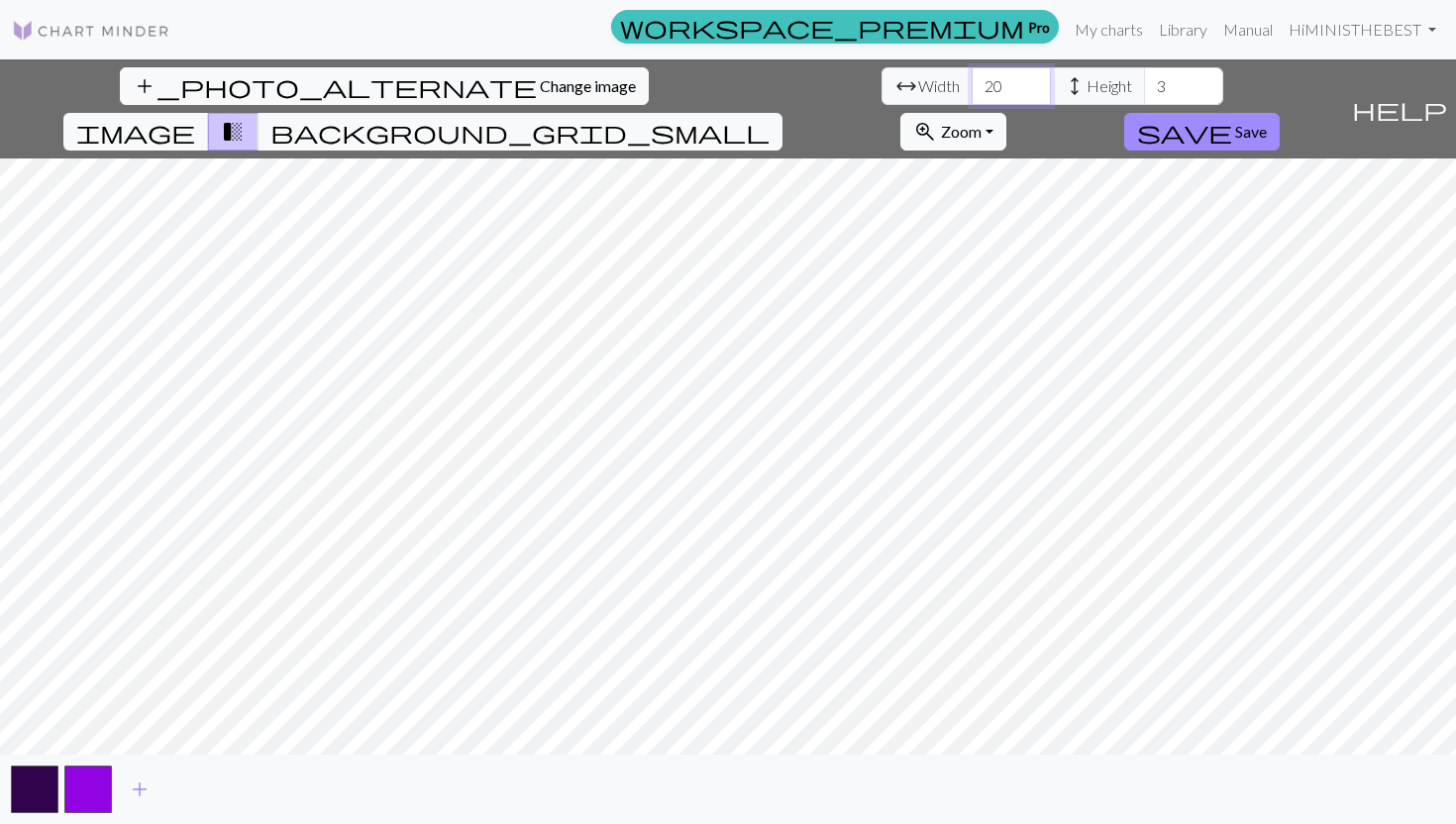 drag, startPoint x: 452, startPoint y: 84, endPoint x: 430, endPoint y: 84, distance: 22 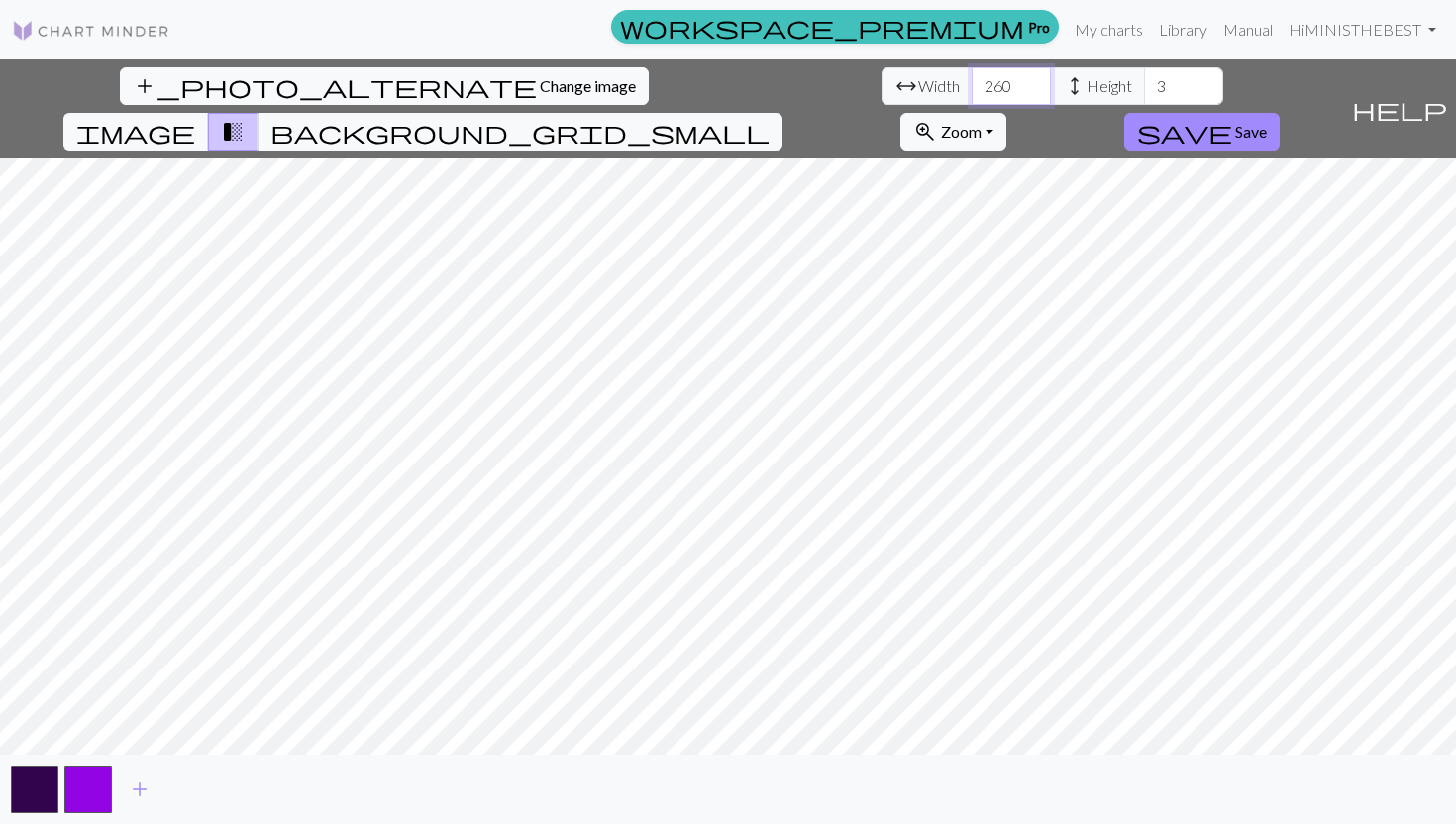 type on "260" 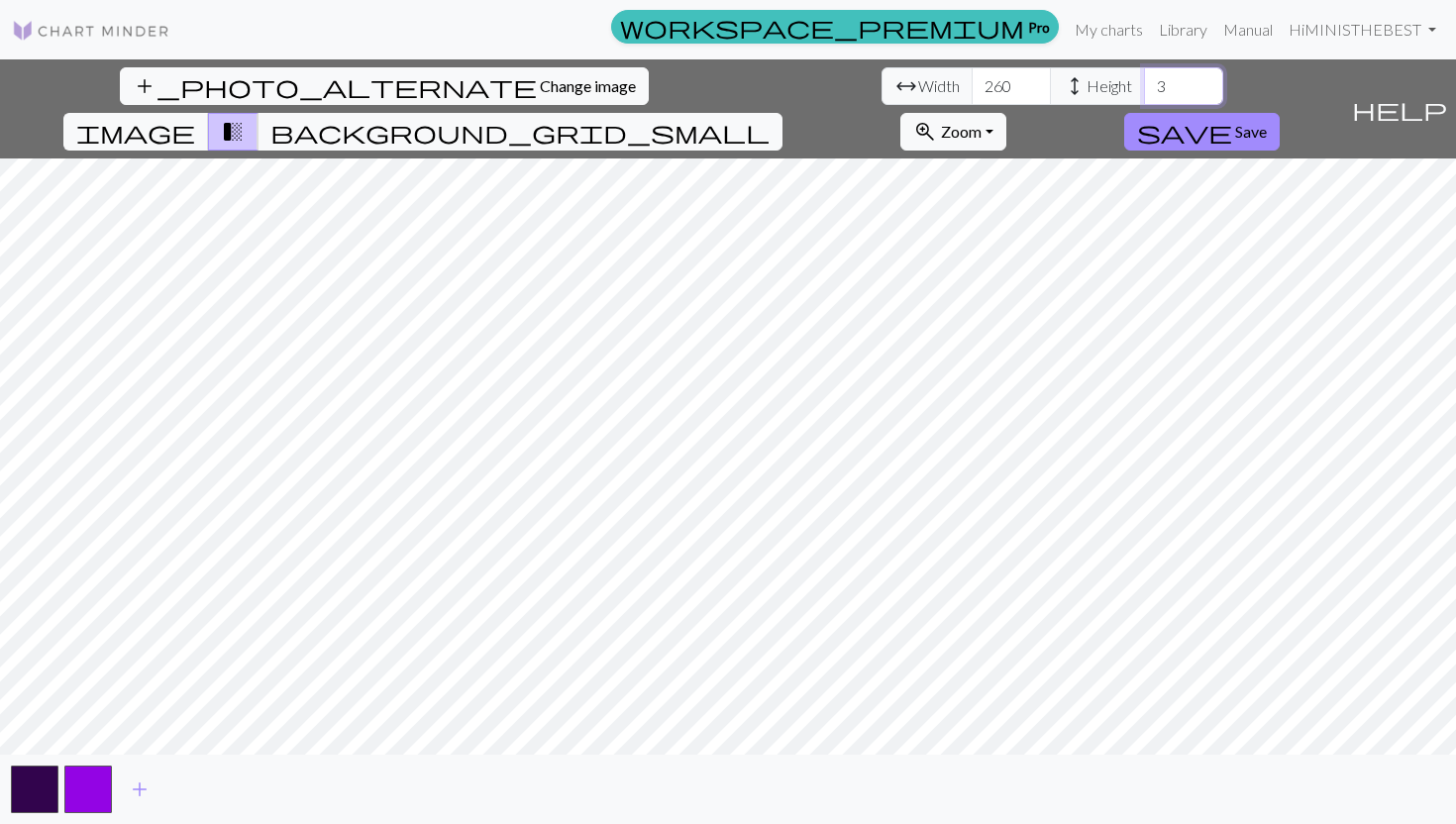 drag, startPoint x: 622, startPoint y: 80, endPoint x: 543, endPoint y: 76, distance: 79.1012 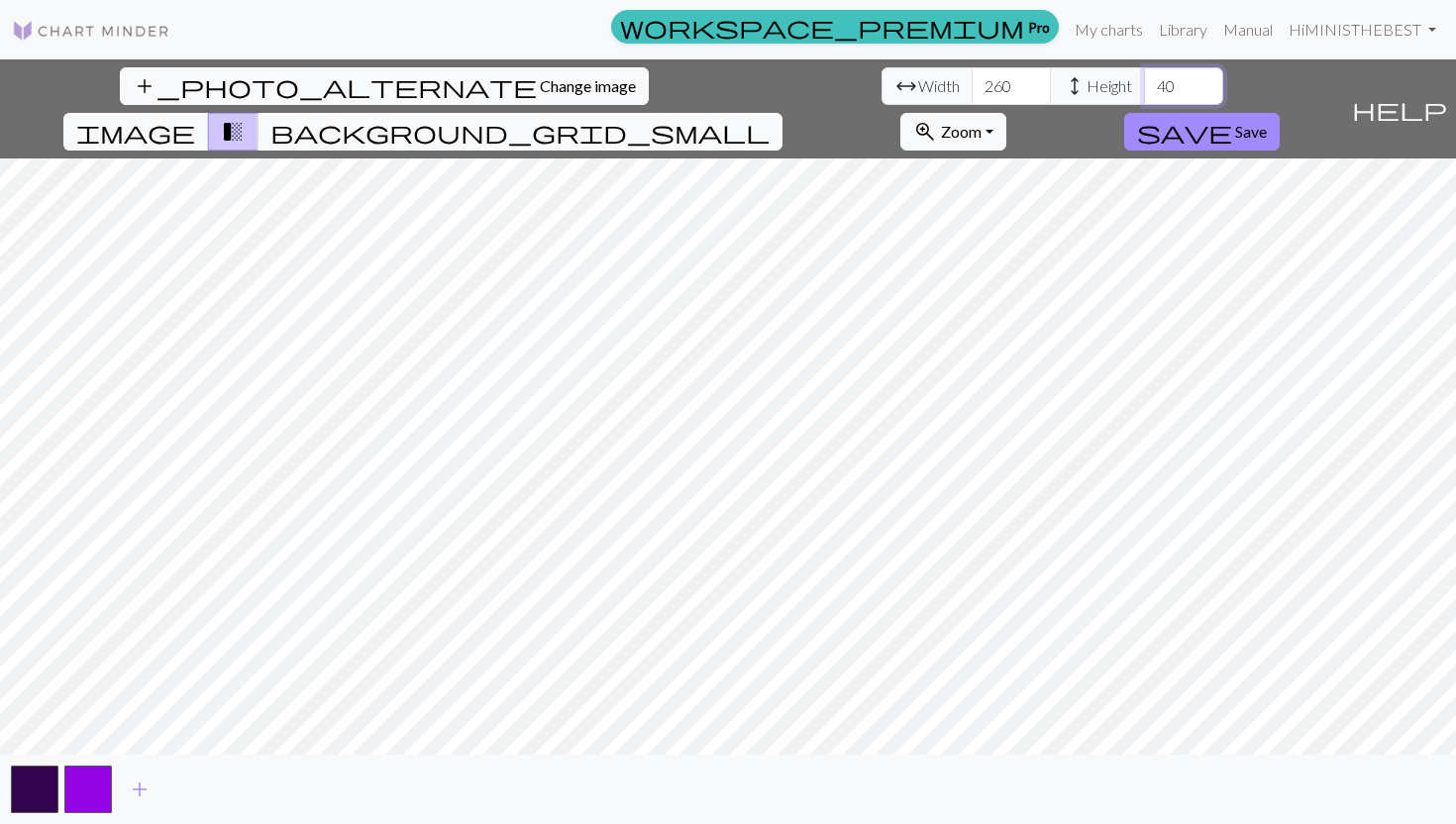 type on "40" 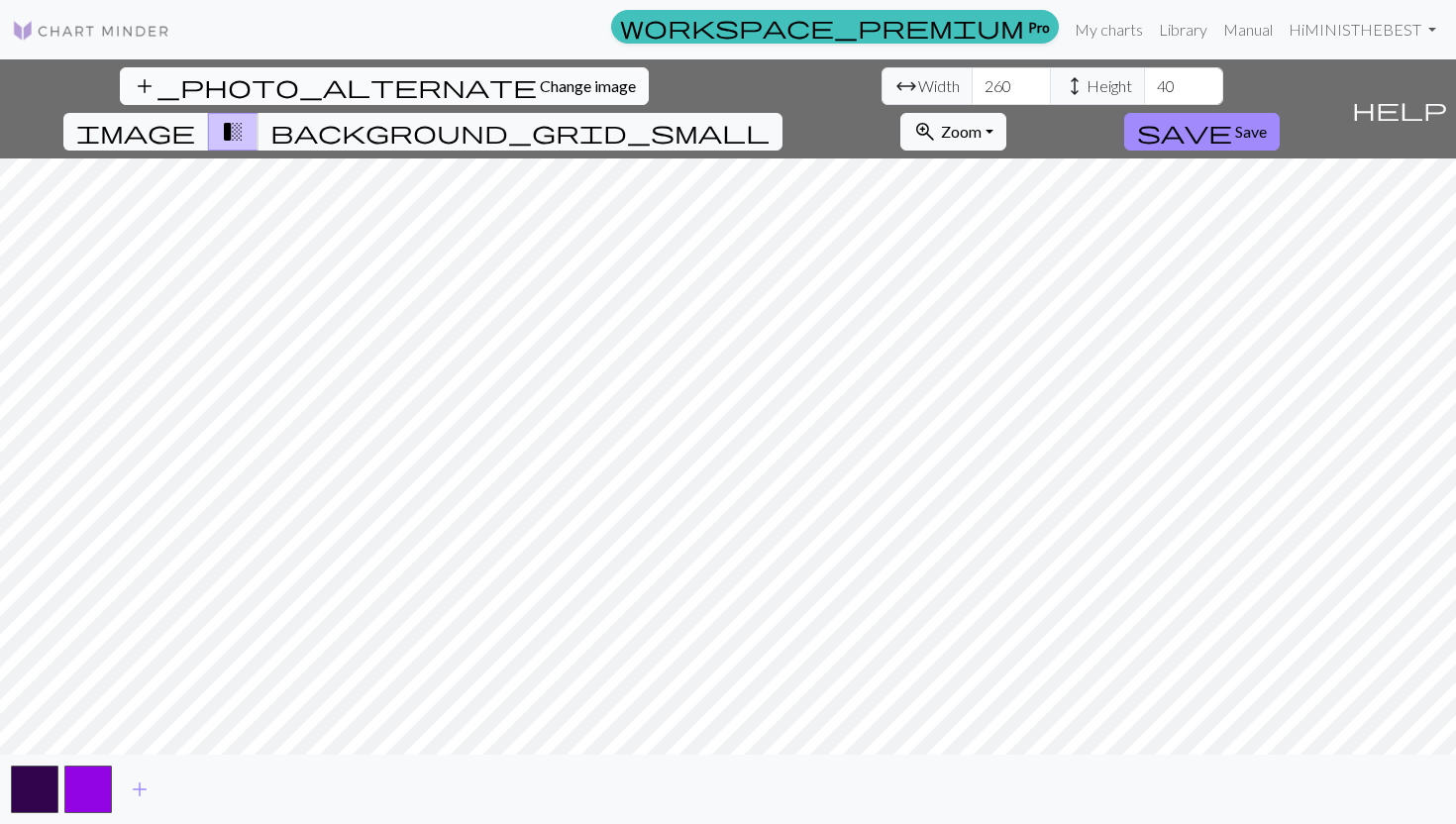 click on "Change image" at bounding box center [587, 85] 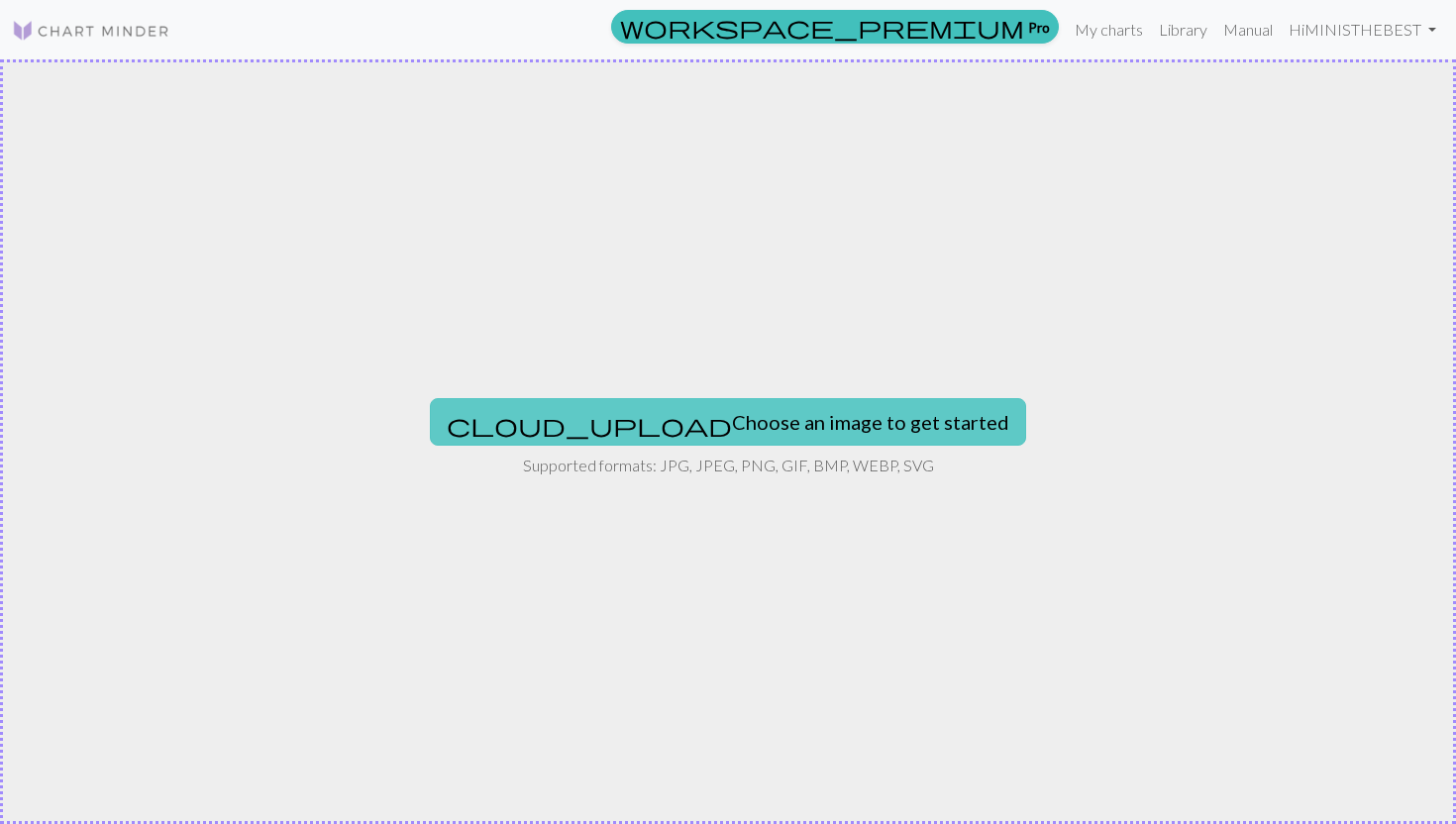 click on "cloud_upload  Choose an image to get started" at bounding box center [728, 422] 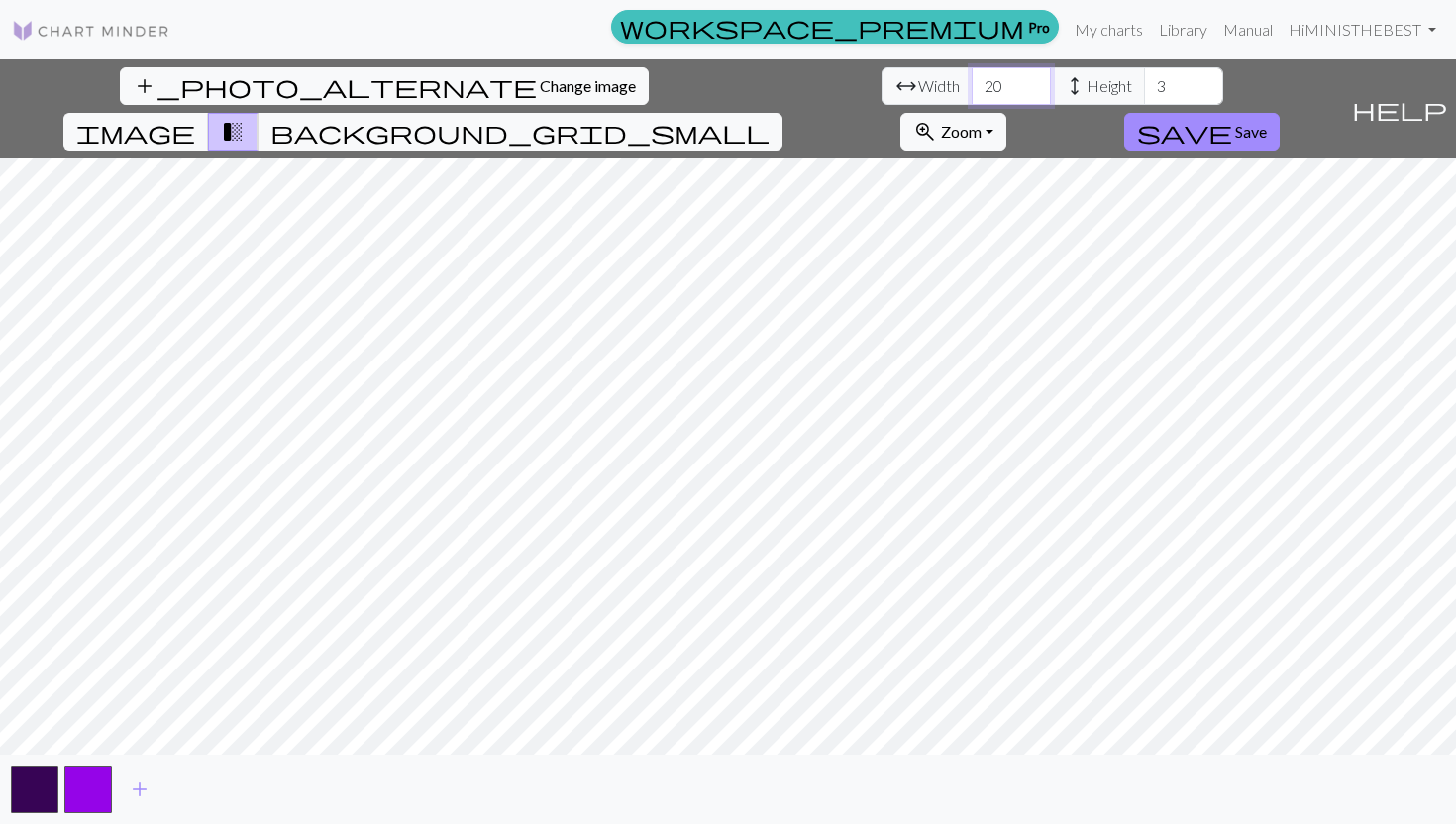 drag, startPoint x: 455, startPoint y: 92, endPoint x: 419, endPoint y: 93, distance: 36.013886 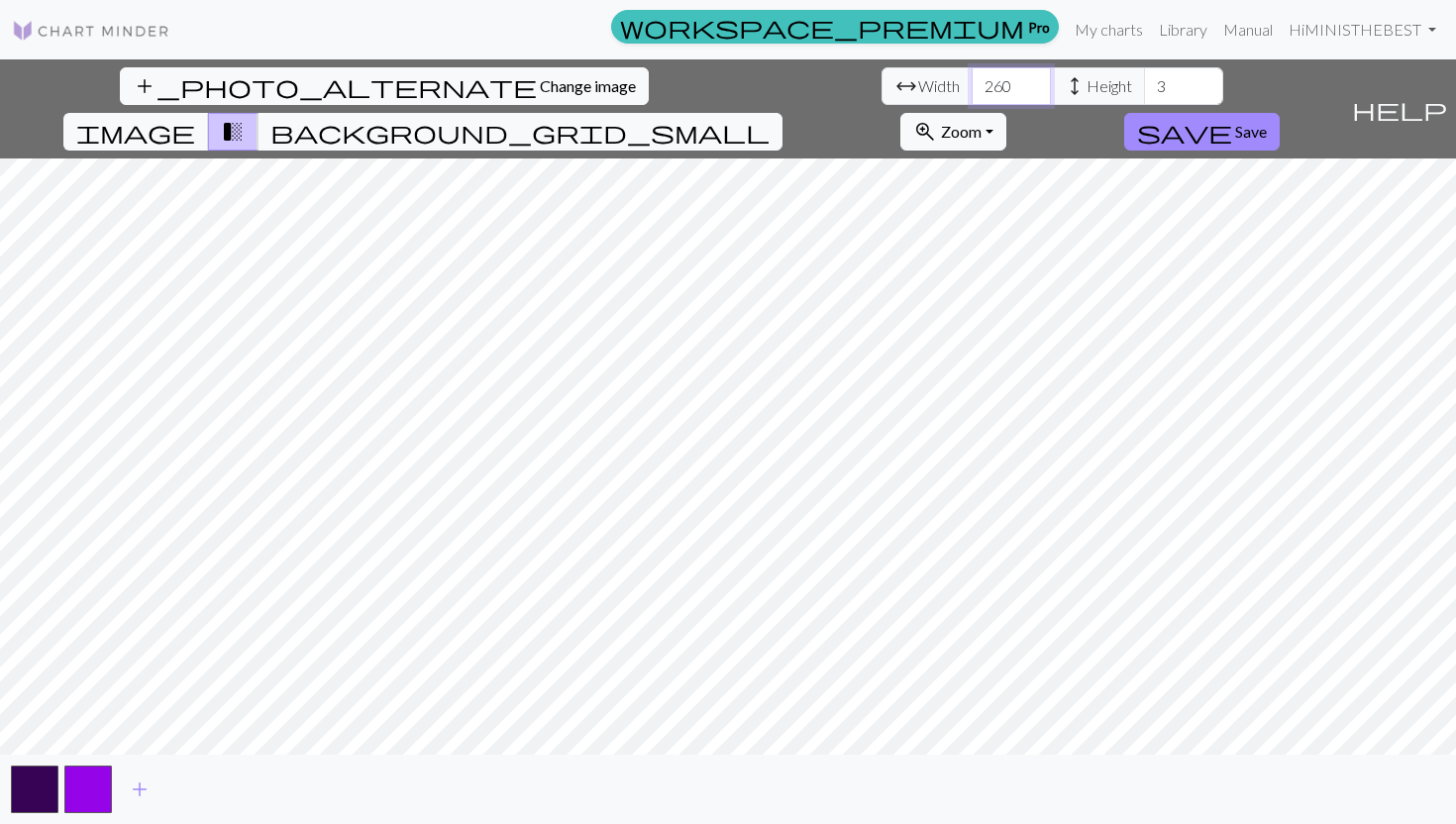 type on "260" 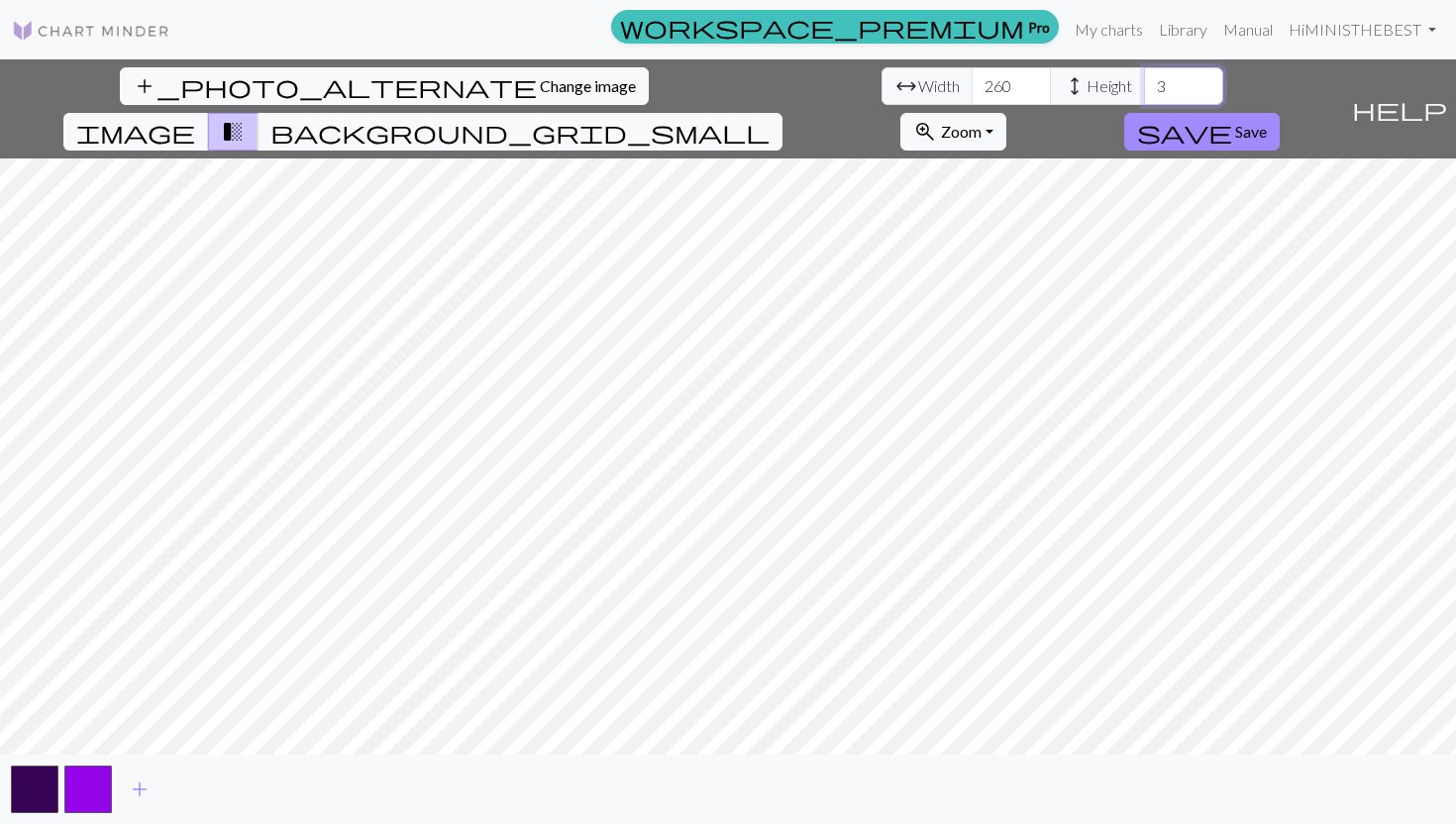 drag, startPoint x: 624, startPoint y: 80, endPoint x: 548, endPoint y: 81, distance: 76.00658 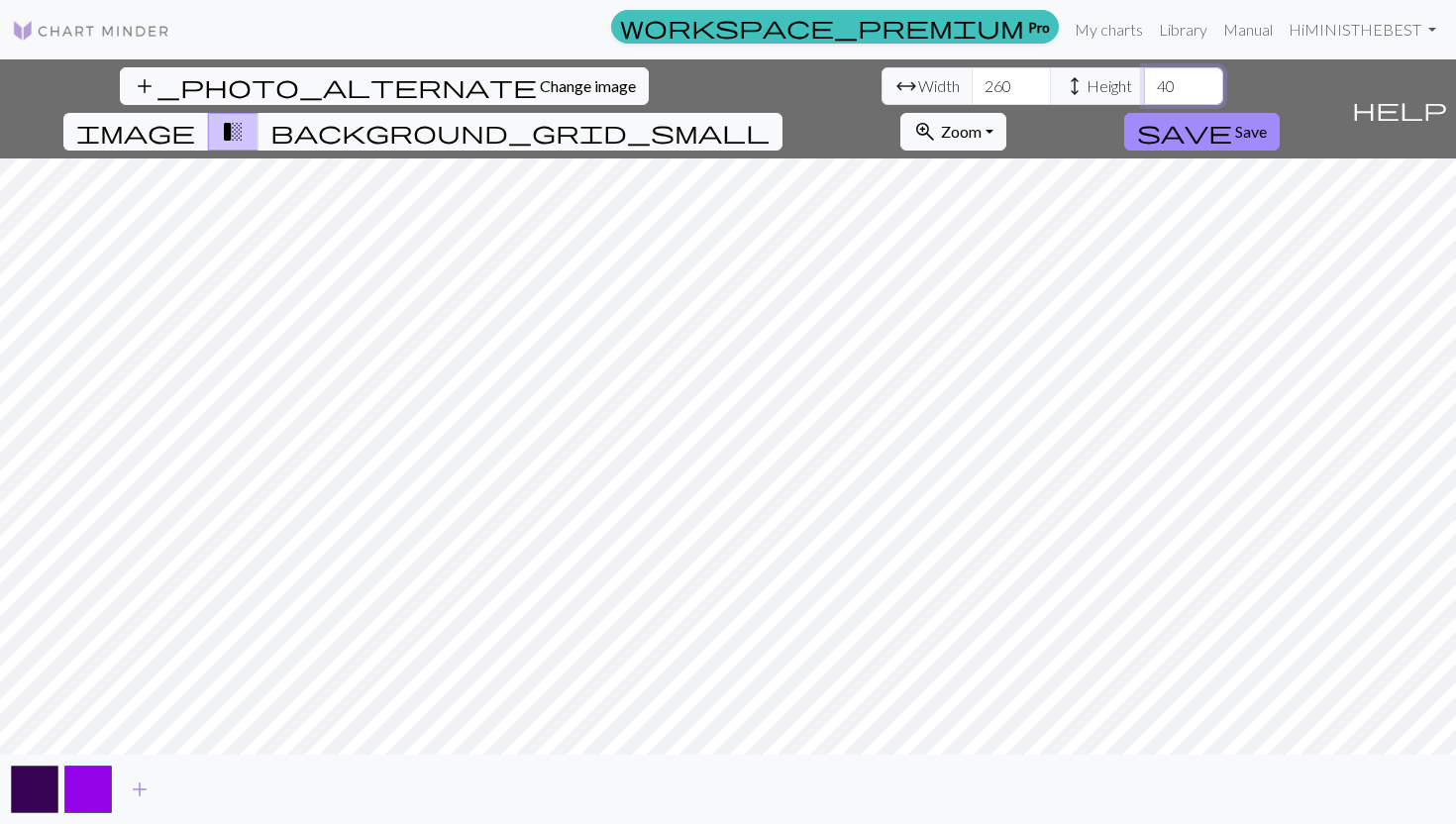 type on "40" 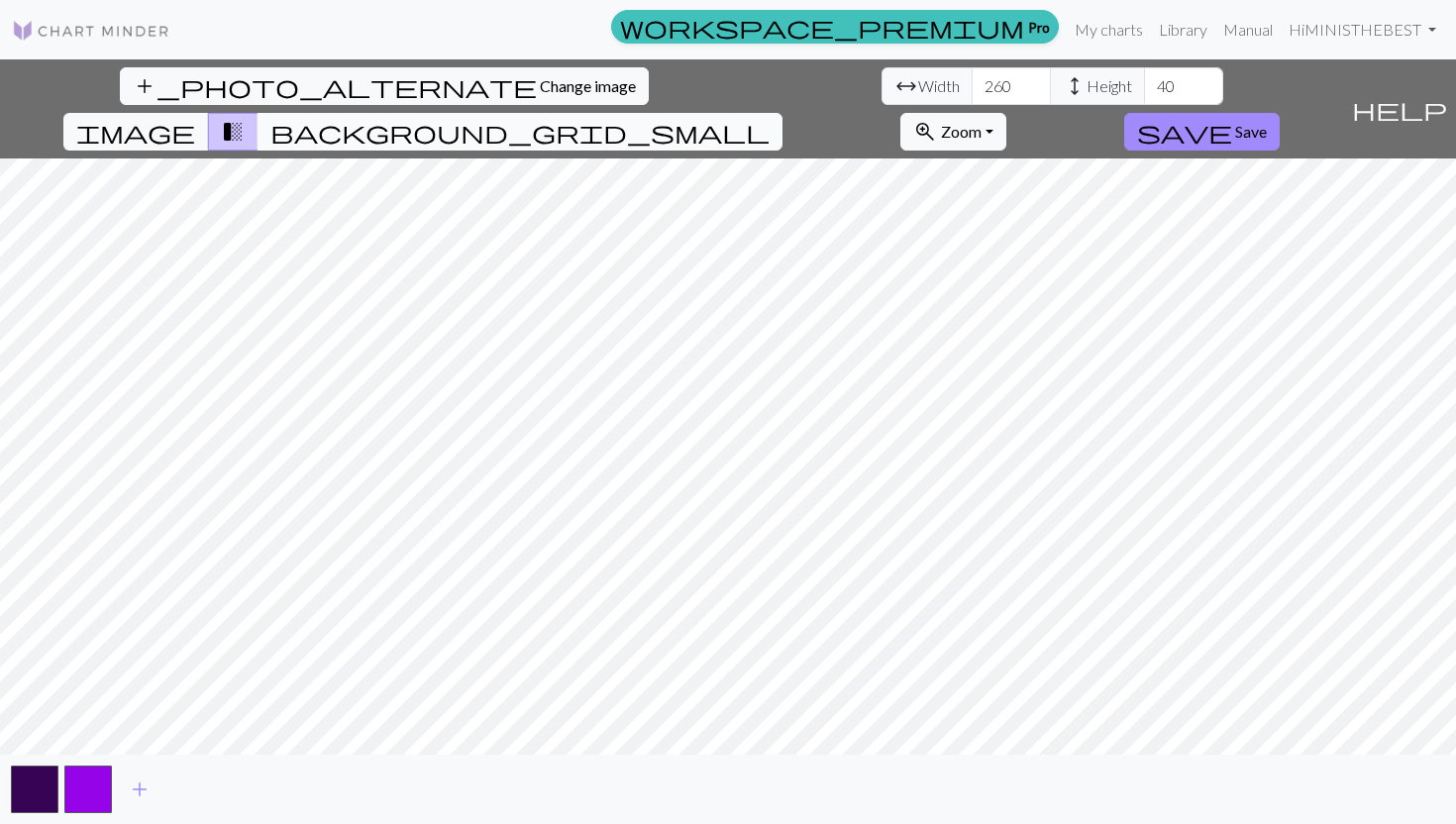 click on "background_grid_small" at bounding box center (520, 132) 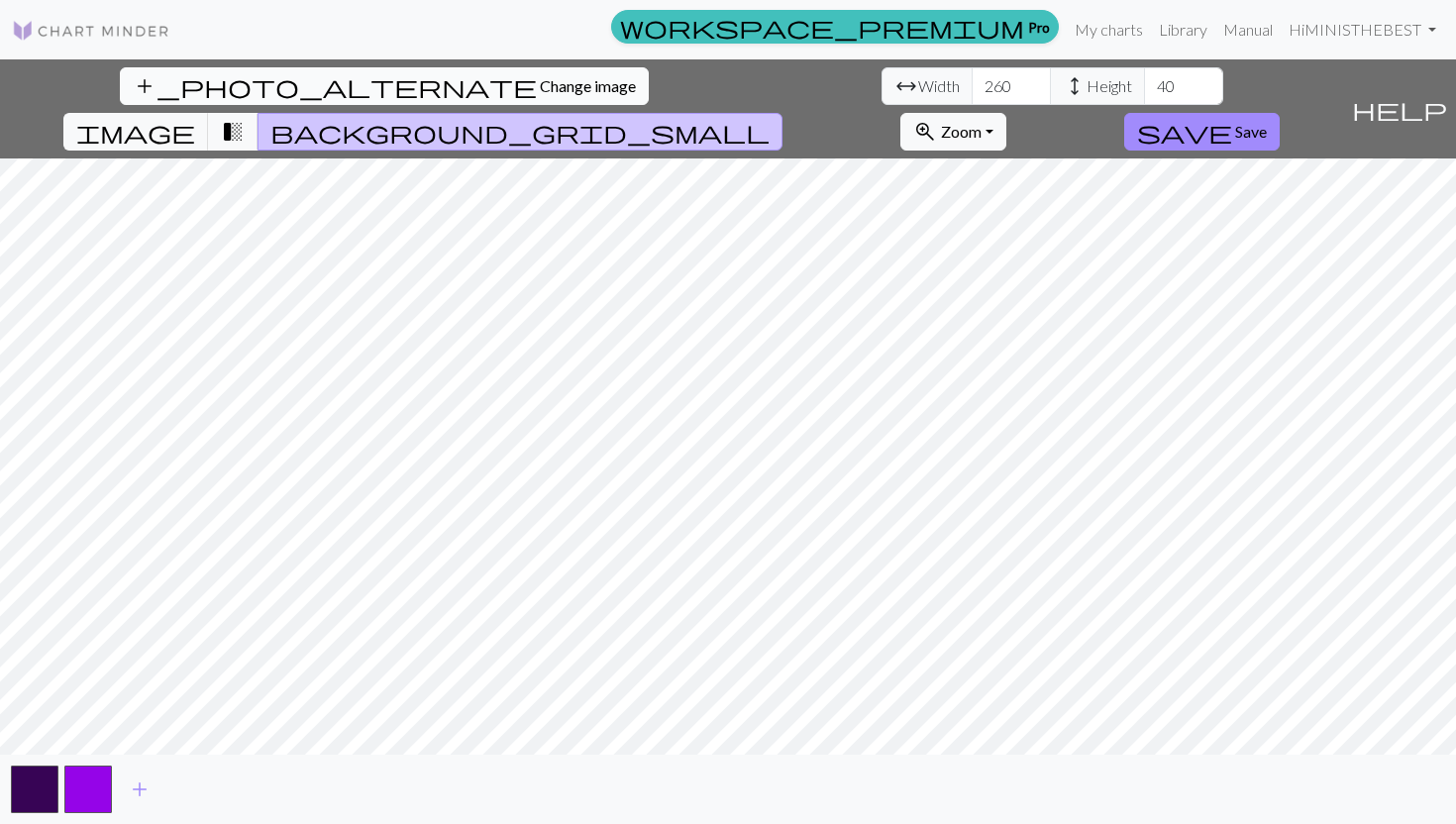 click on "add_photo_alternate   Change image" at bounding box center [384, 86] 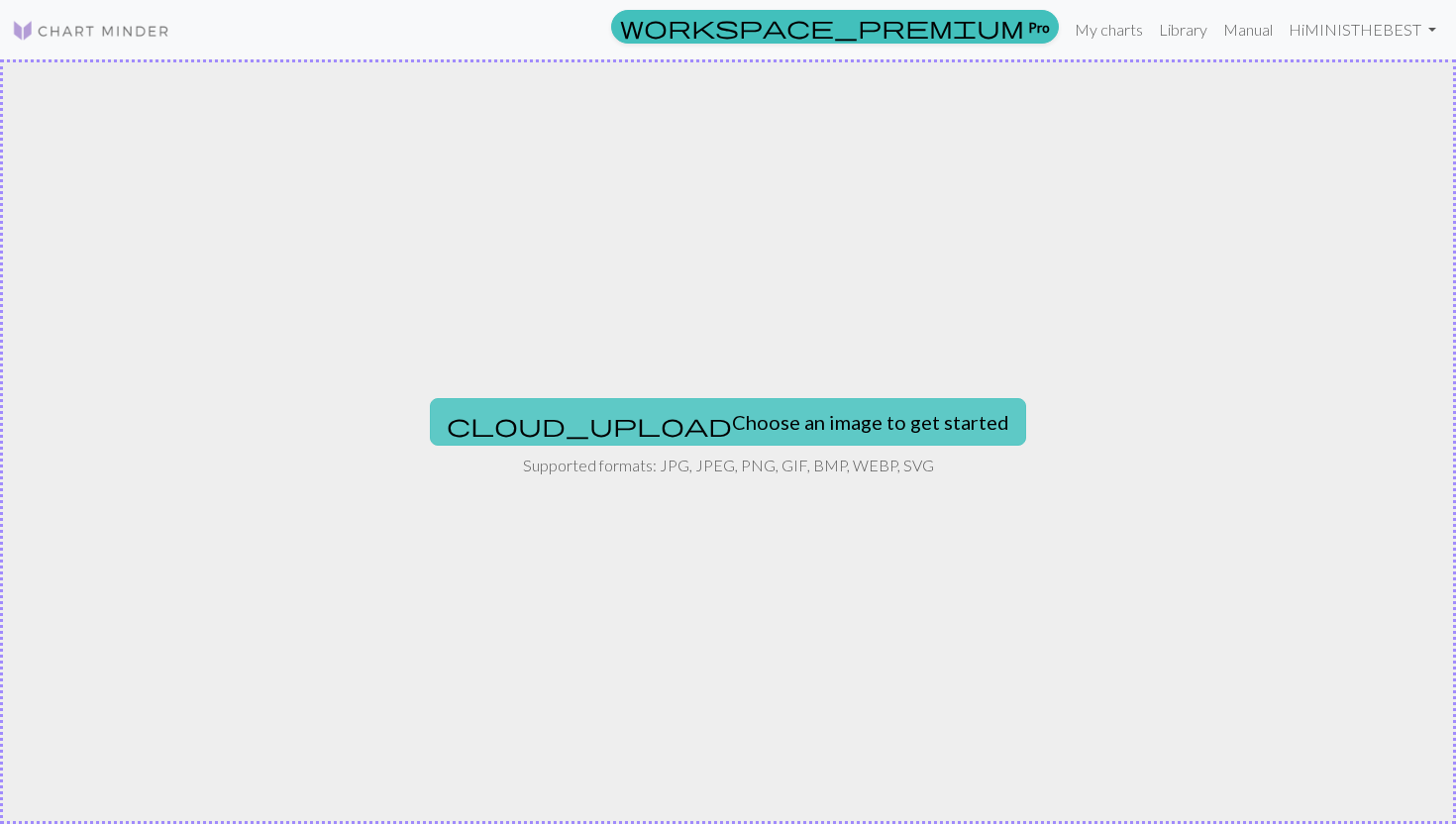 click on "cloud_upload  Choose an image to get started" at bounding box center (728, 422) 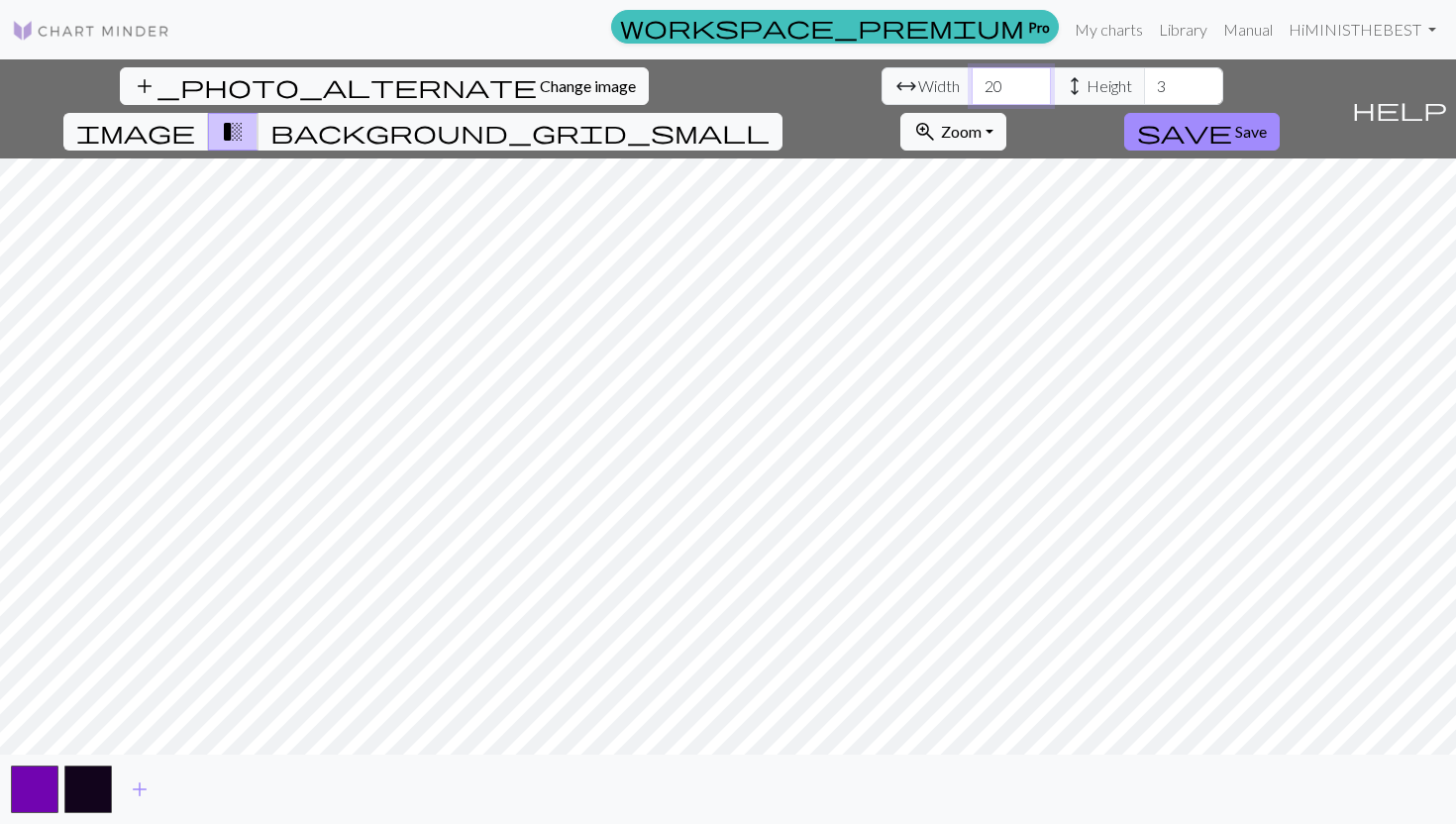 drag, startPoint x: 448, startPoint y: 88, endPoint x: 378, endPoint y: 86, distance: 70.028566 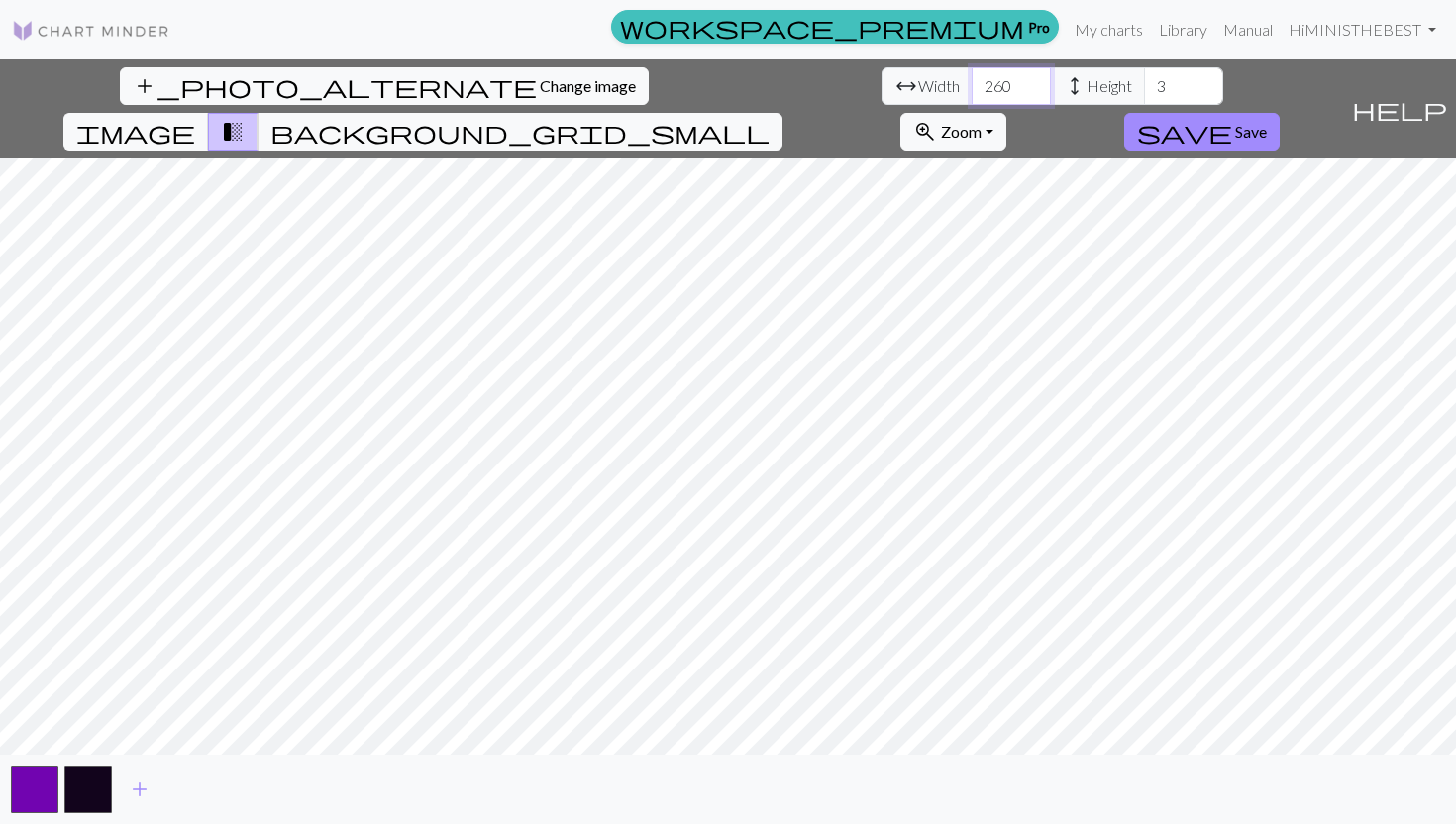 type on "260" 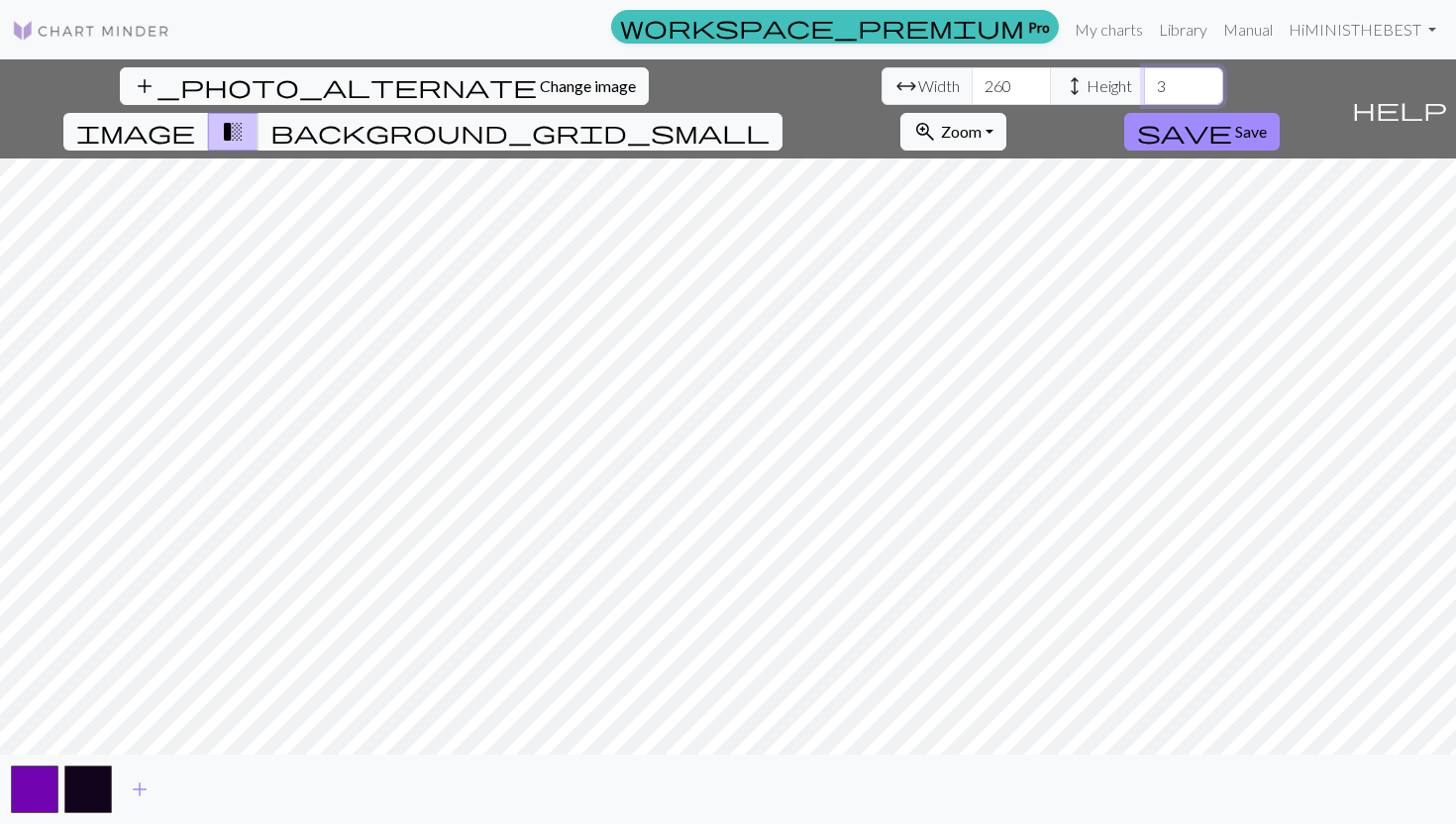 drag, startPoint x: 623, startPoint y: 86, endPoint x: 554, endPoint y: 96, distance: 69.72087 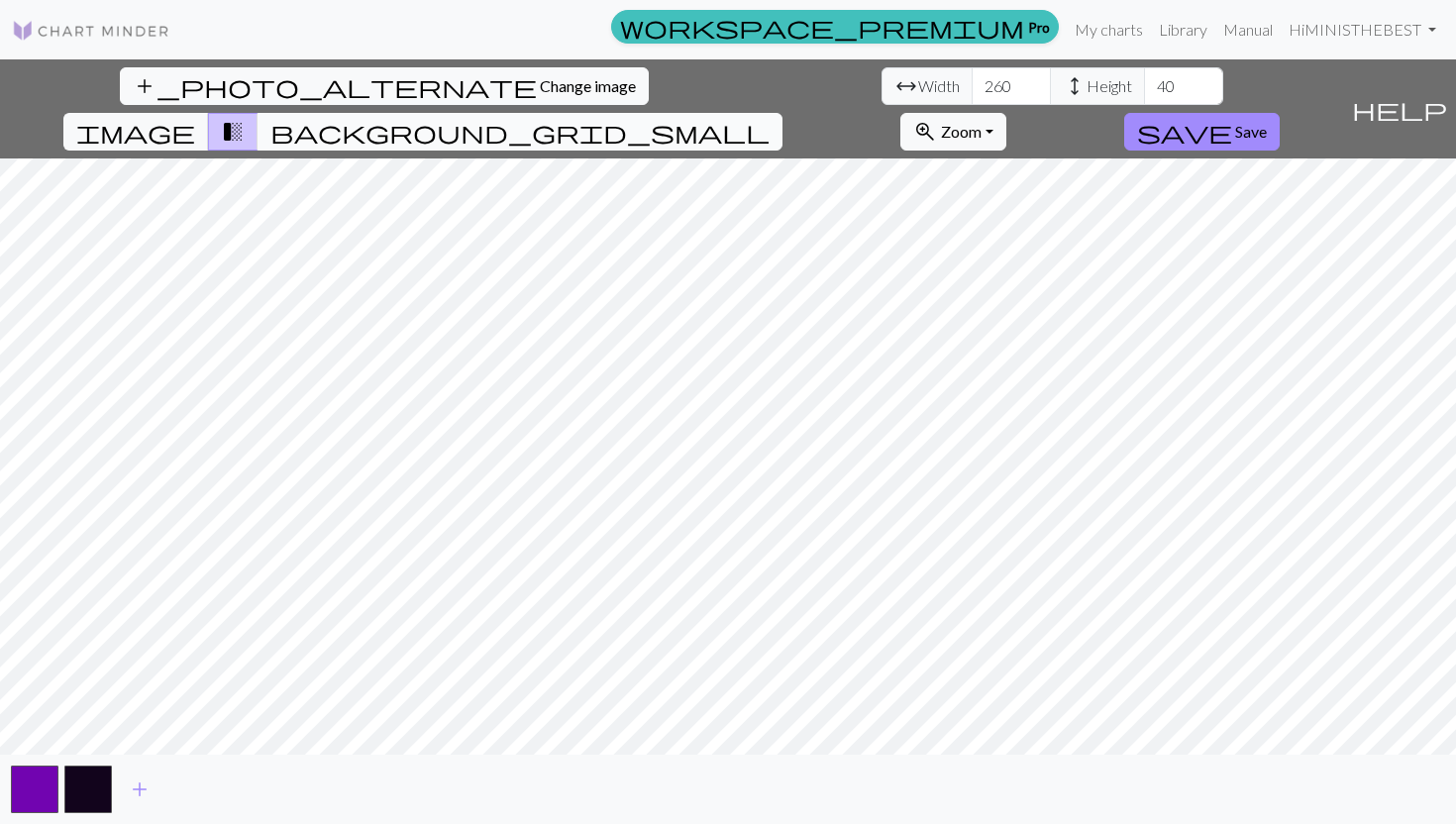 click on "background_grid_small" at bounding box center [520, 132] 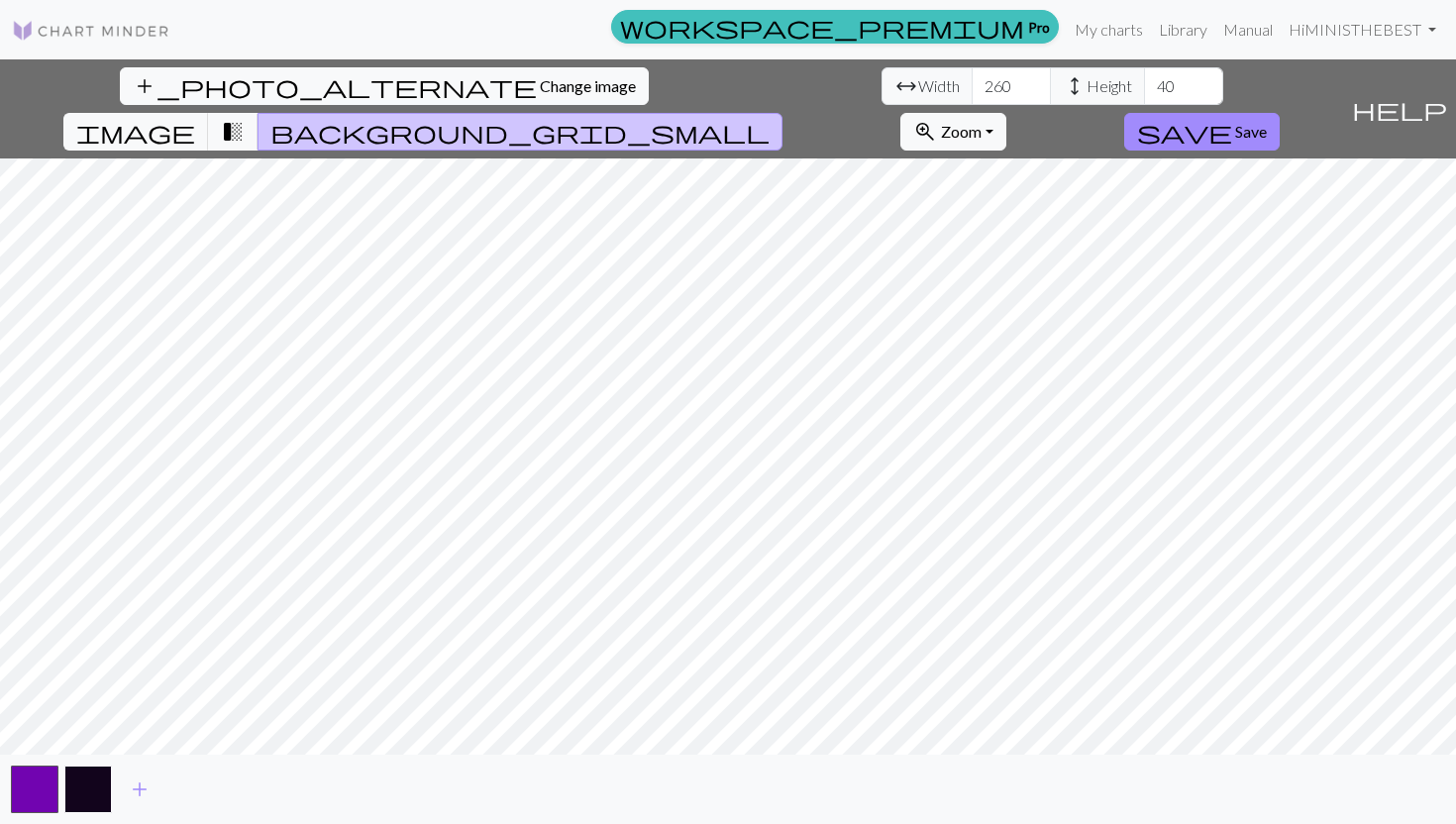 click at bounding box center (88, 789) 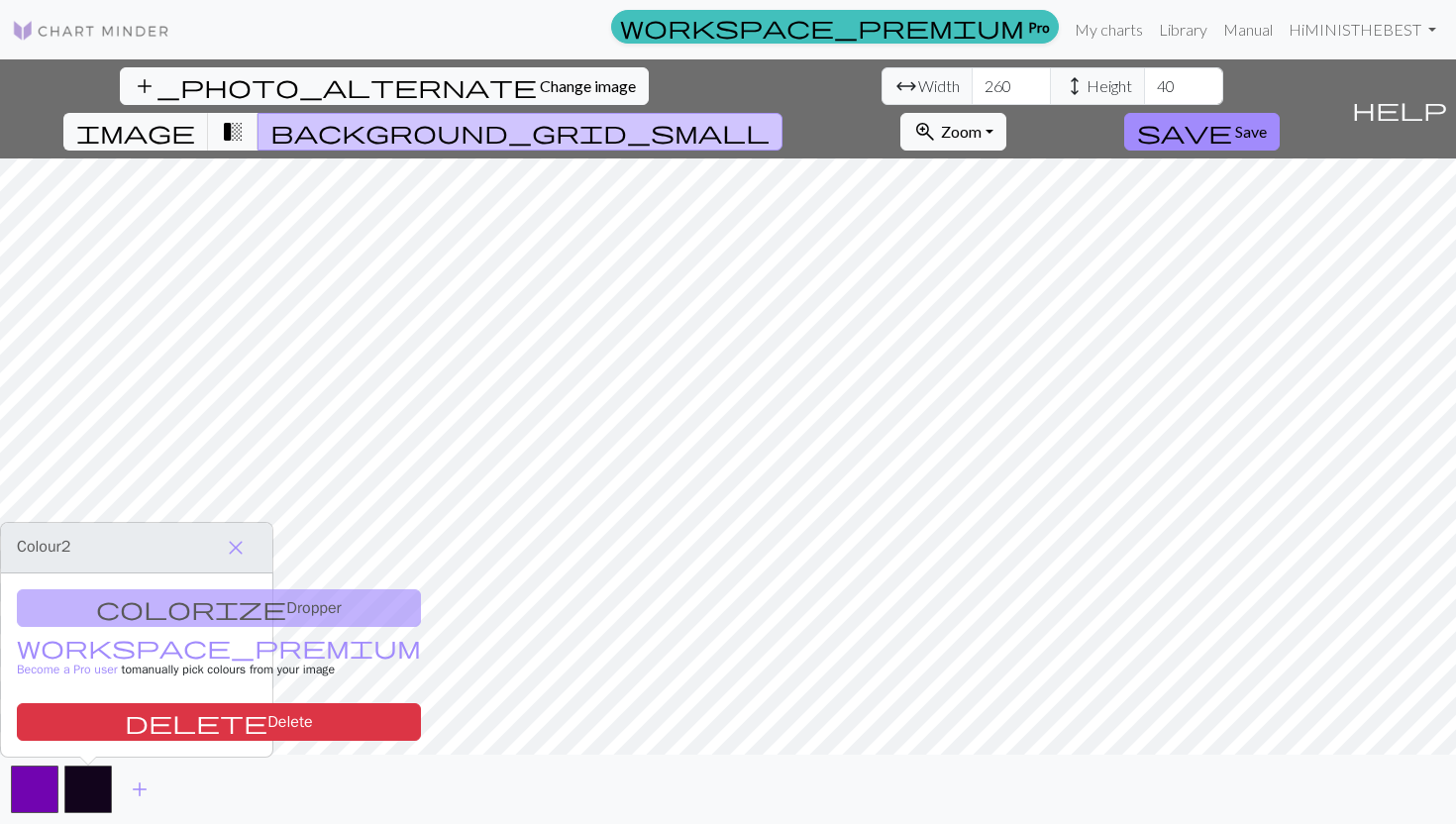 click on "colorize Dropper workspace_premium Become a Pro user   to  manually pick colours from your image delete Delete" at bounding box center (137, 665) 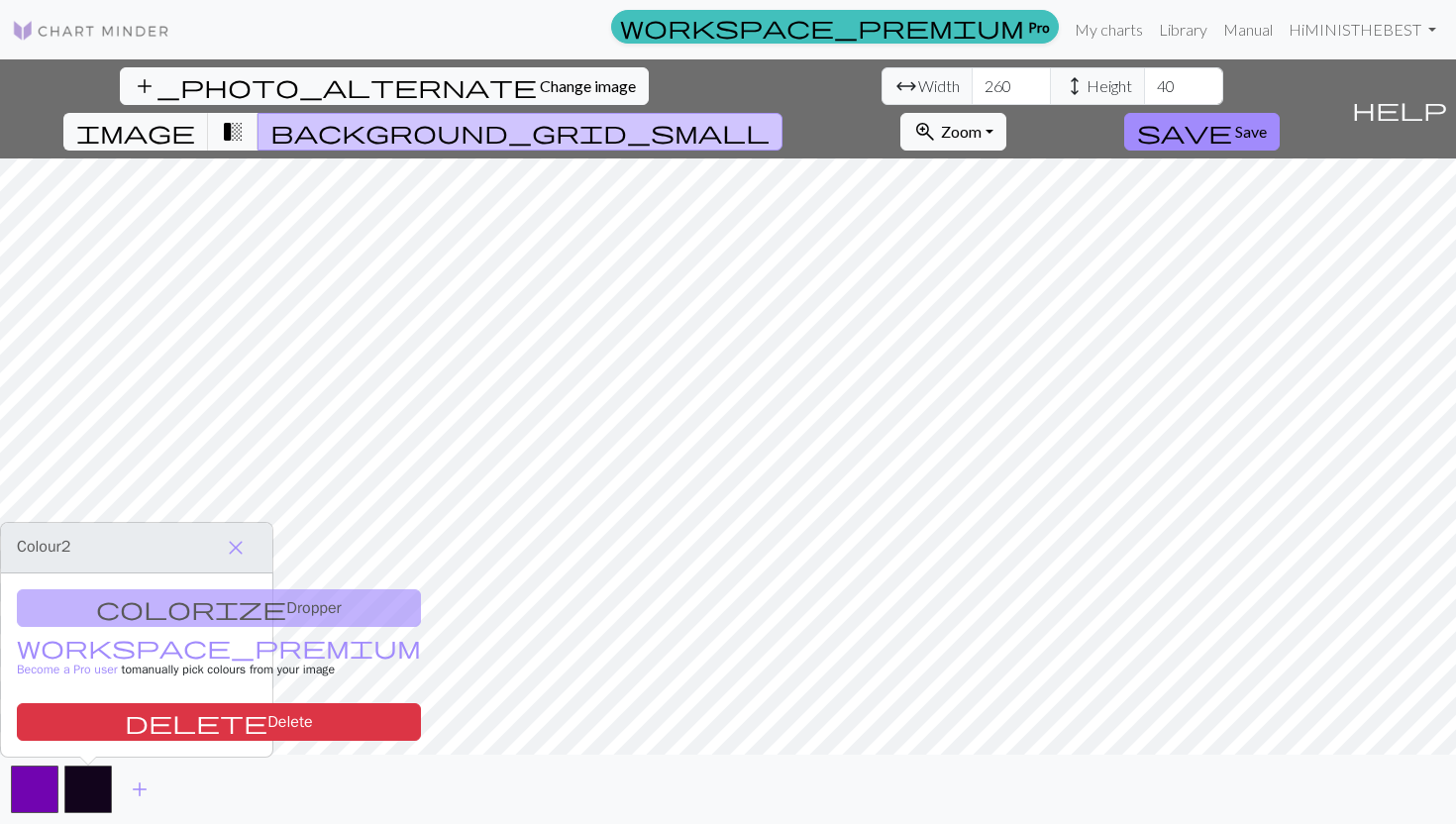 click on "add" at bounding box center [728, 789] 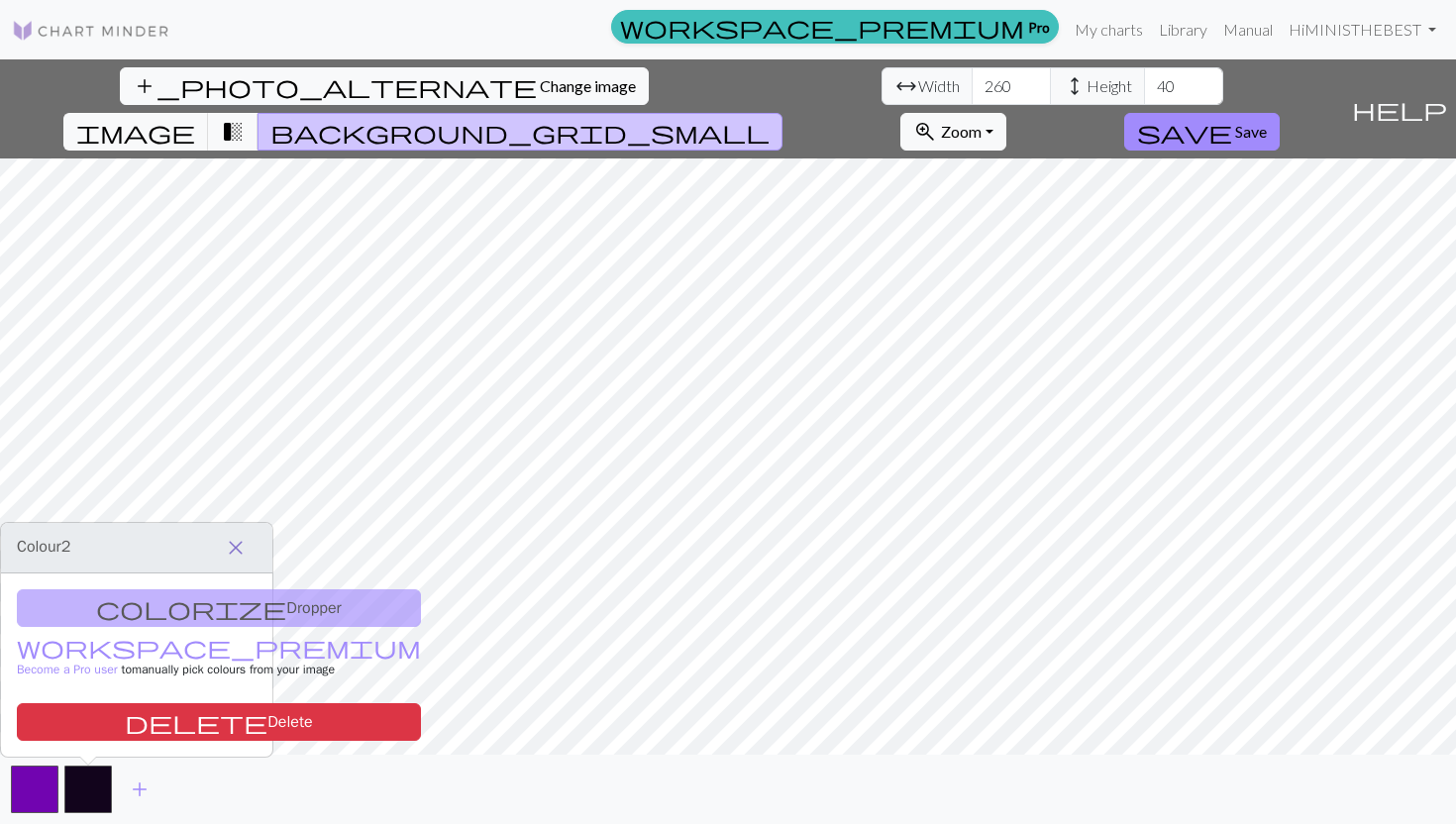 click on "close" at bounding box center [236, 548] 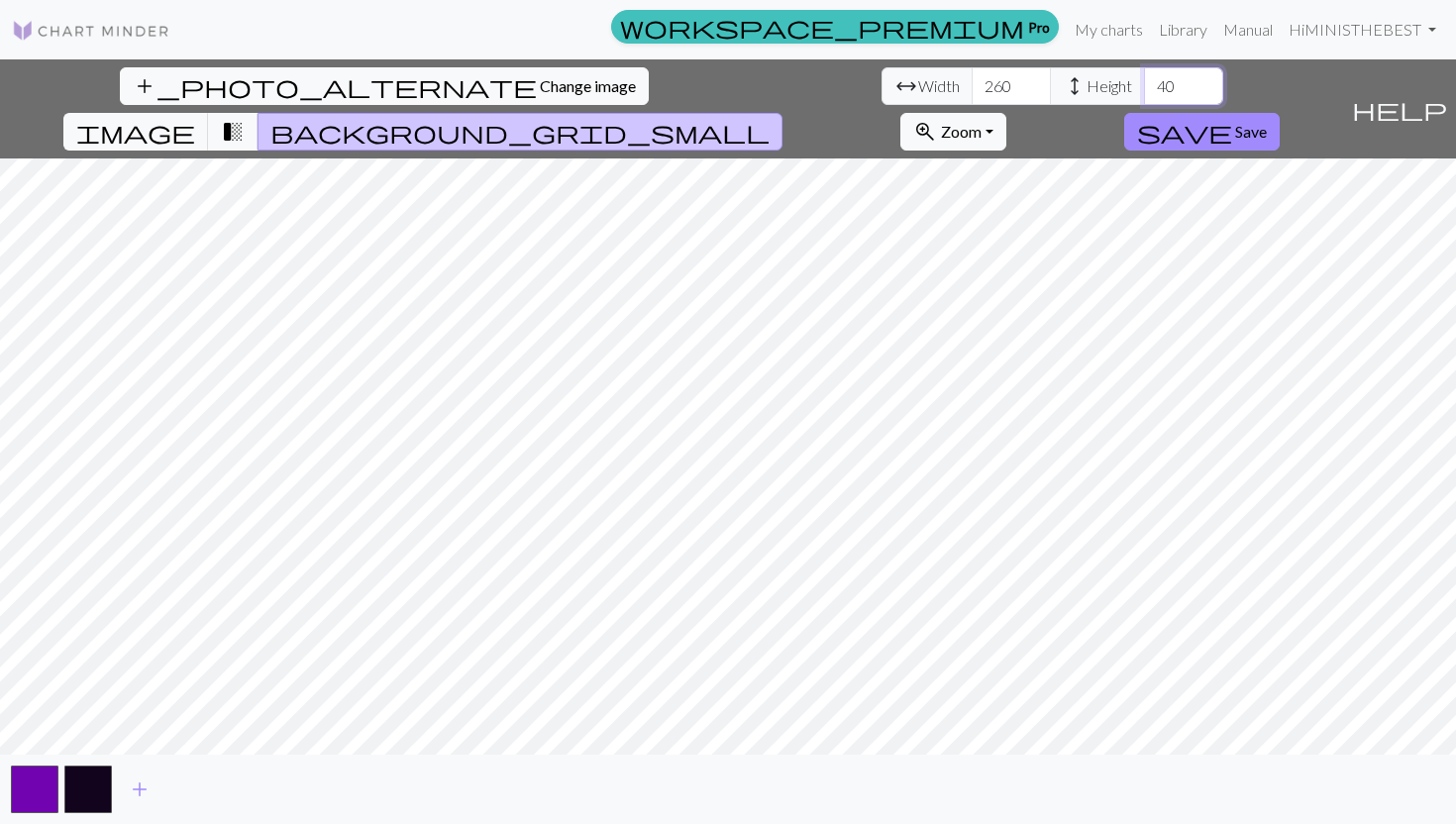 click on "40" at bounding box center (1184, 86) 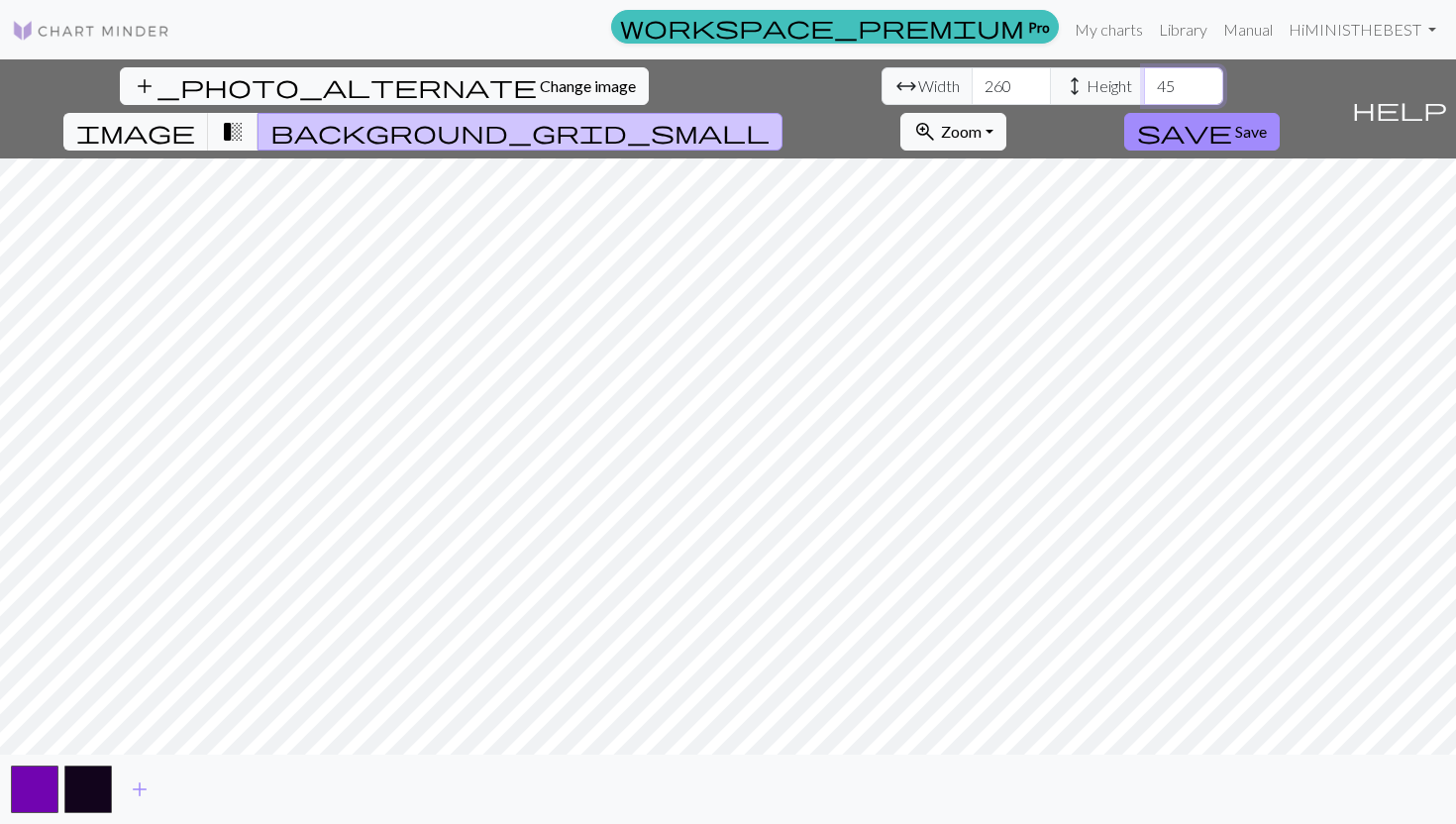 type on "45" 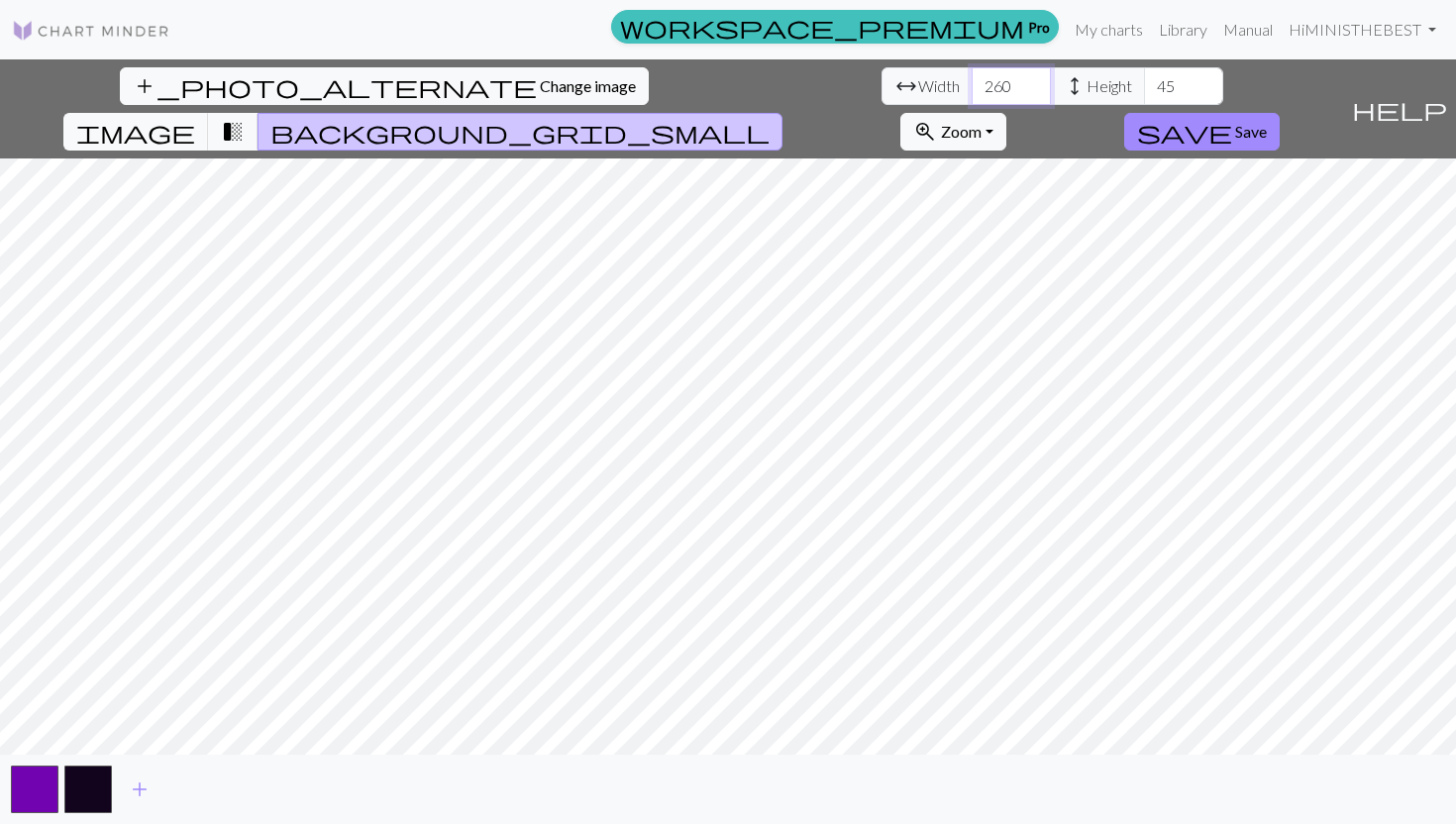 drag, startPoint x: 456, startPoint y: 85, endPoint x: 441, endPoint y: 85, distance: 15 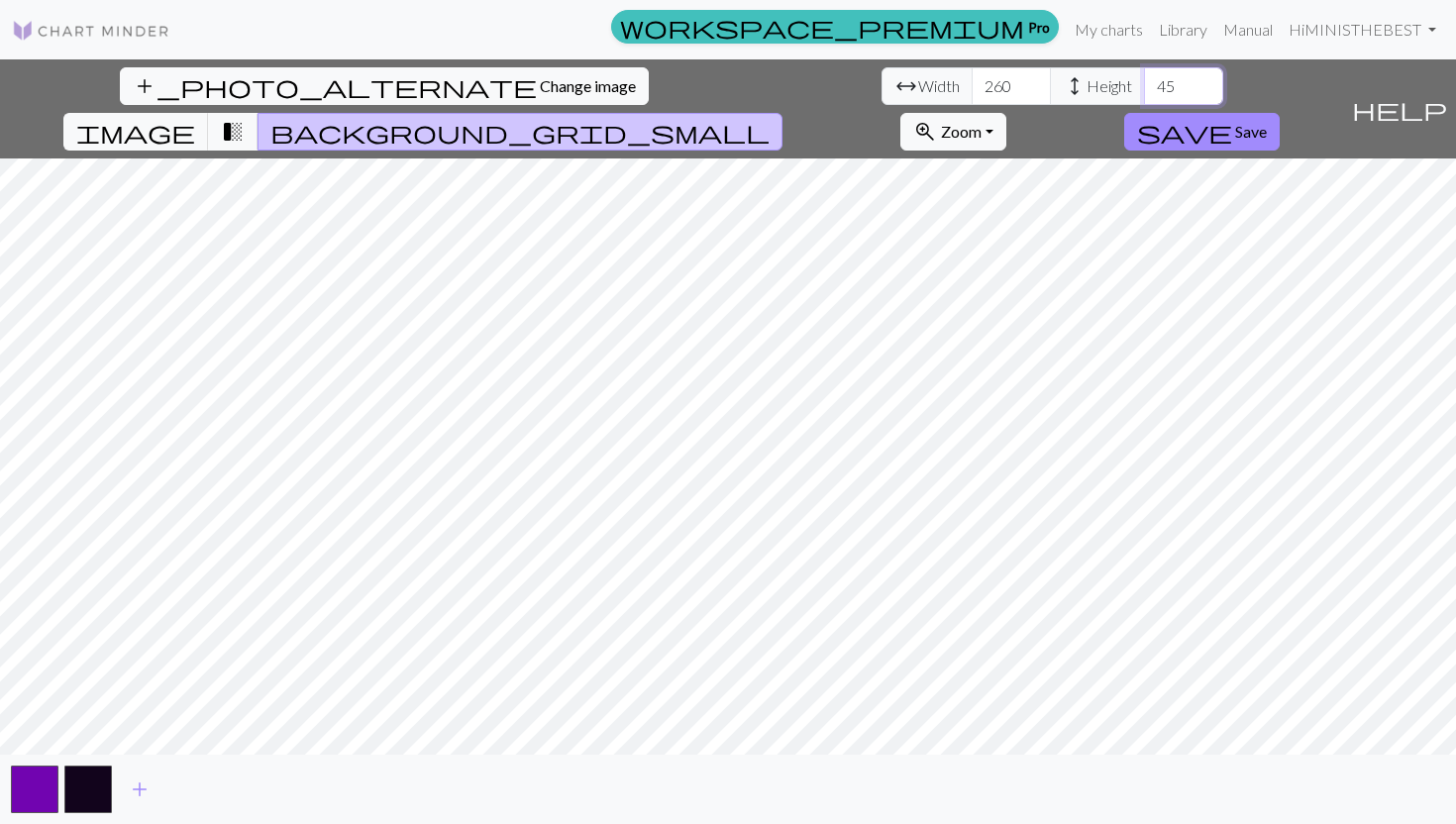 click on "45" at bounding box center (1184, 86) 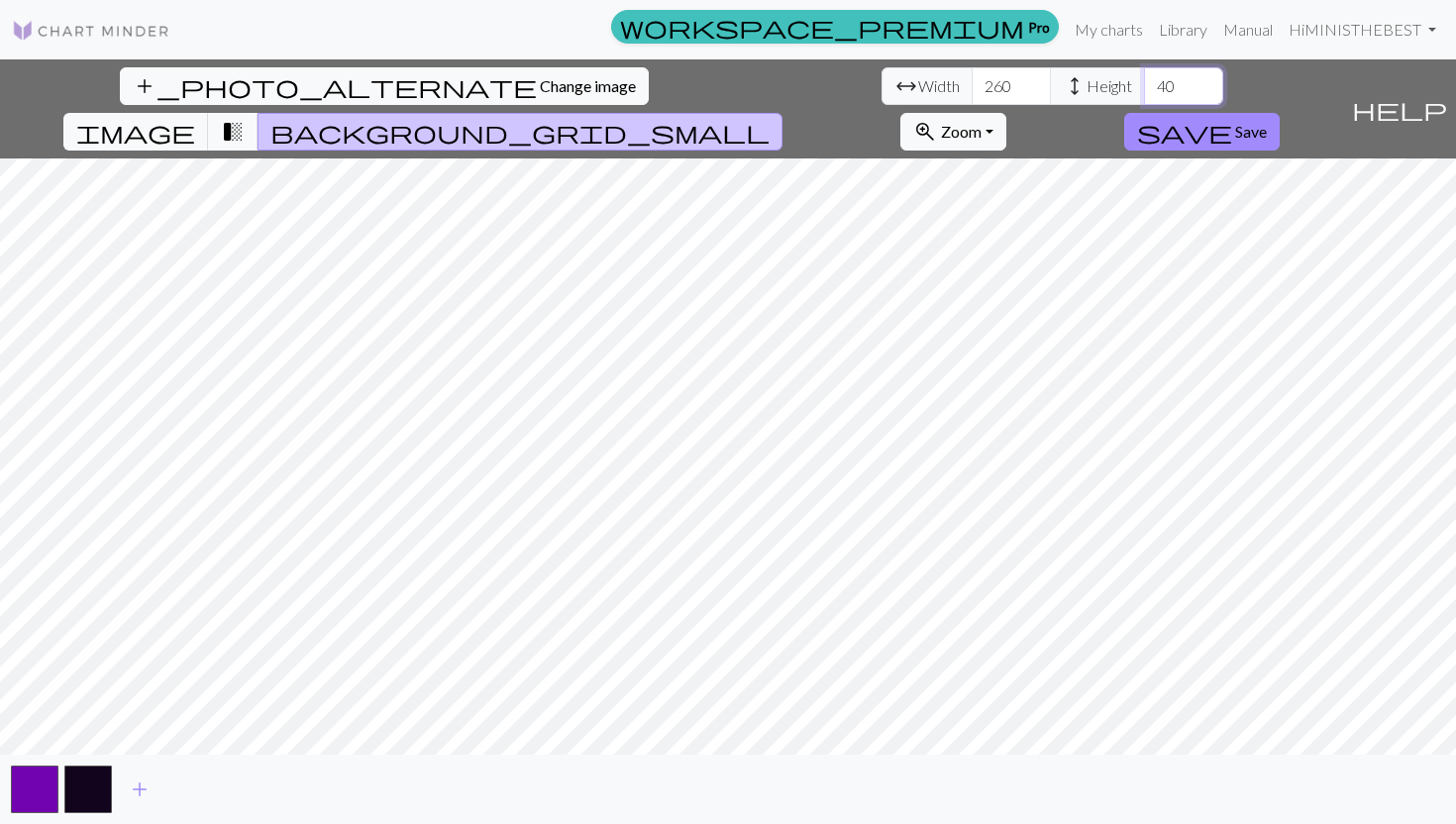 type on "40" 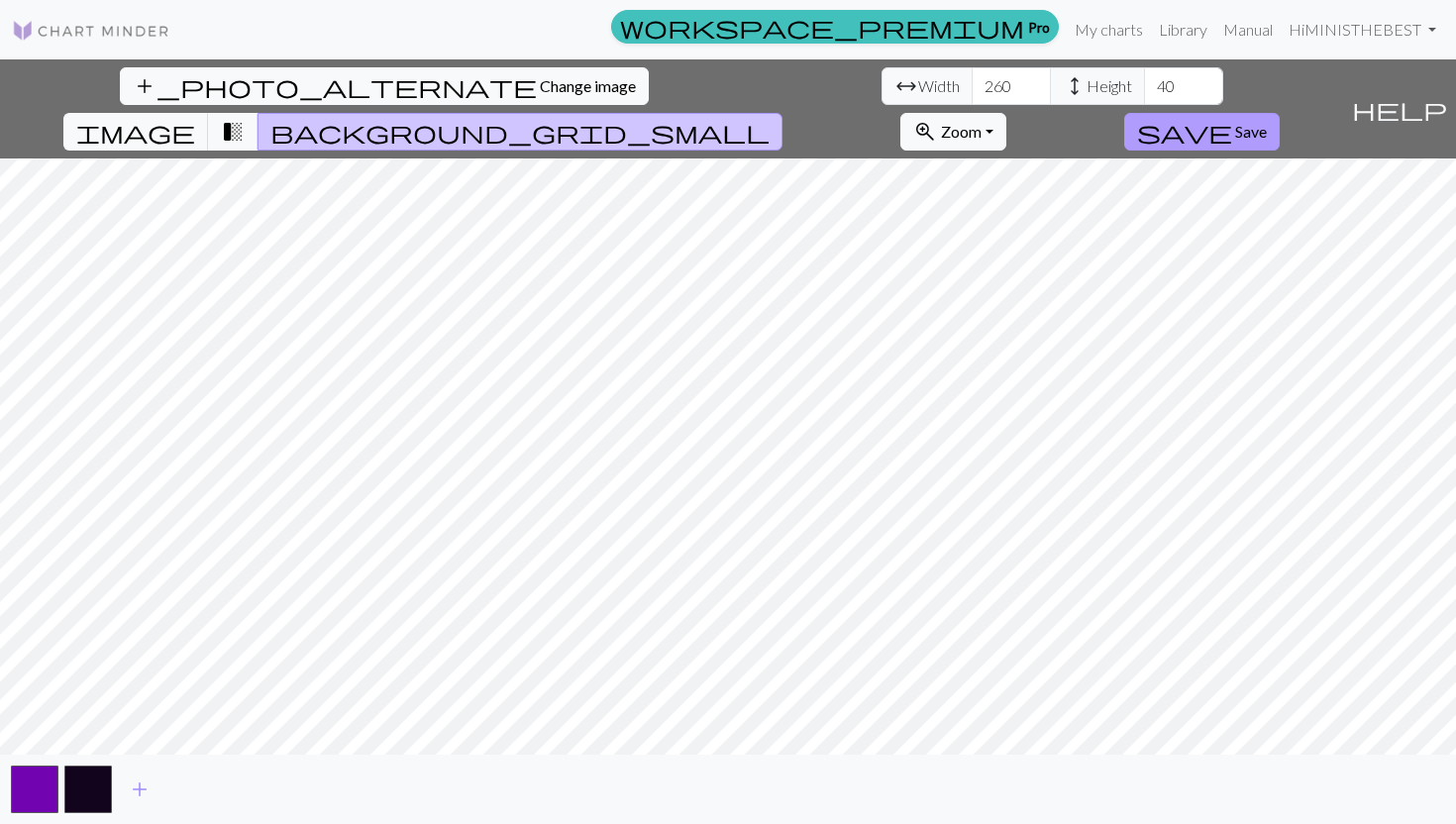 click on "Save" at bounding box center (1251, 131) 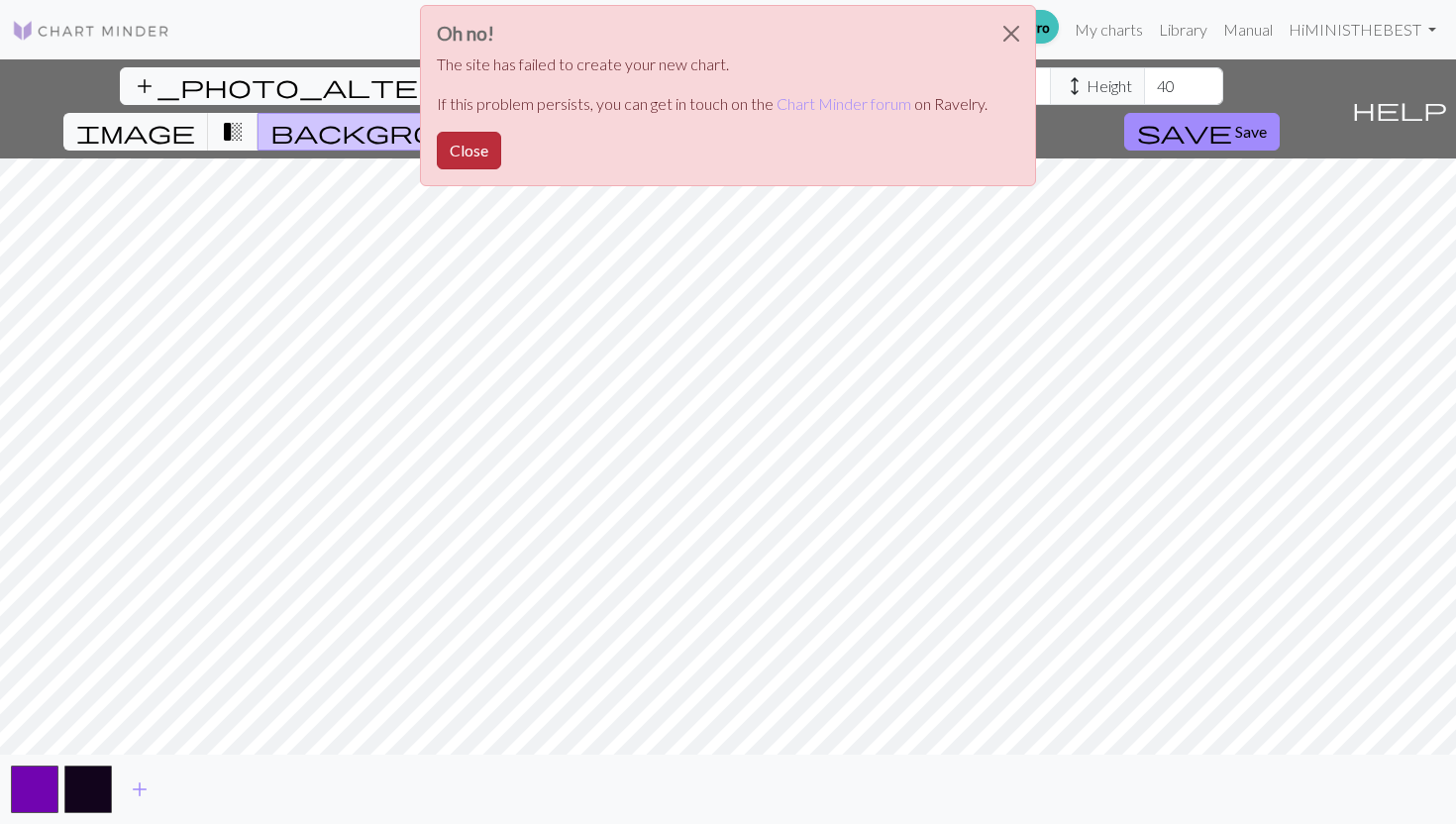 click on "Close" at bounding box center [468, 151] 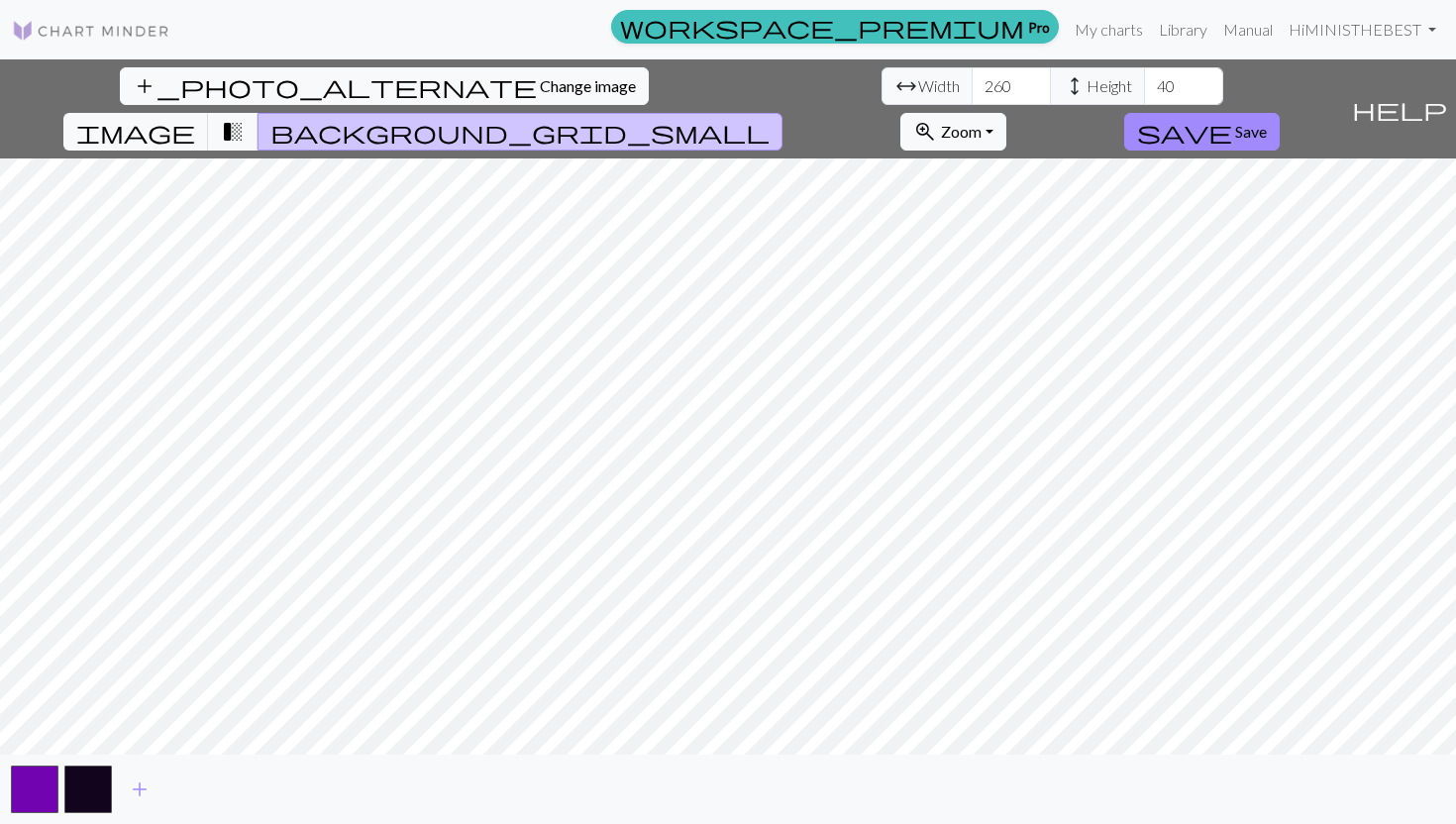 click at bounding box center (91, 31) 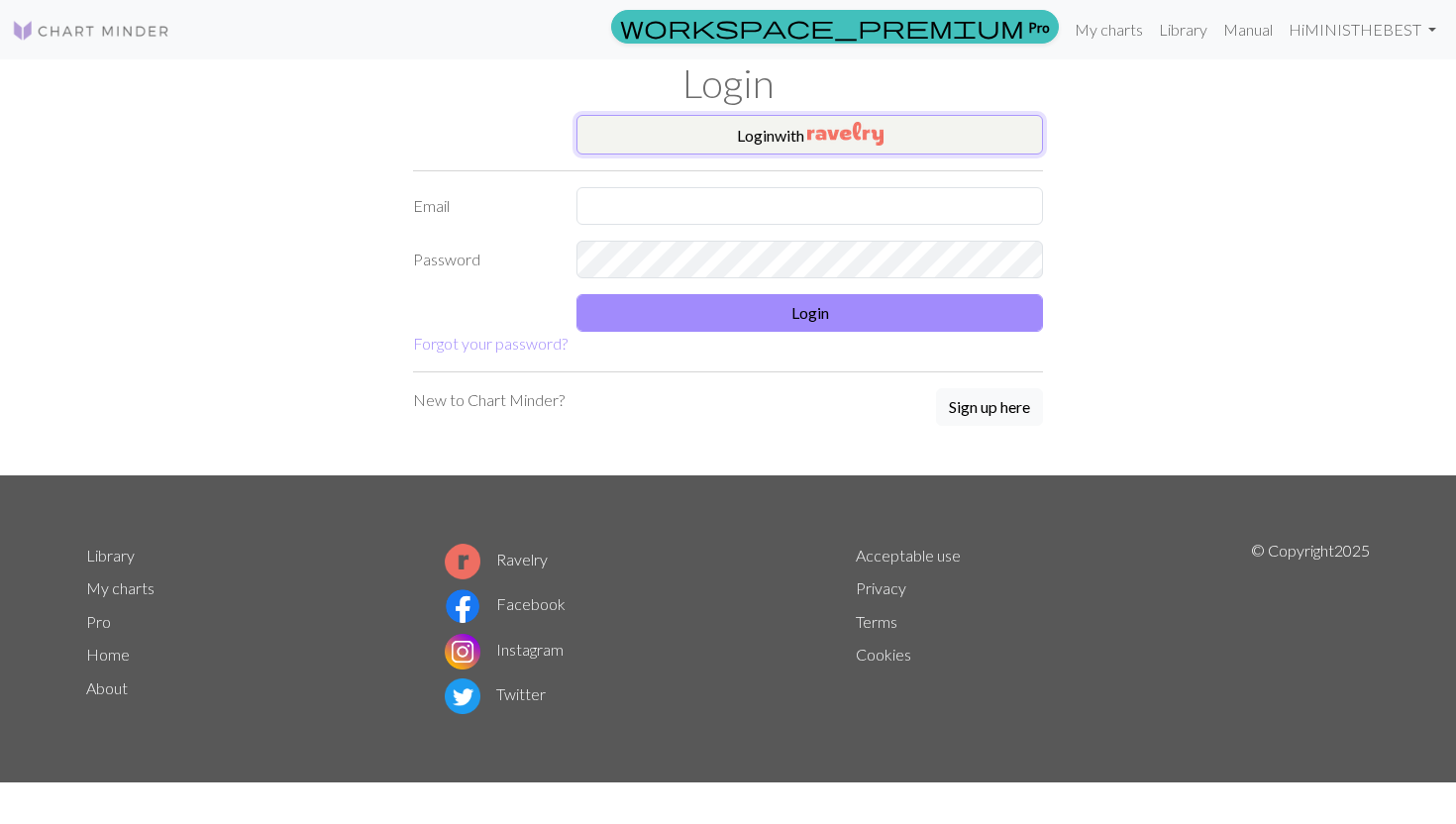 click on "Login  with" at bounding box center (809, 135) 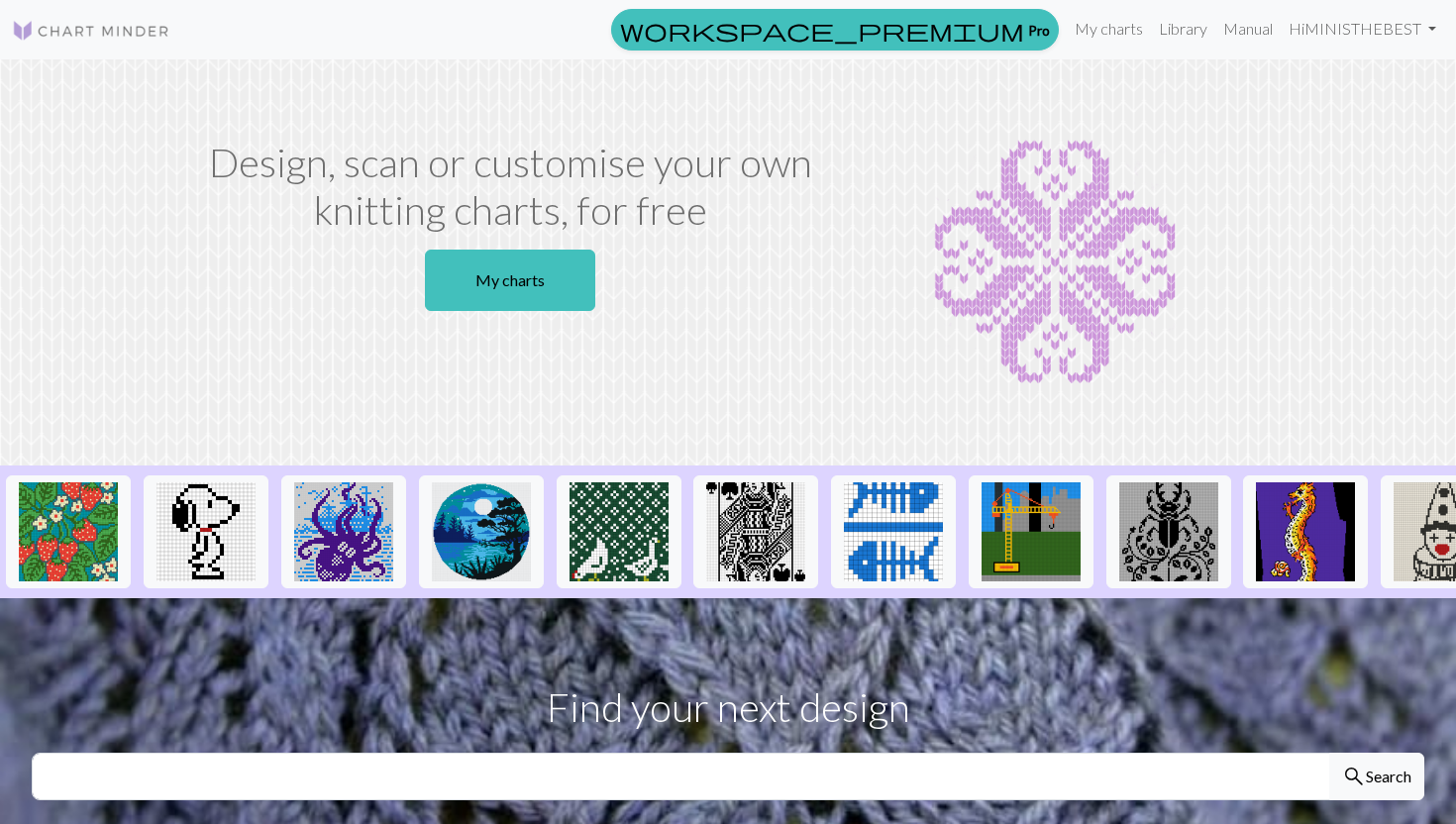 scroll, scrollTop: 0, scrollLeft: 0, axis: both 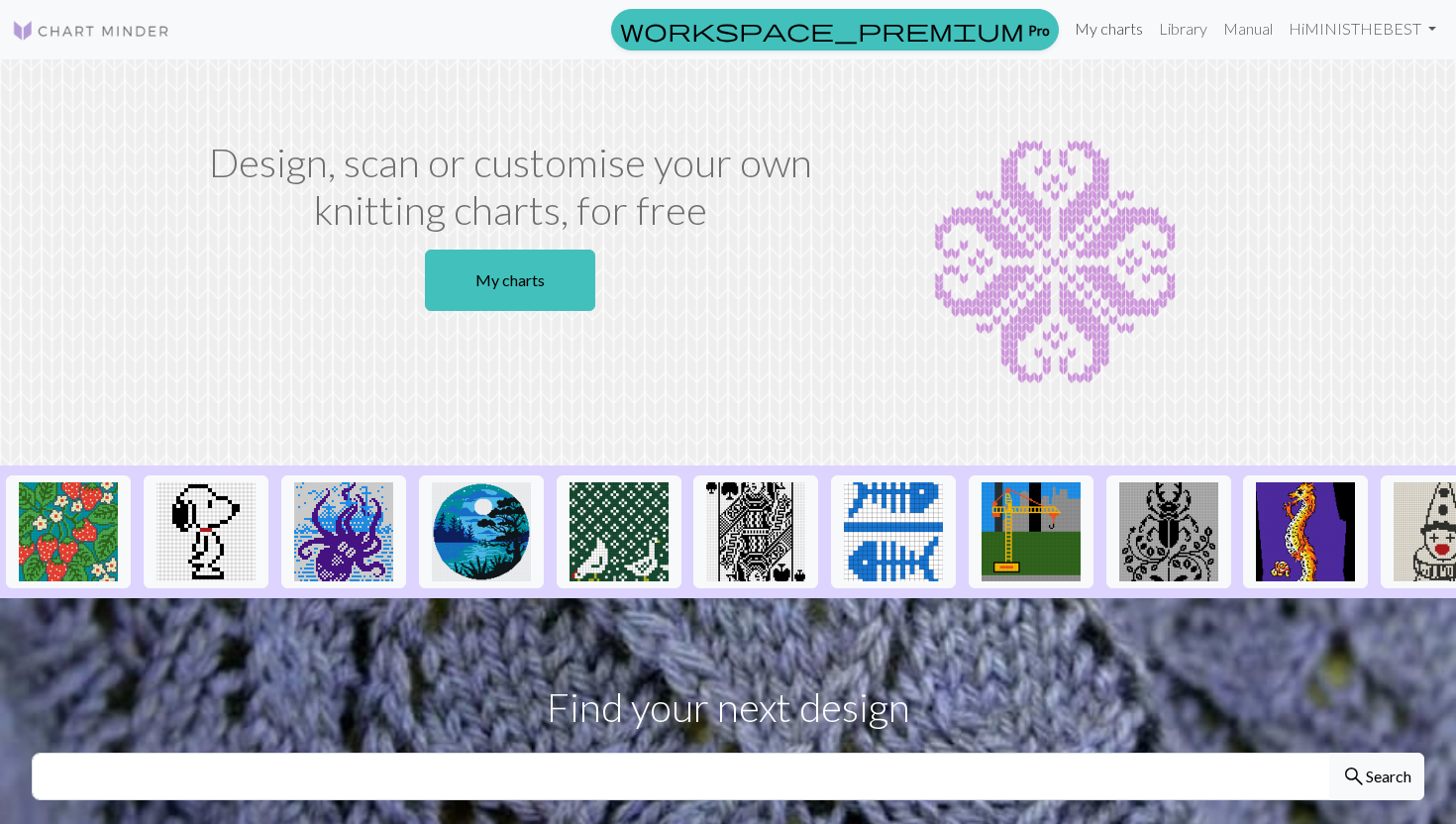 click on "My charts" at bounding box center (1108, 29) 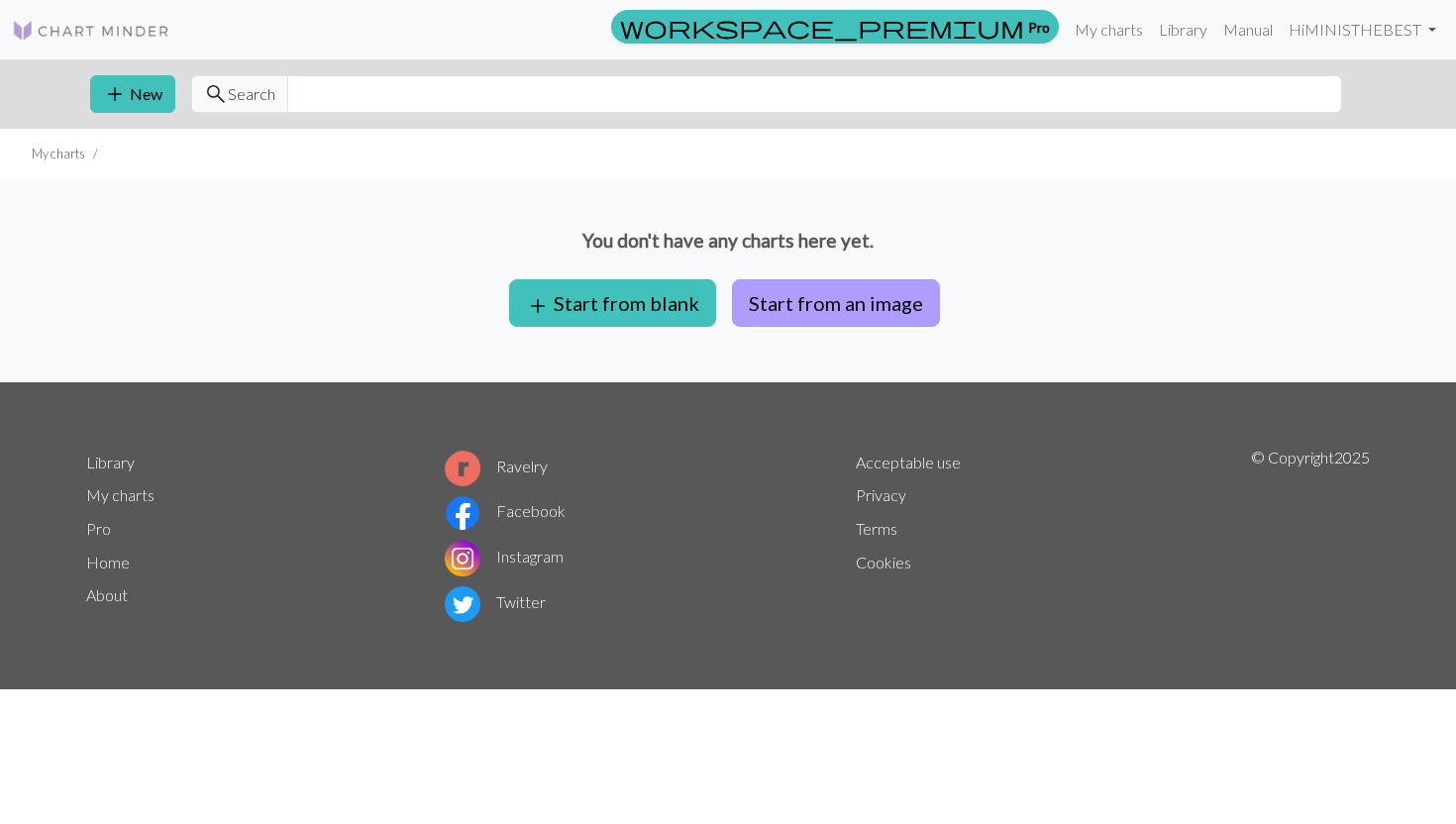 click on "Start from an image" at bounding box center (836, 303) 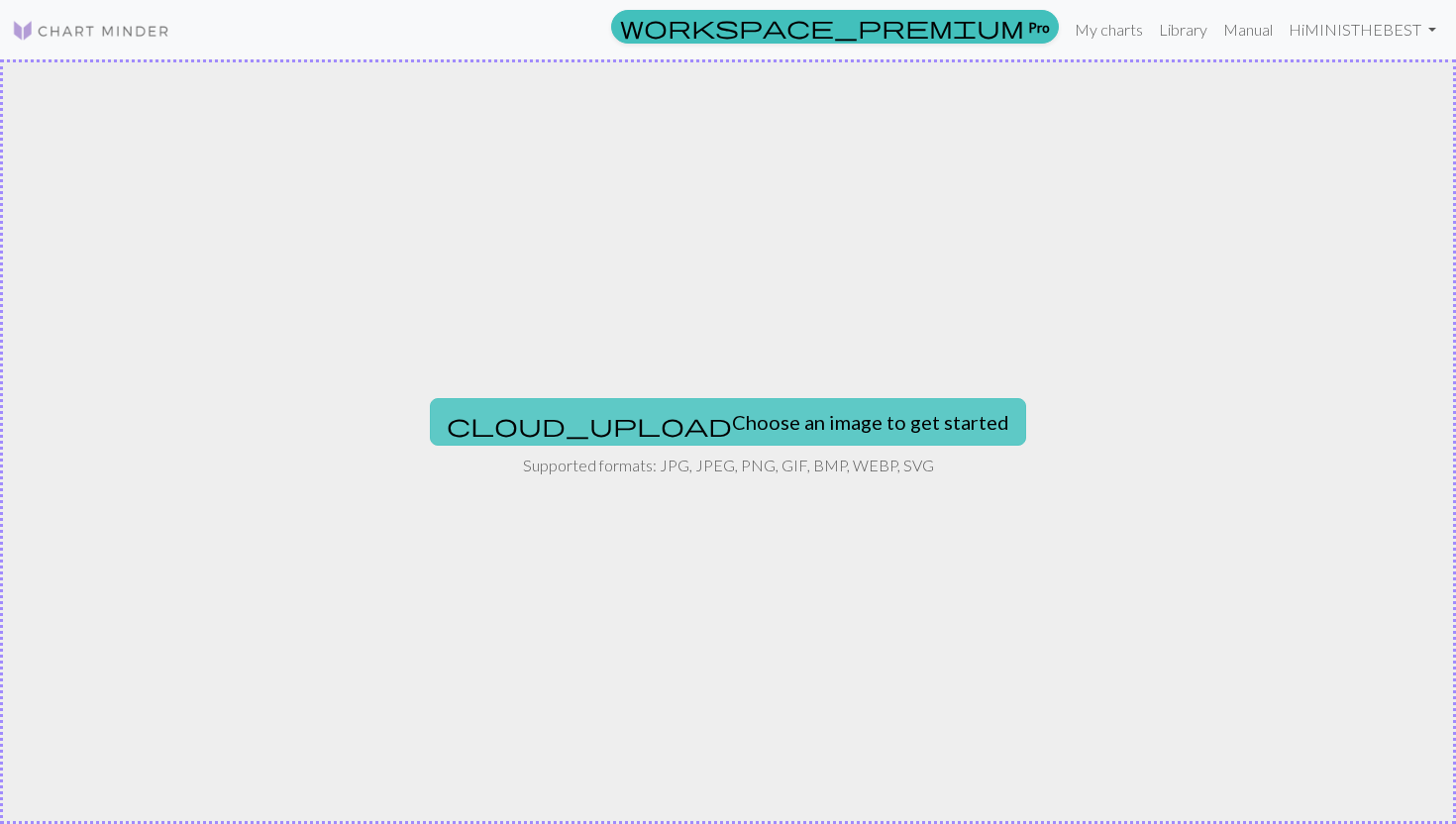 click on "cloud_upload  Choose an image to get started" at bounding box center (728, 422) 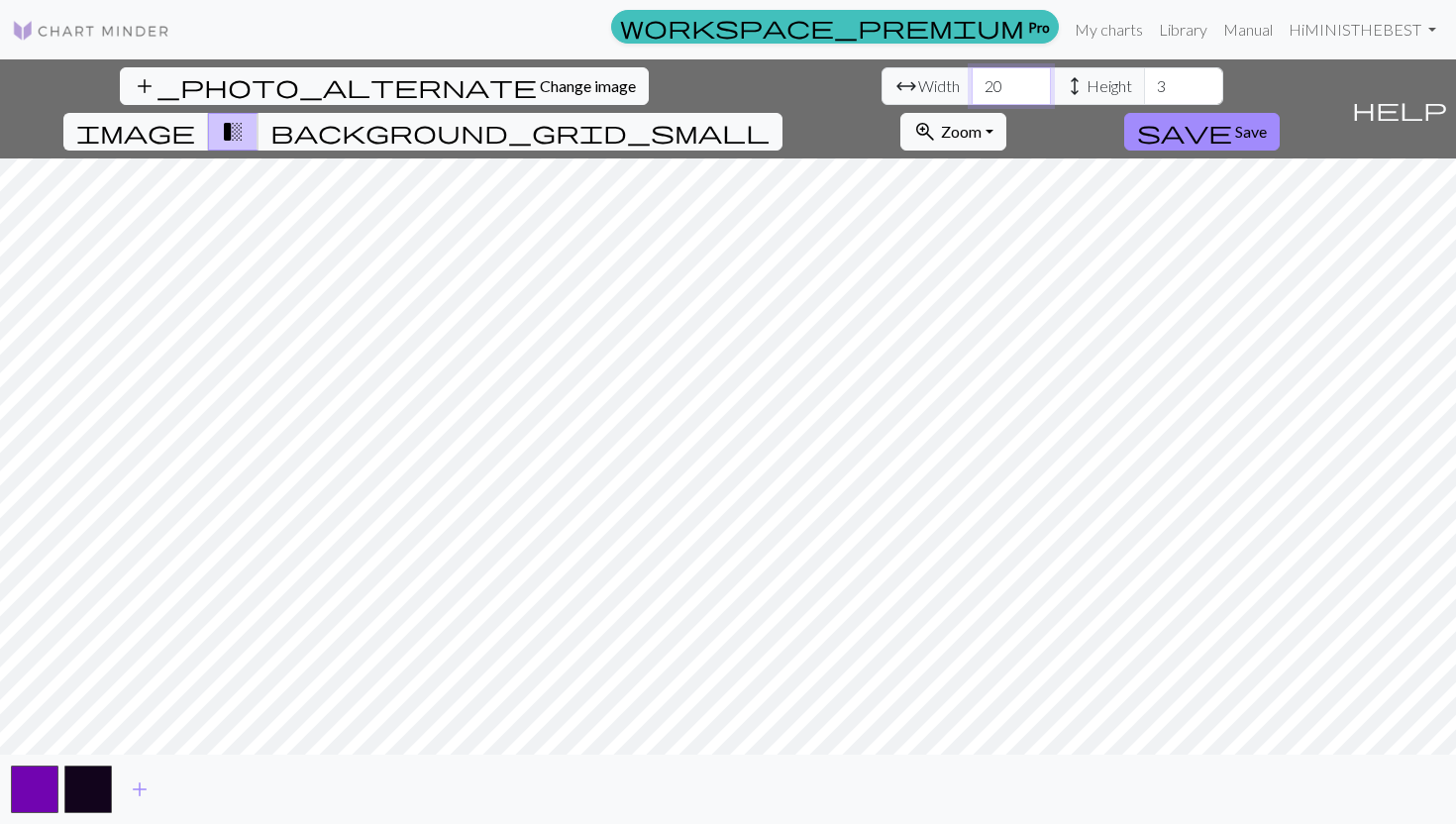 drag, startPoint x: 458, startPoint y: 84, endPoint x: 338, endPoint y: 78, distance: 120.14991 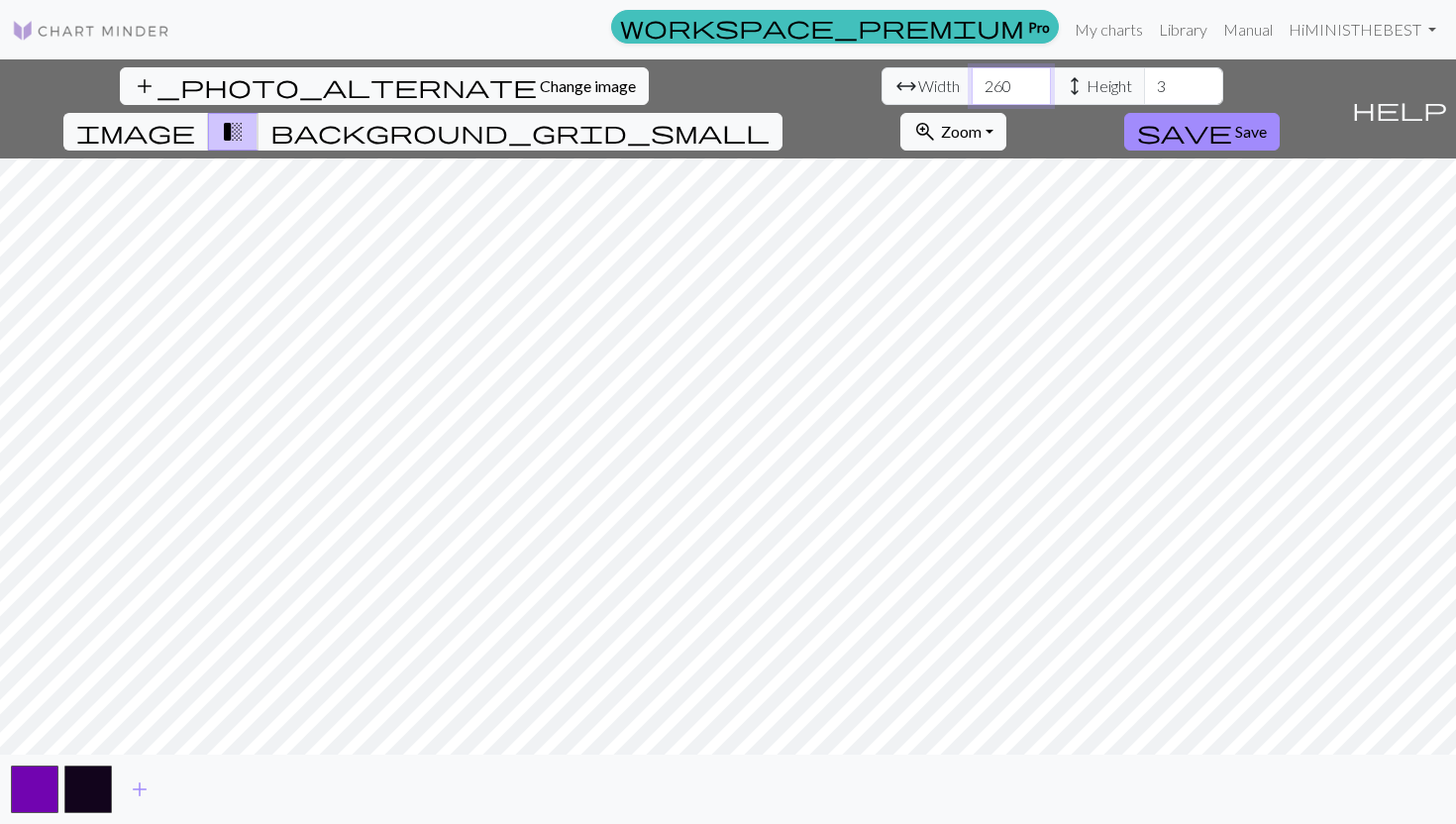 type on "260" 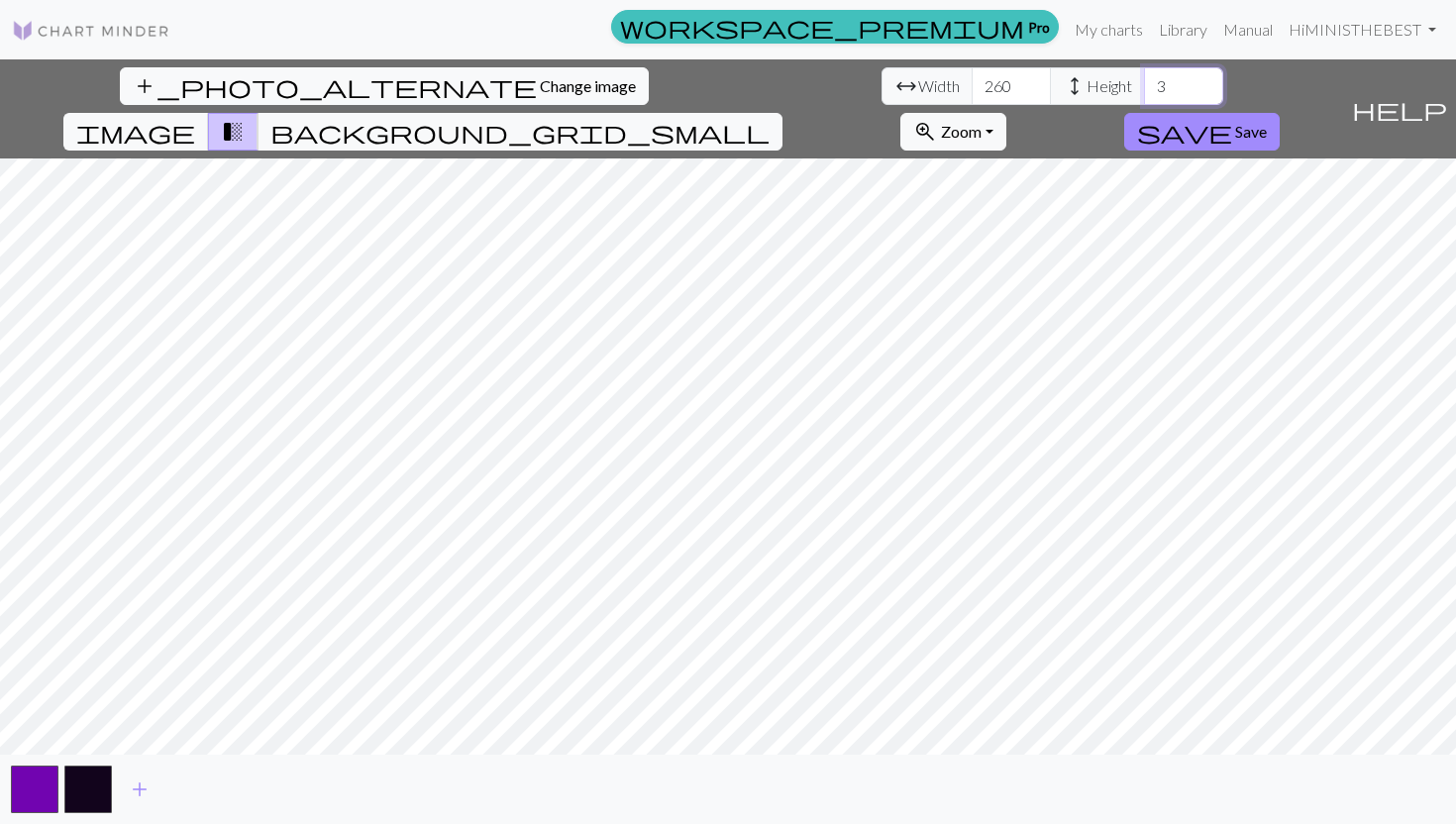 drag, startPoint x: 612, startPoint y: 88, endPoint x: 543, endPoint y: 94, distance: 69.260378 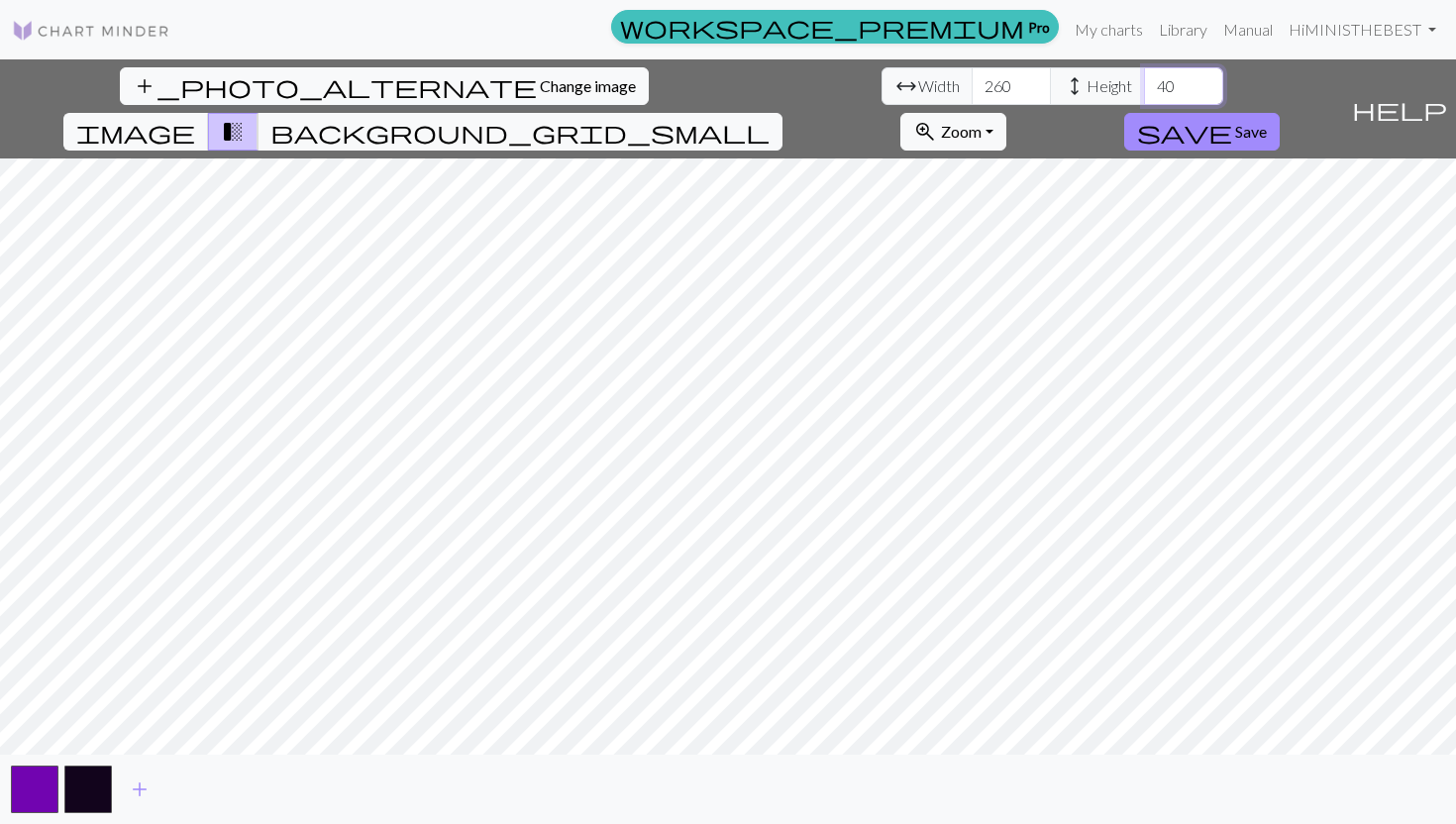 type on "40" 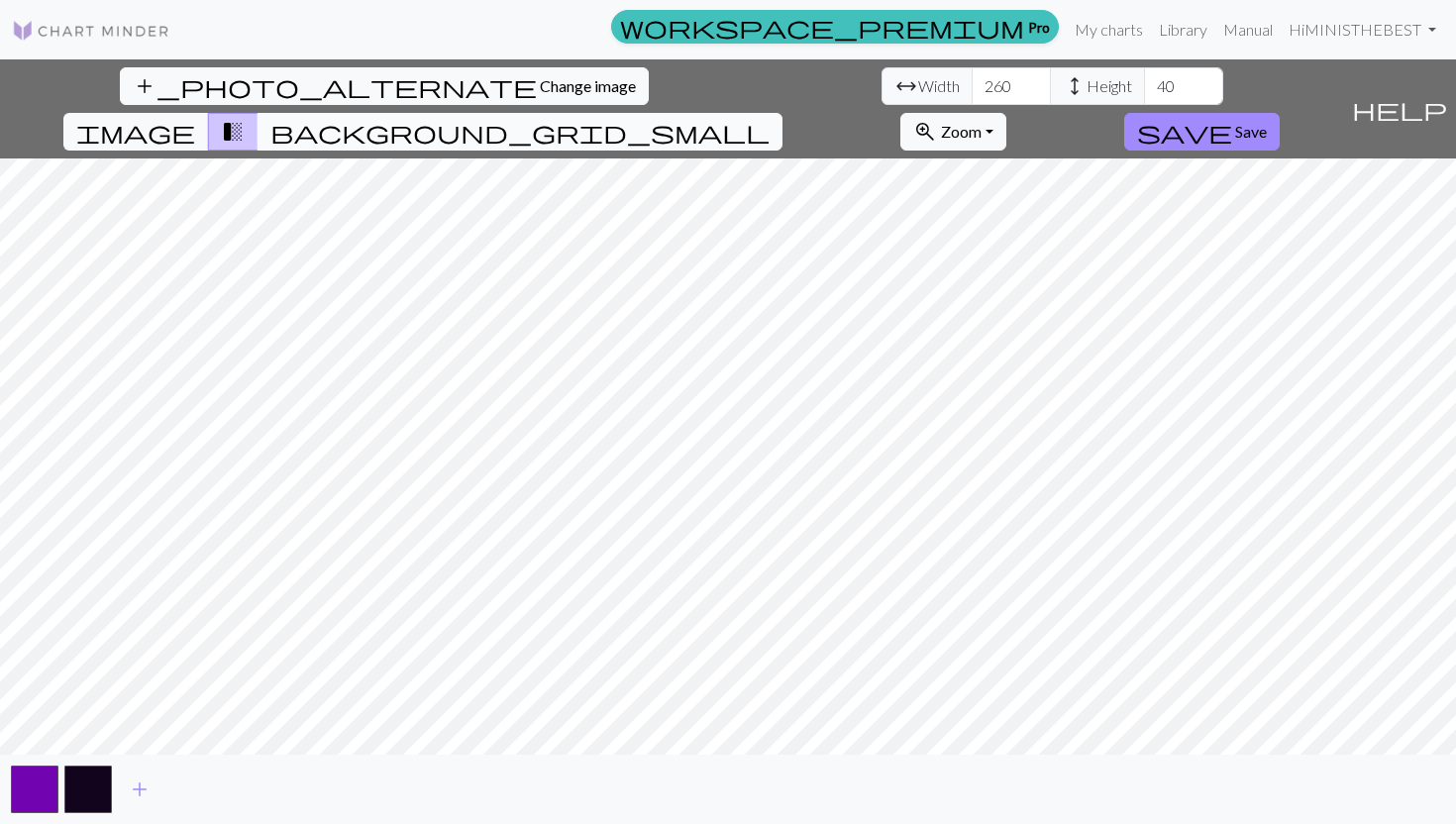 click on "background_grid_small" at bounding box center [520, 132] 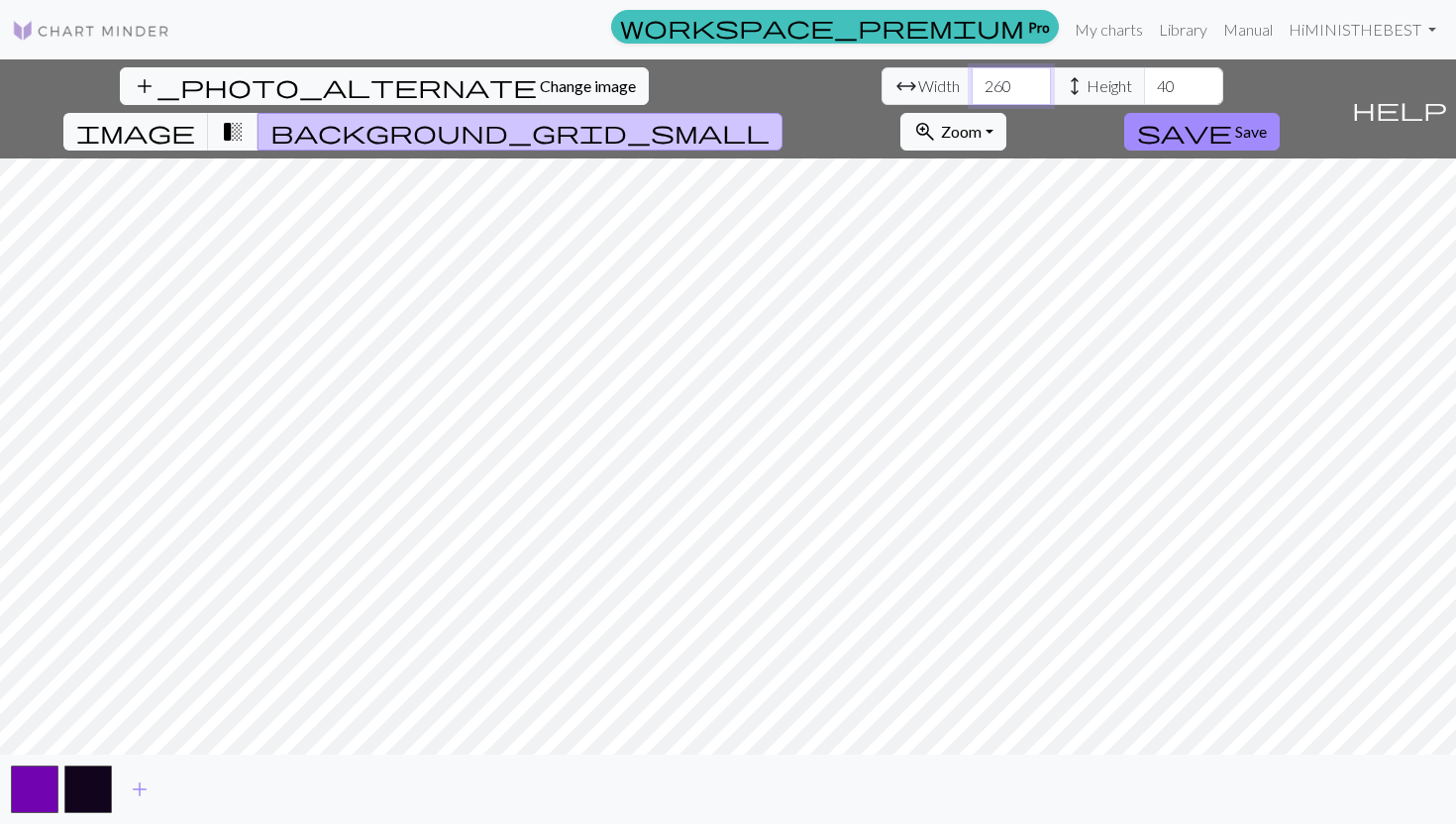 click on "260" at bounding box center [1011, 86] 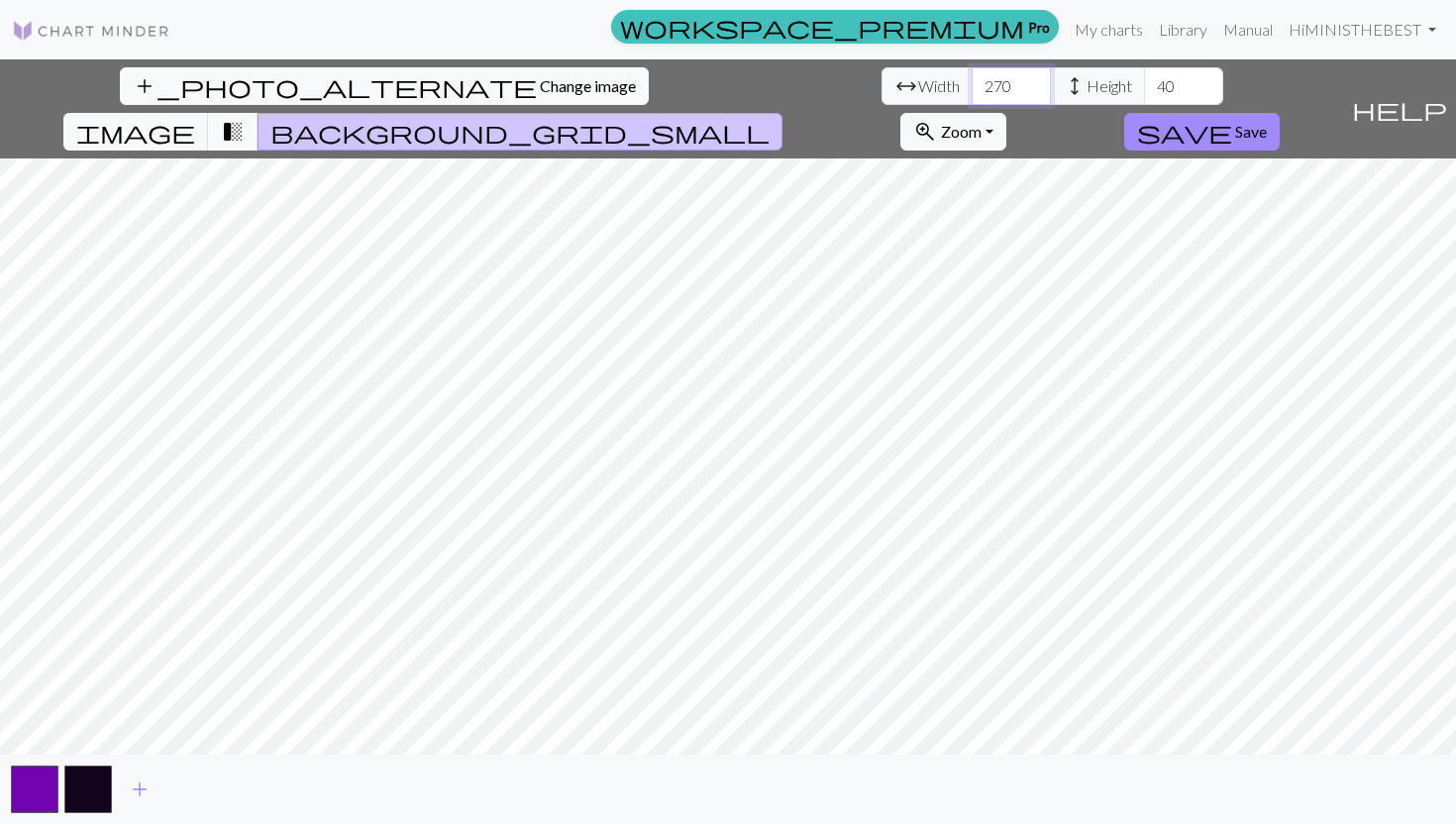 type on "270" 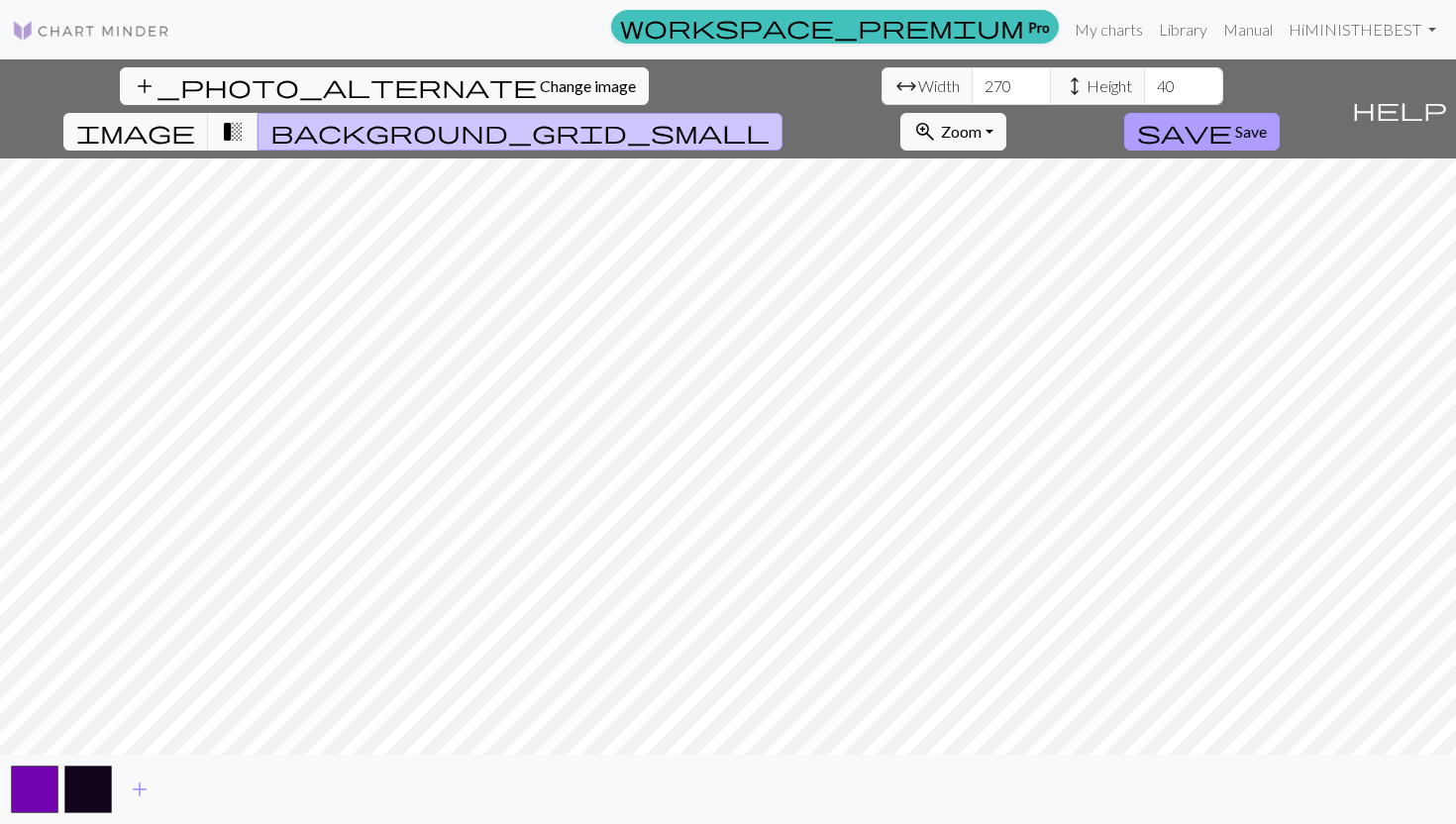 click on "Save" at bounding box center [1251, 131] 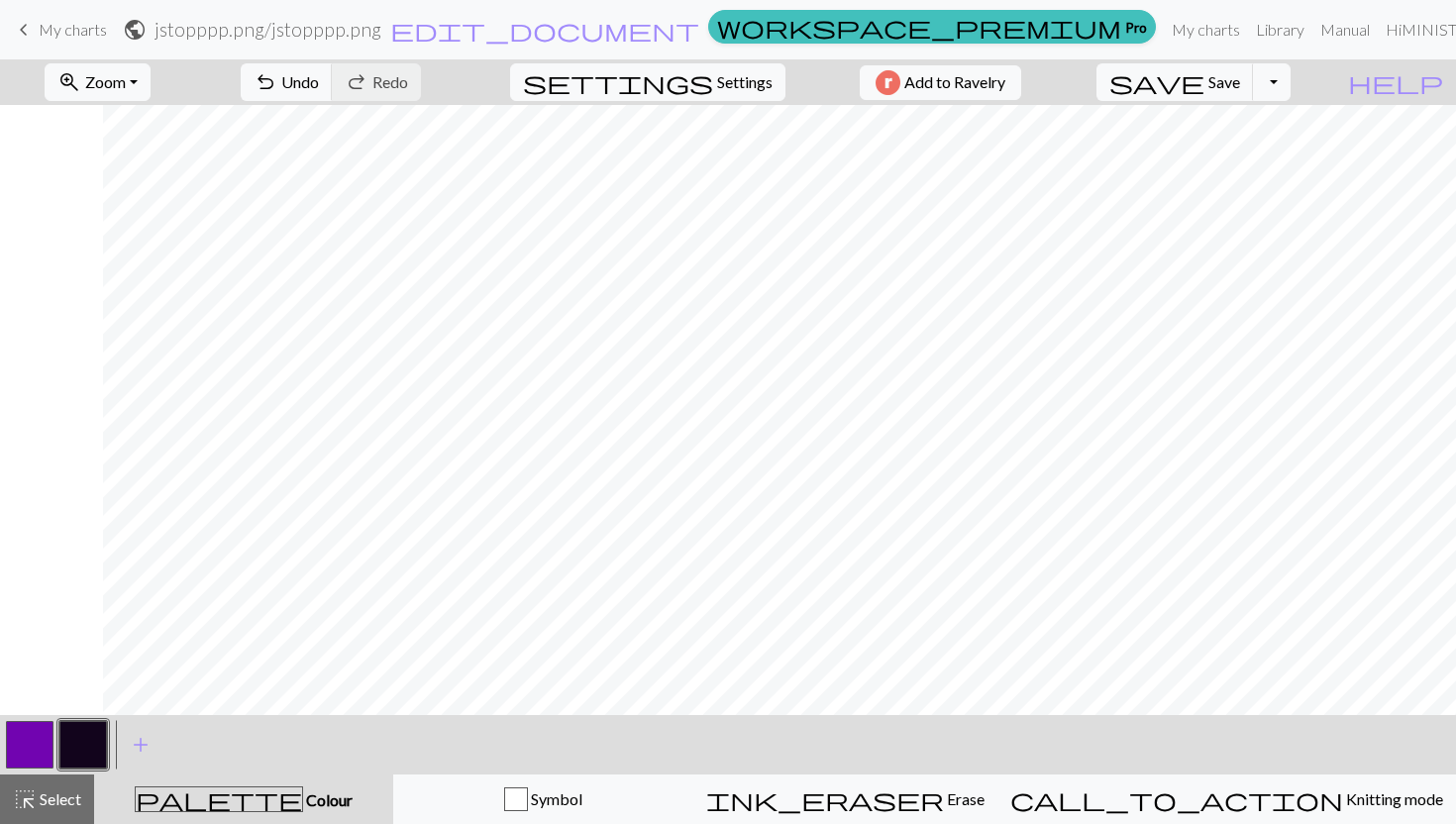 scroll, scrollTop: 0, scrollLeft: 273, axis: horizontal 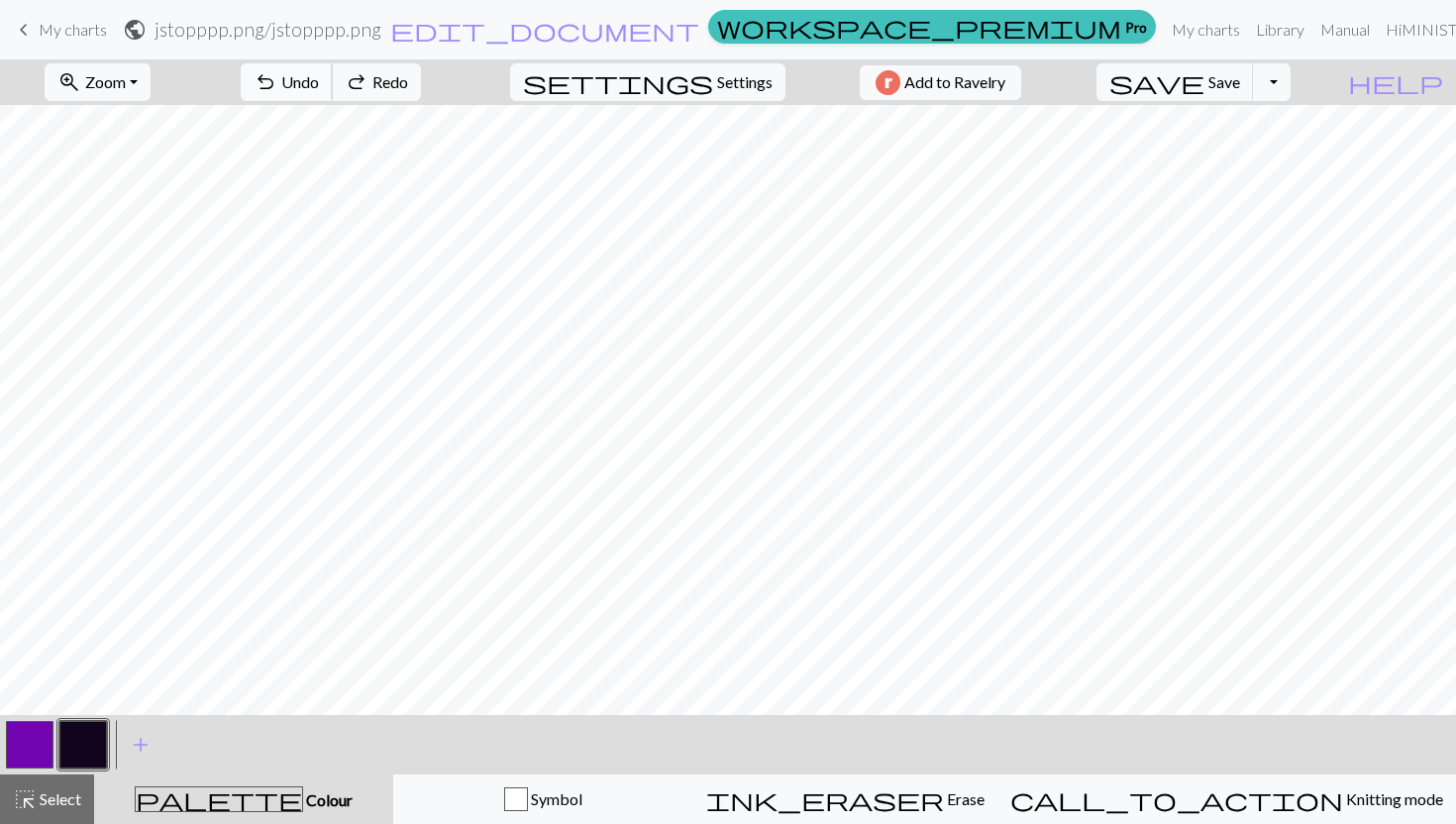 click on "undo Undo Undo" at bounding box center [286, 82] 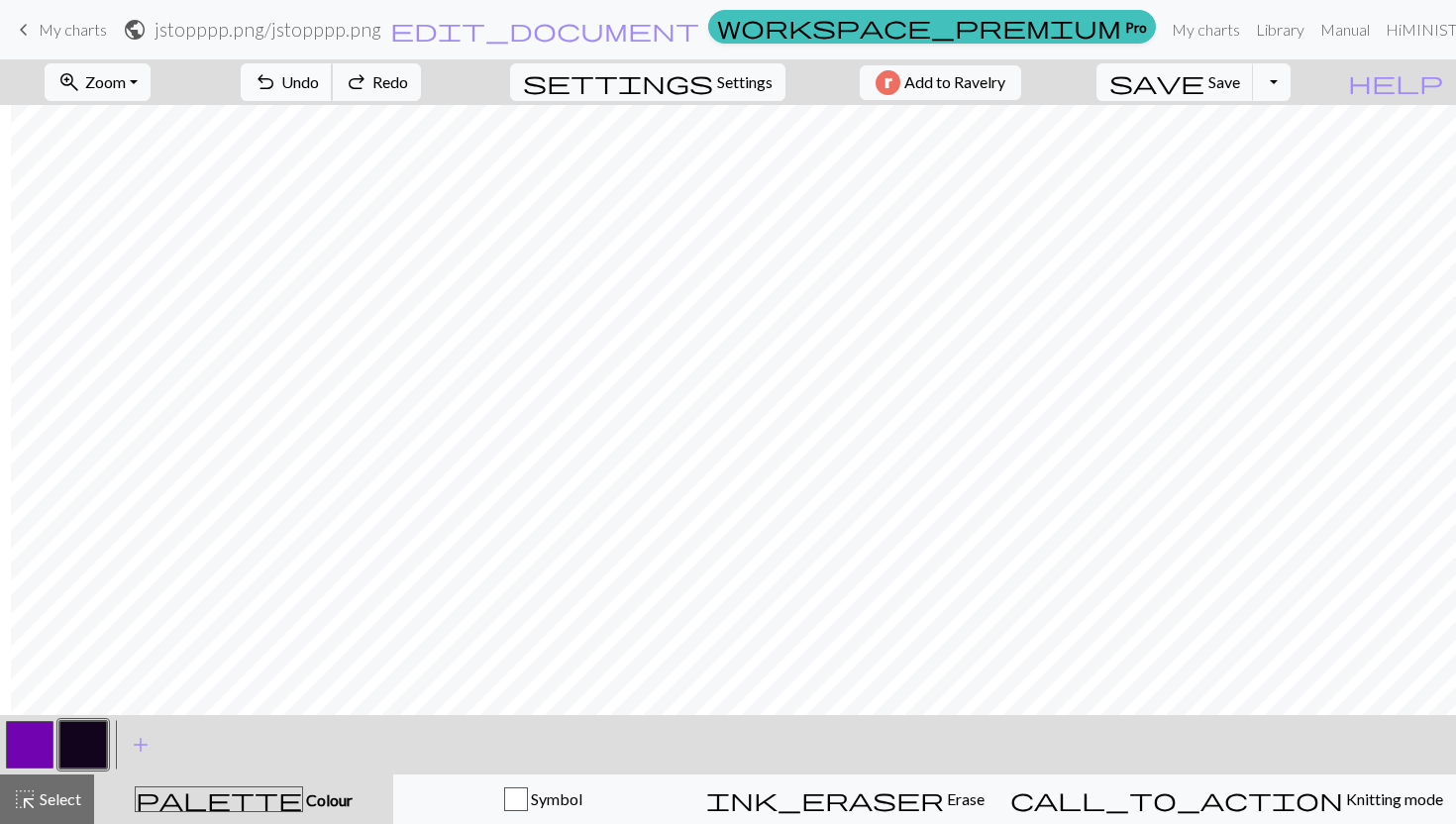 scroll, scrollTop: 0, scrollLeft: 448, axis: horizontal 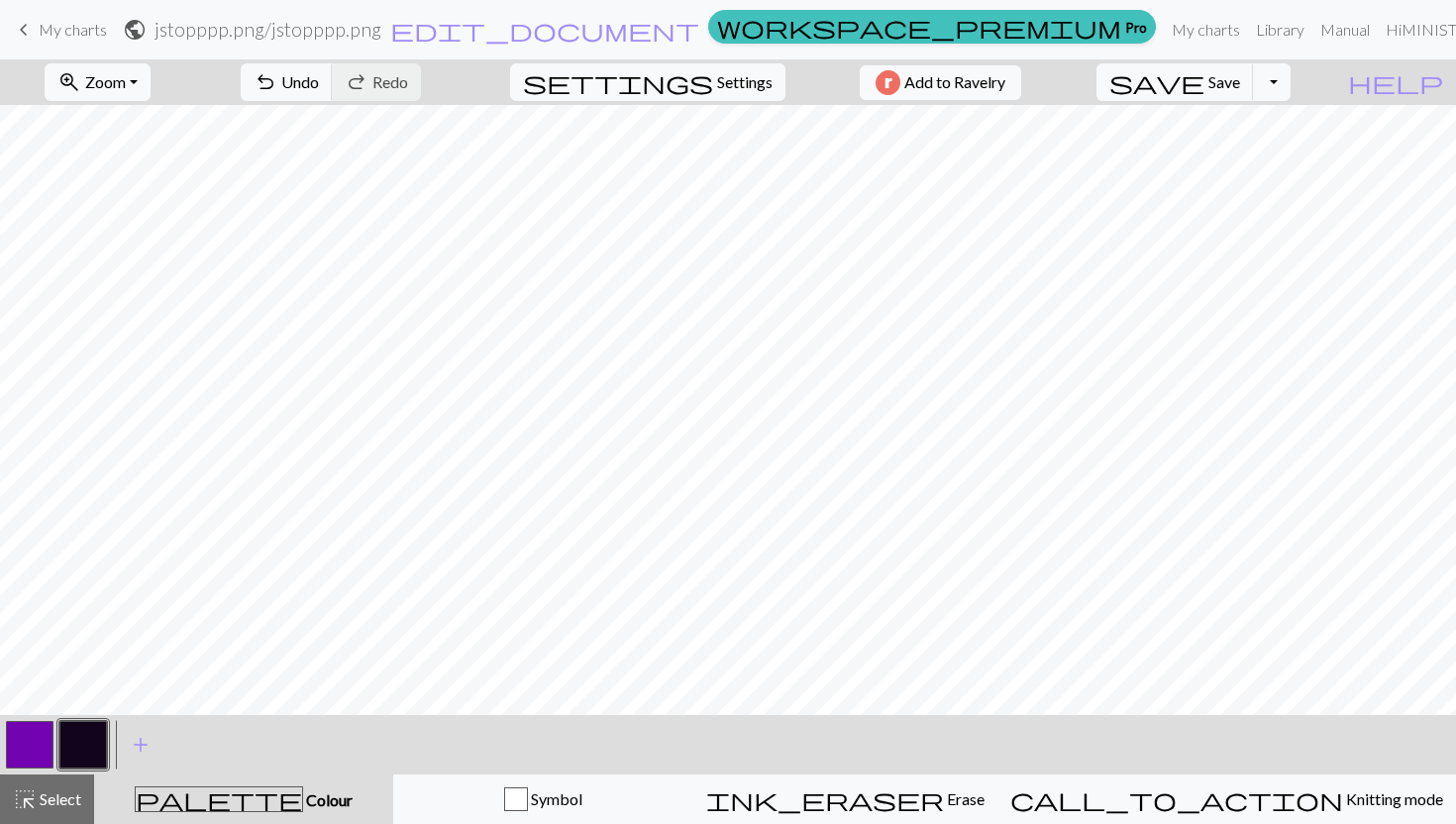 click at bounding box center (30, 745) 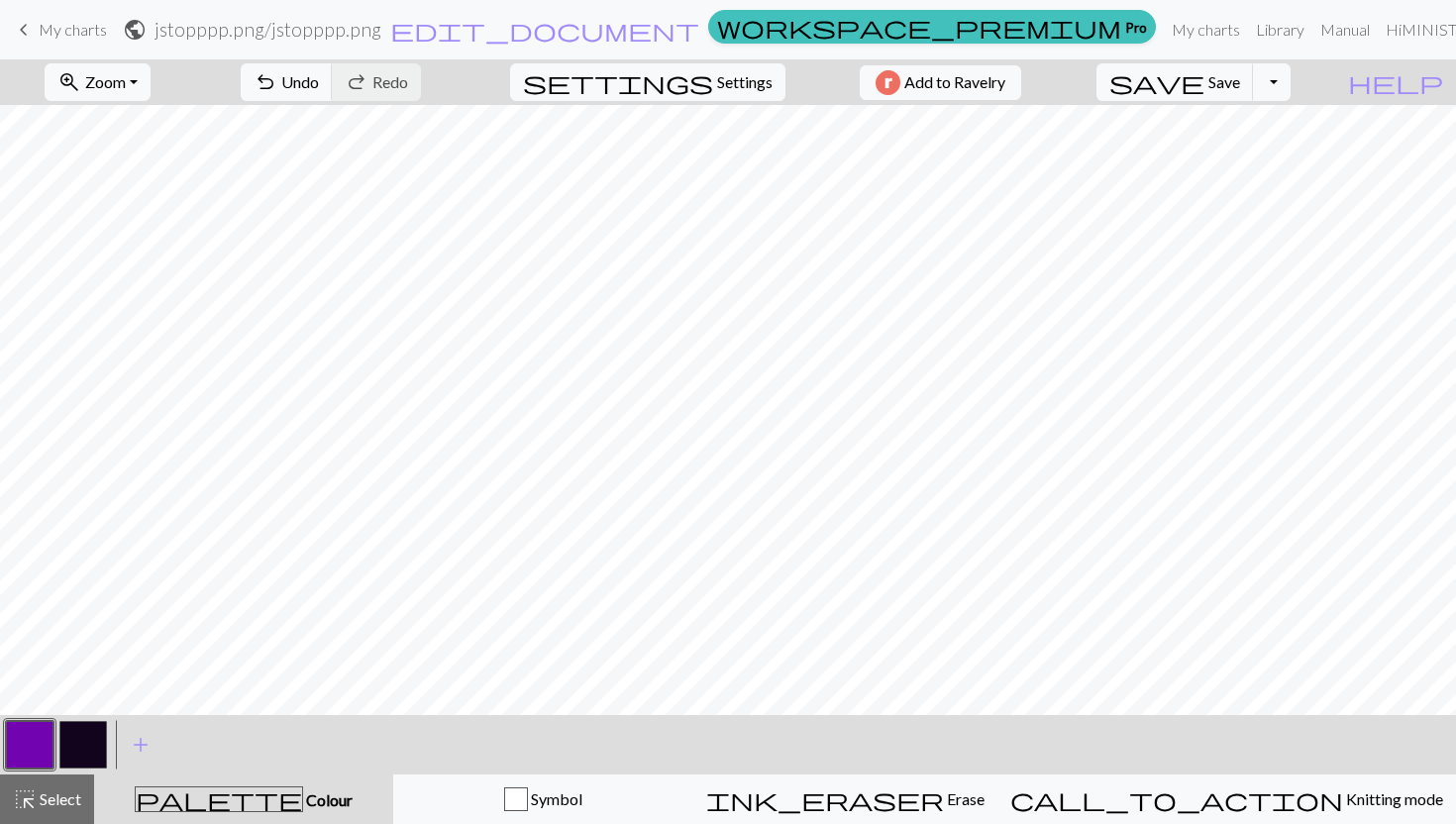 click at bounding box center [83, 745] 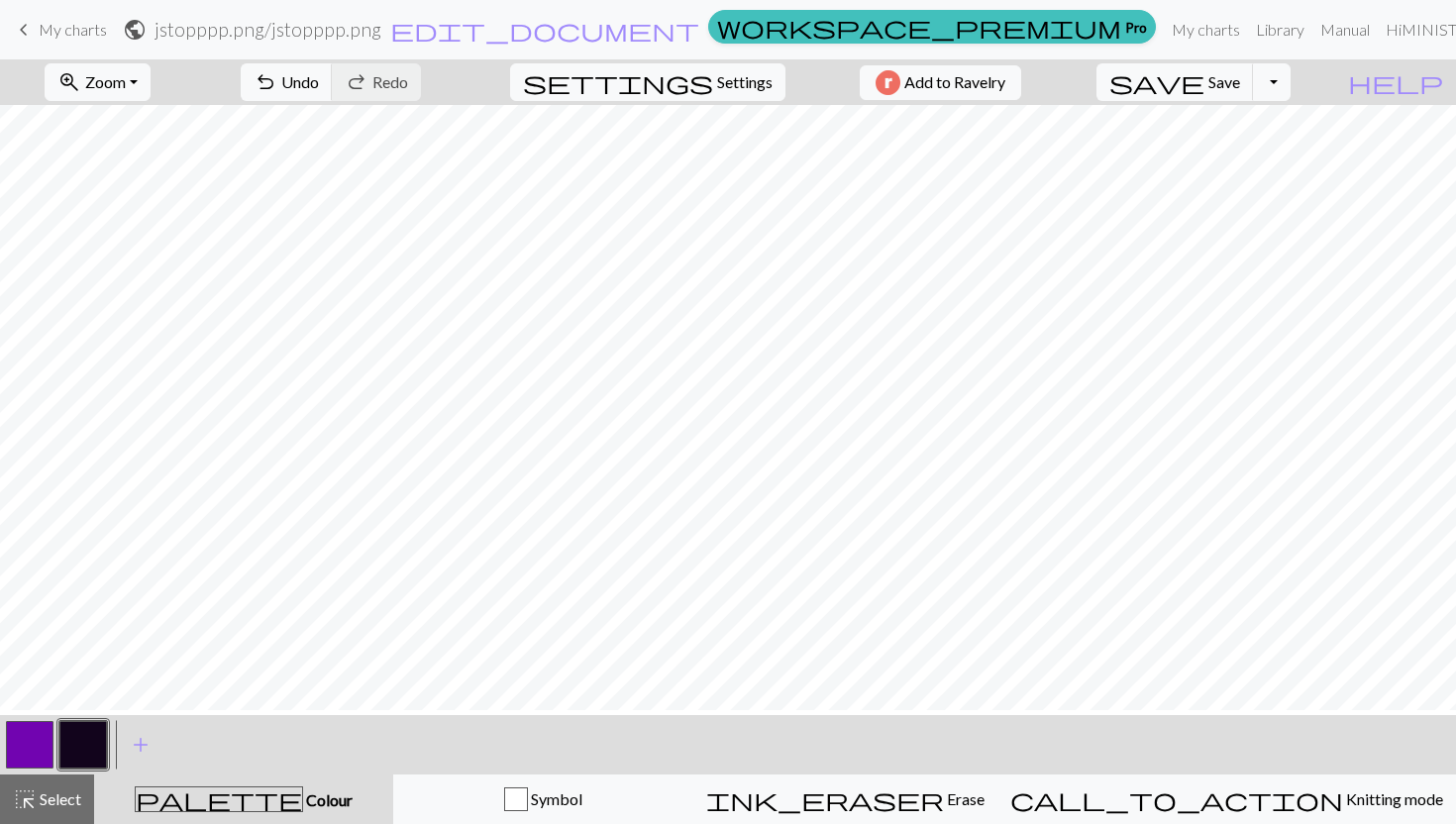 scroll, scrollTop: 5, scrollLeft: 424, axis: both 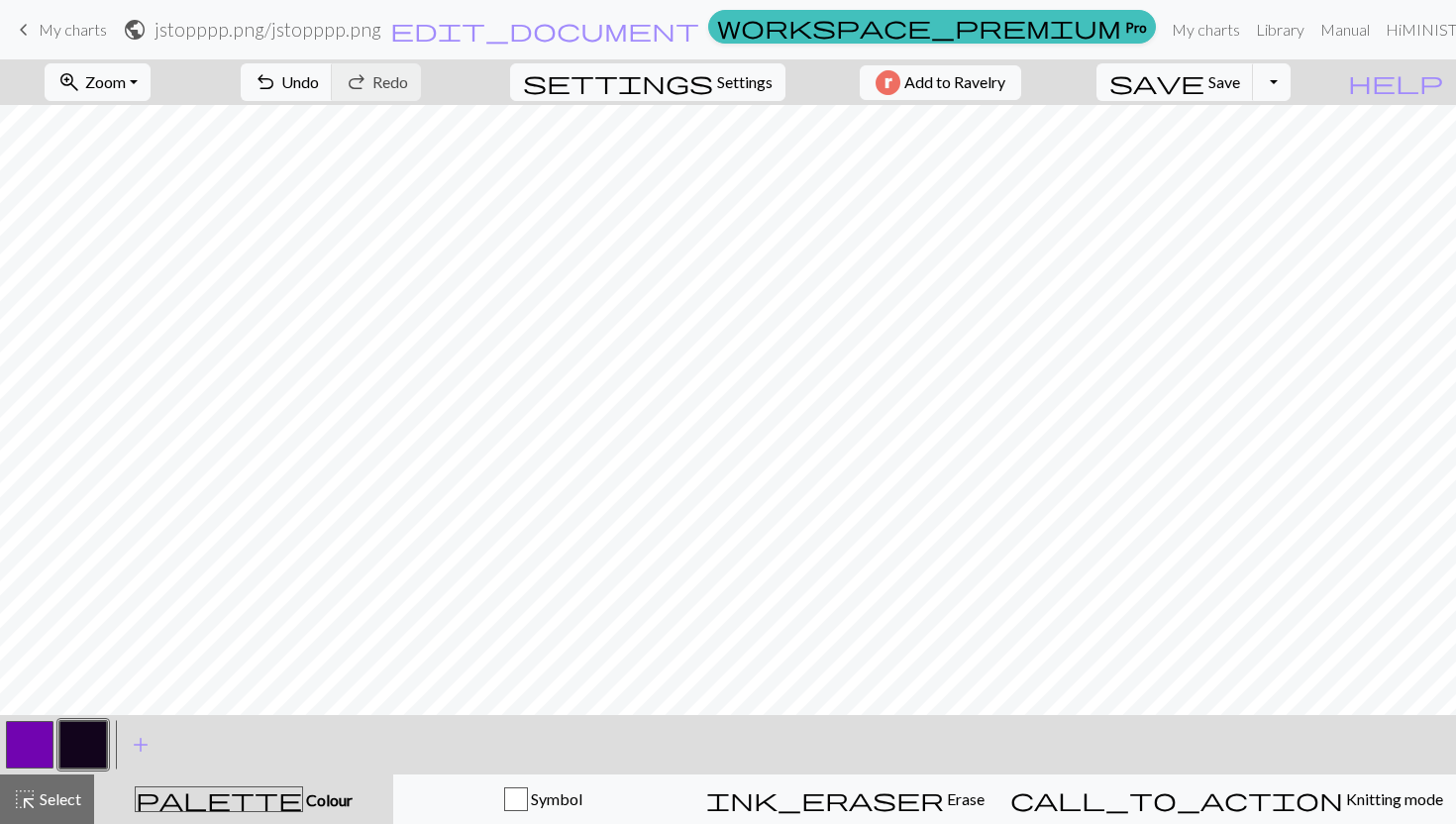 click at bounding box center (30, 745) 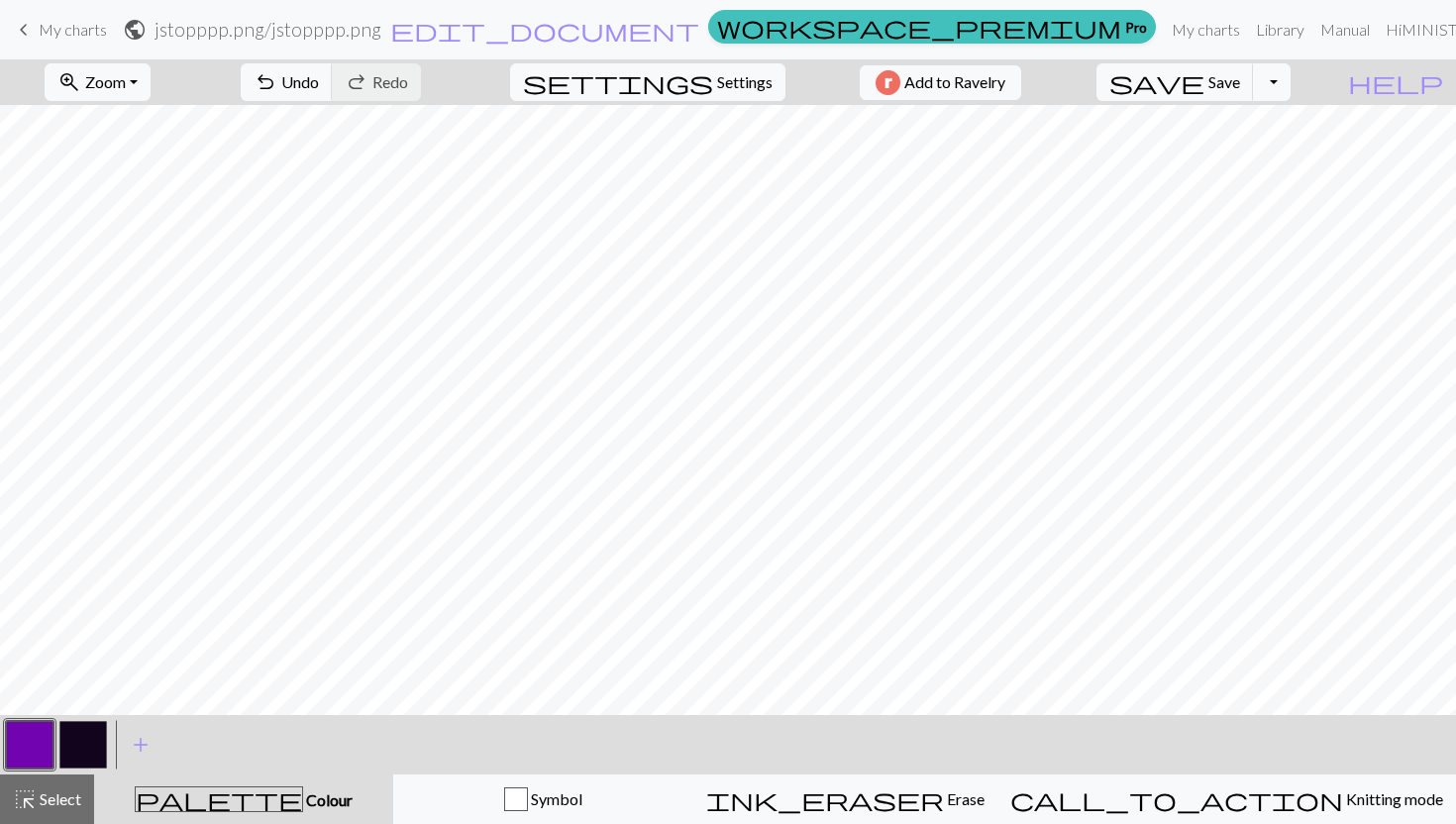click at bounding box center (83, 745) 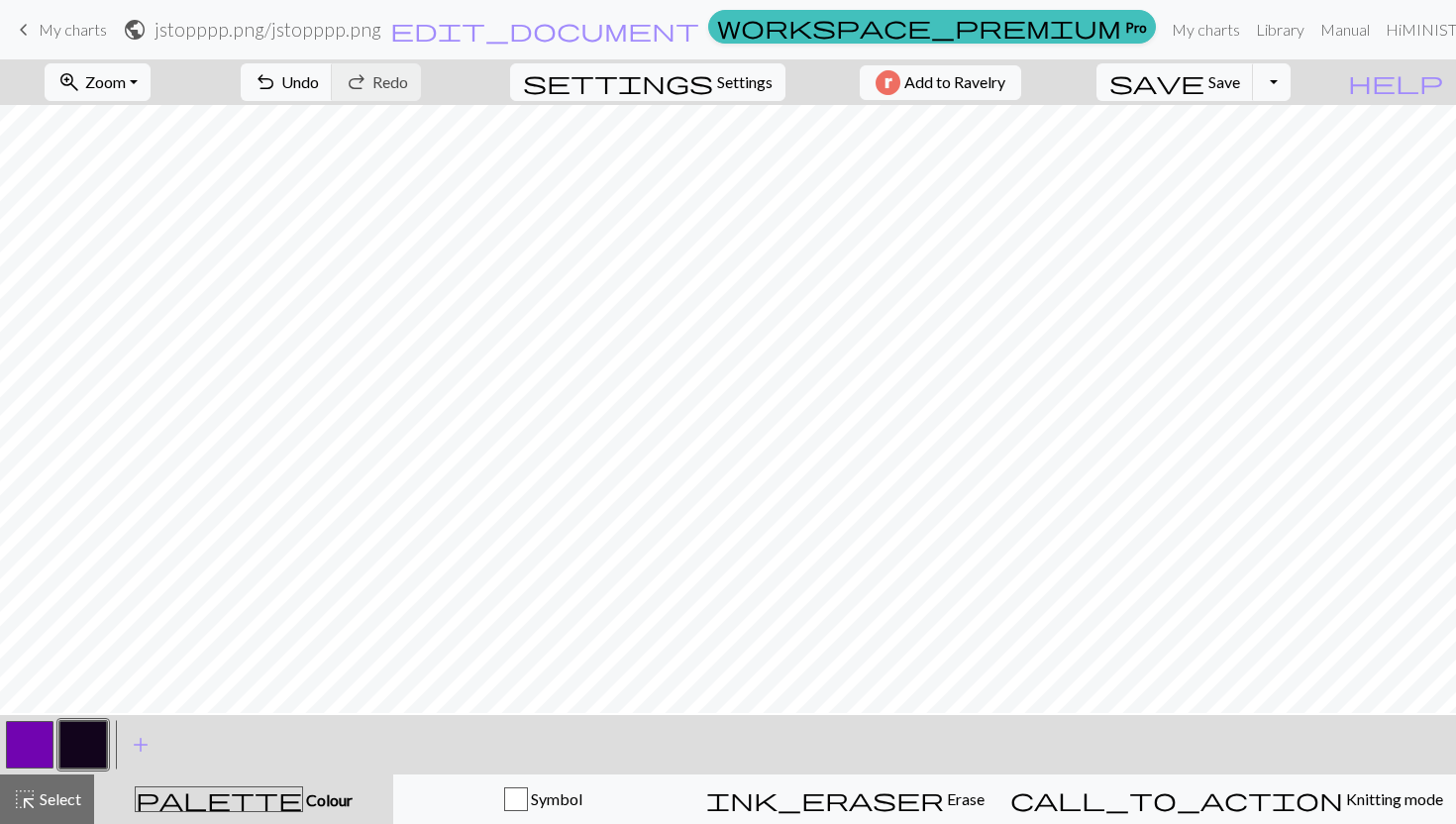 scroll, scrollTop: 28, scrollLeft: 32, axis: both 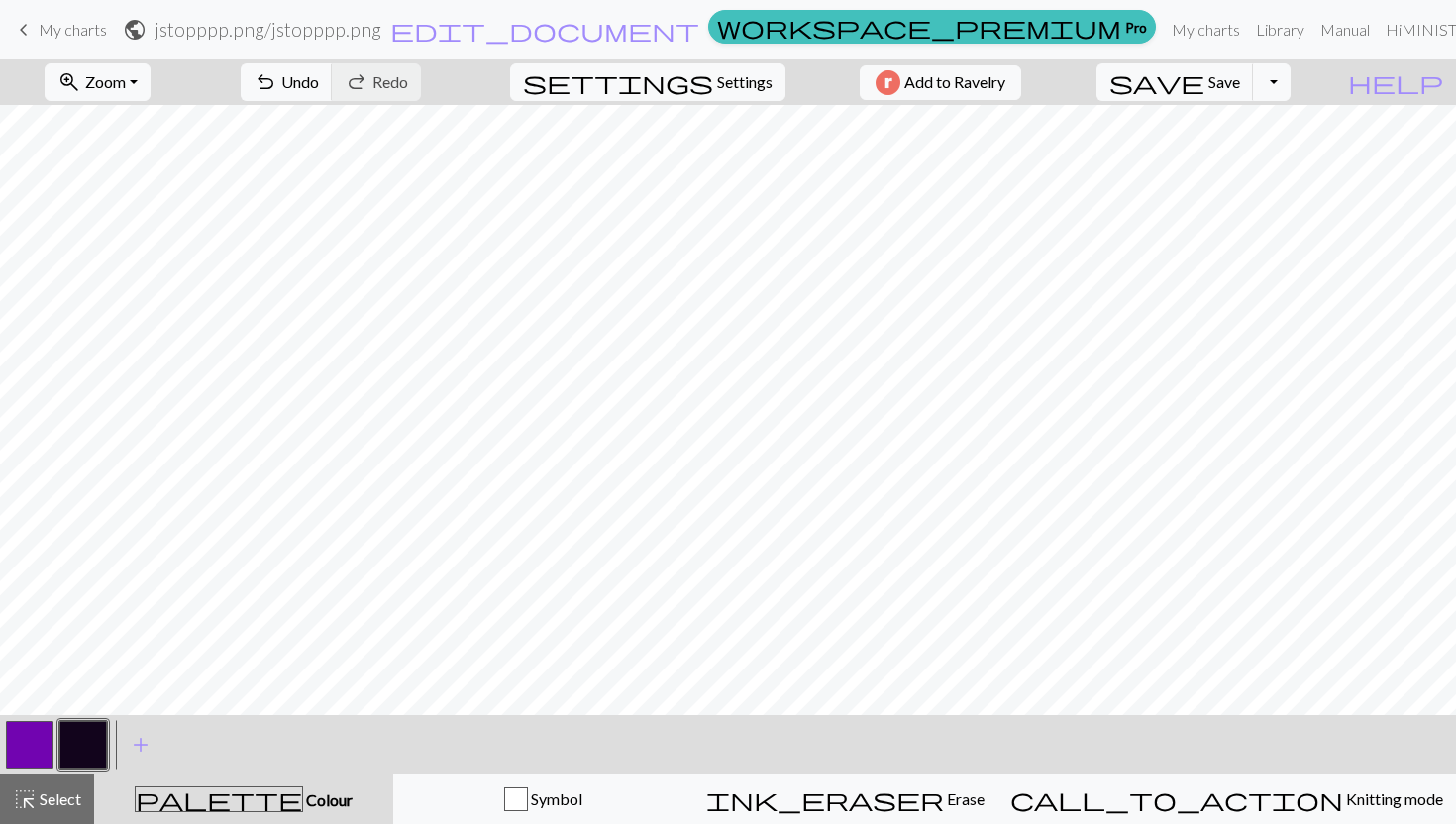click at bounding box center [30, 745] 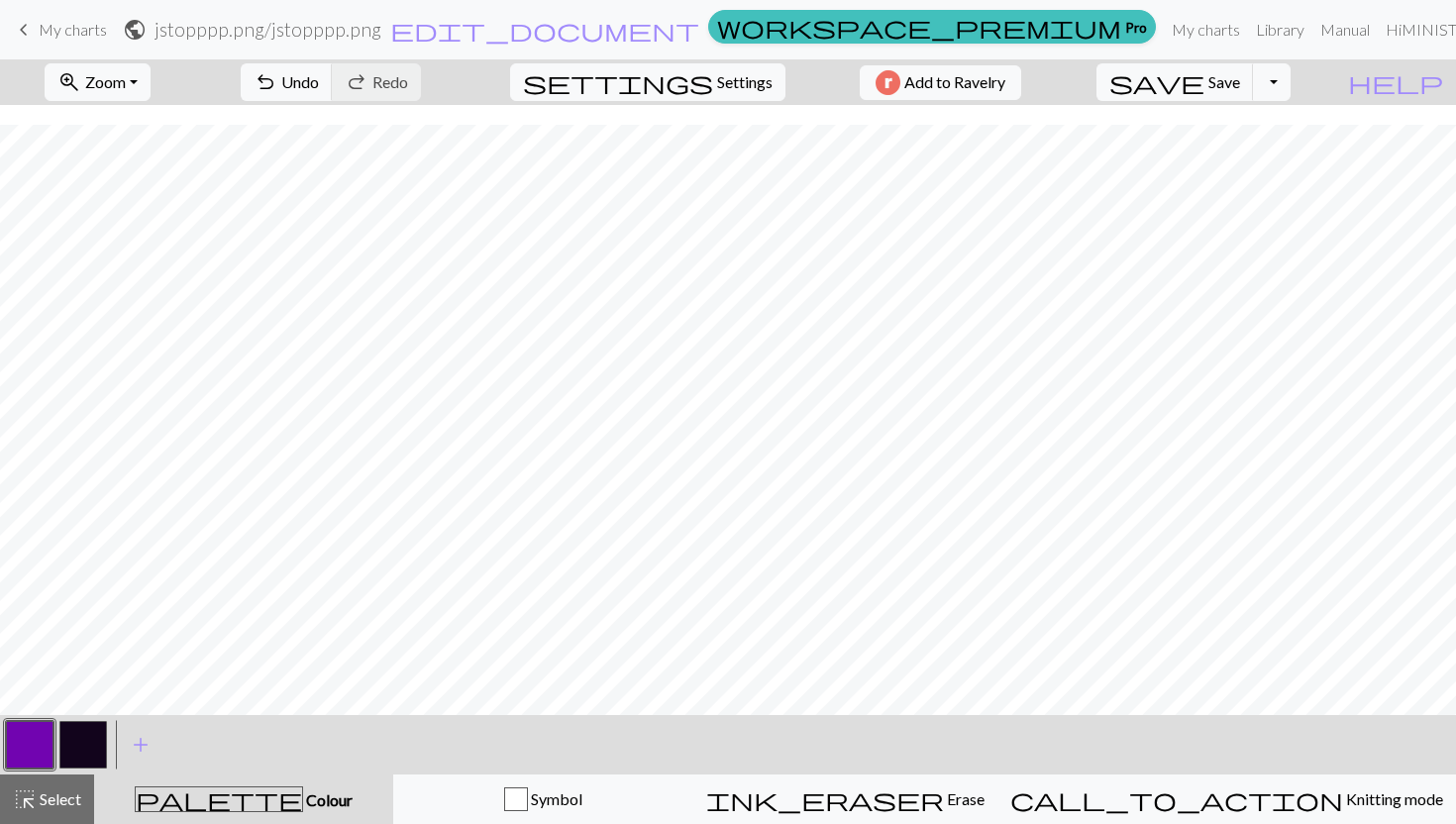 scroll, scrollTop: 311, scrollLeft: 32, axis: both 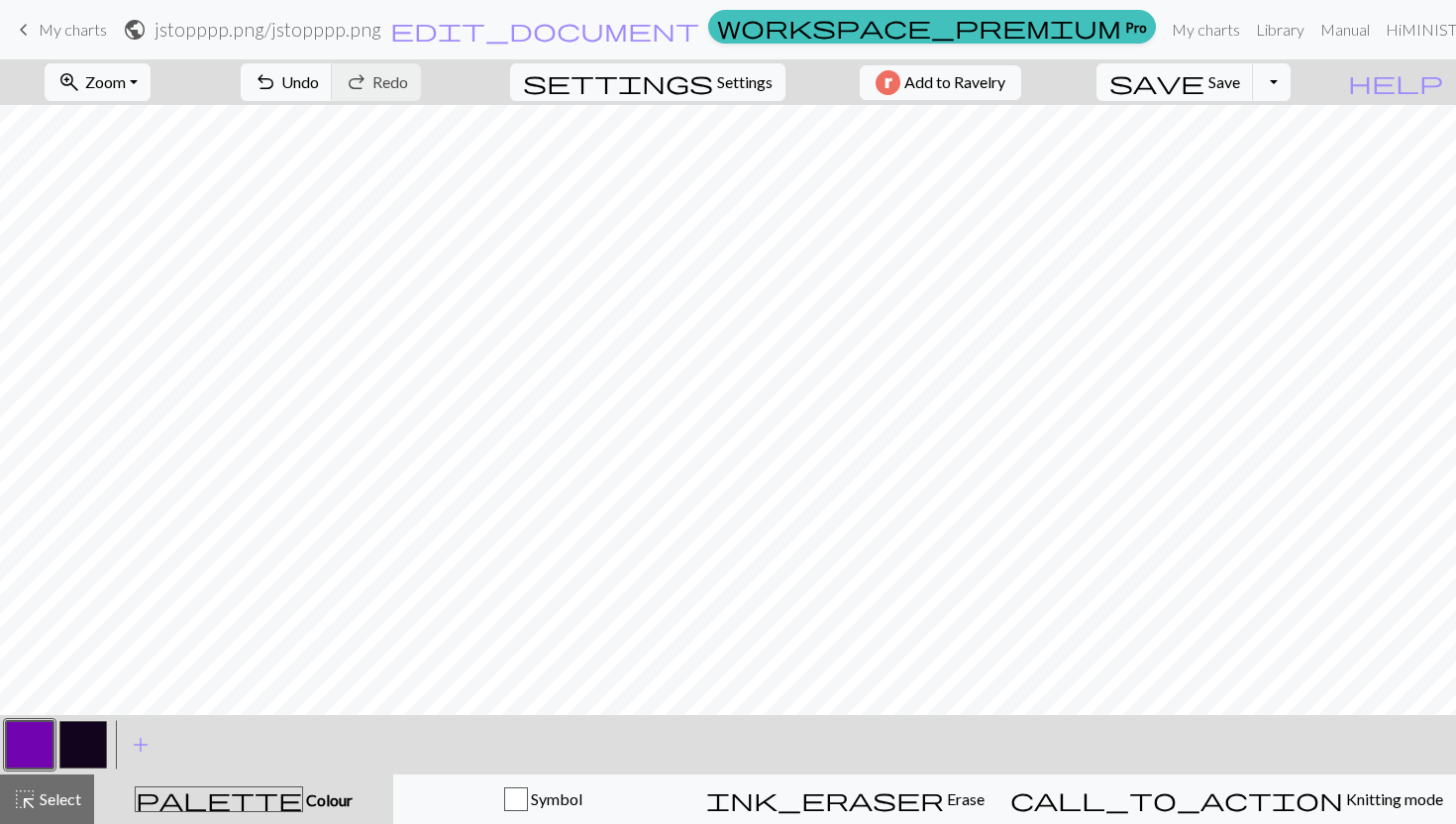 click at bounding box center [83, 745] 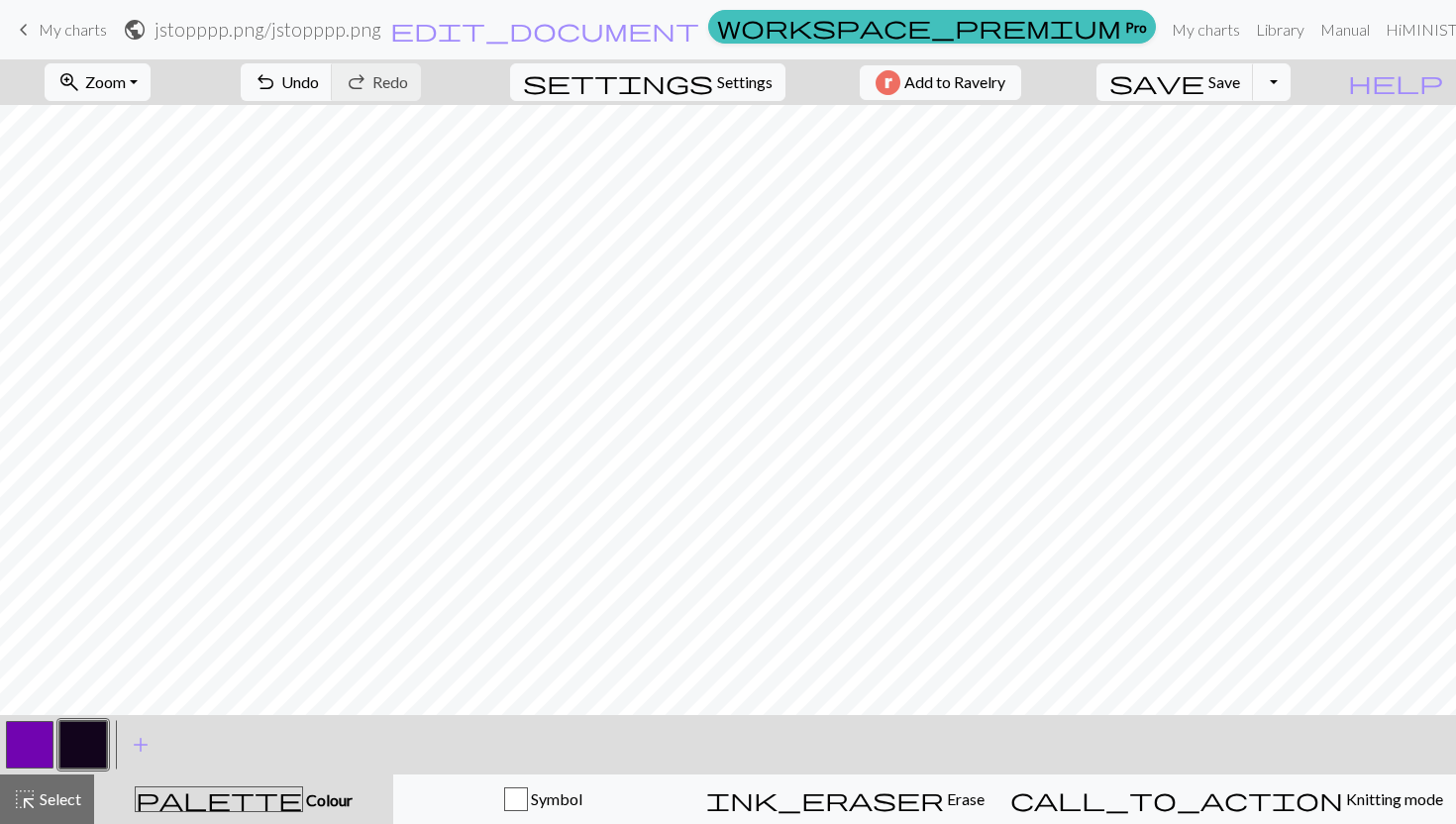 click at bounding box center [30, 745] 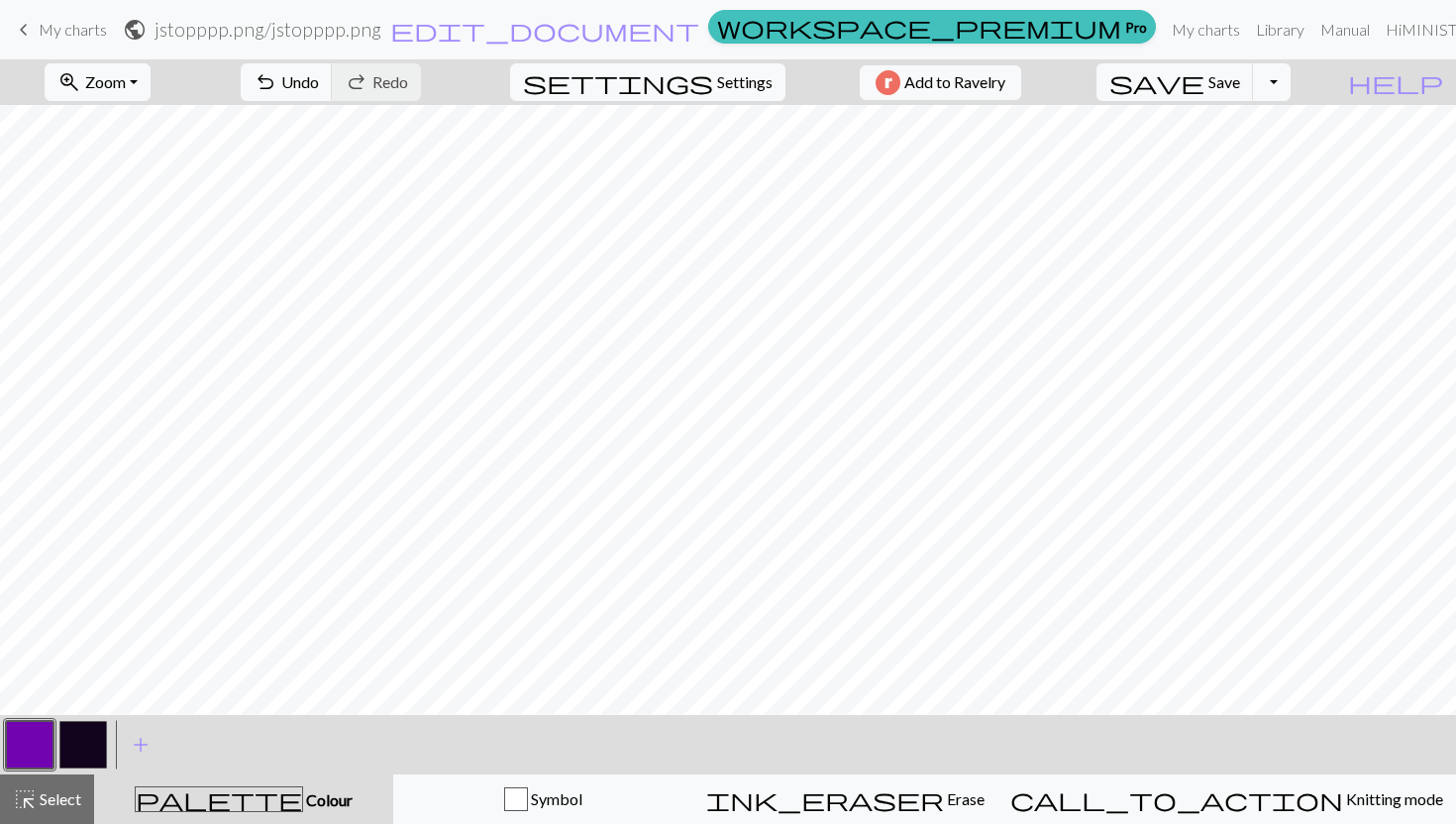 click at bounding box center [83, 745] 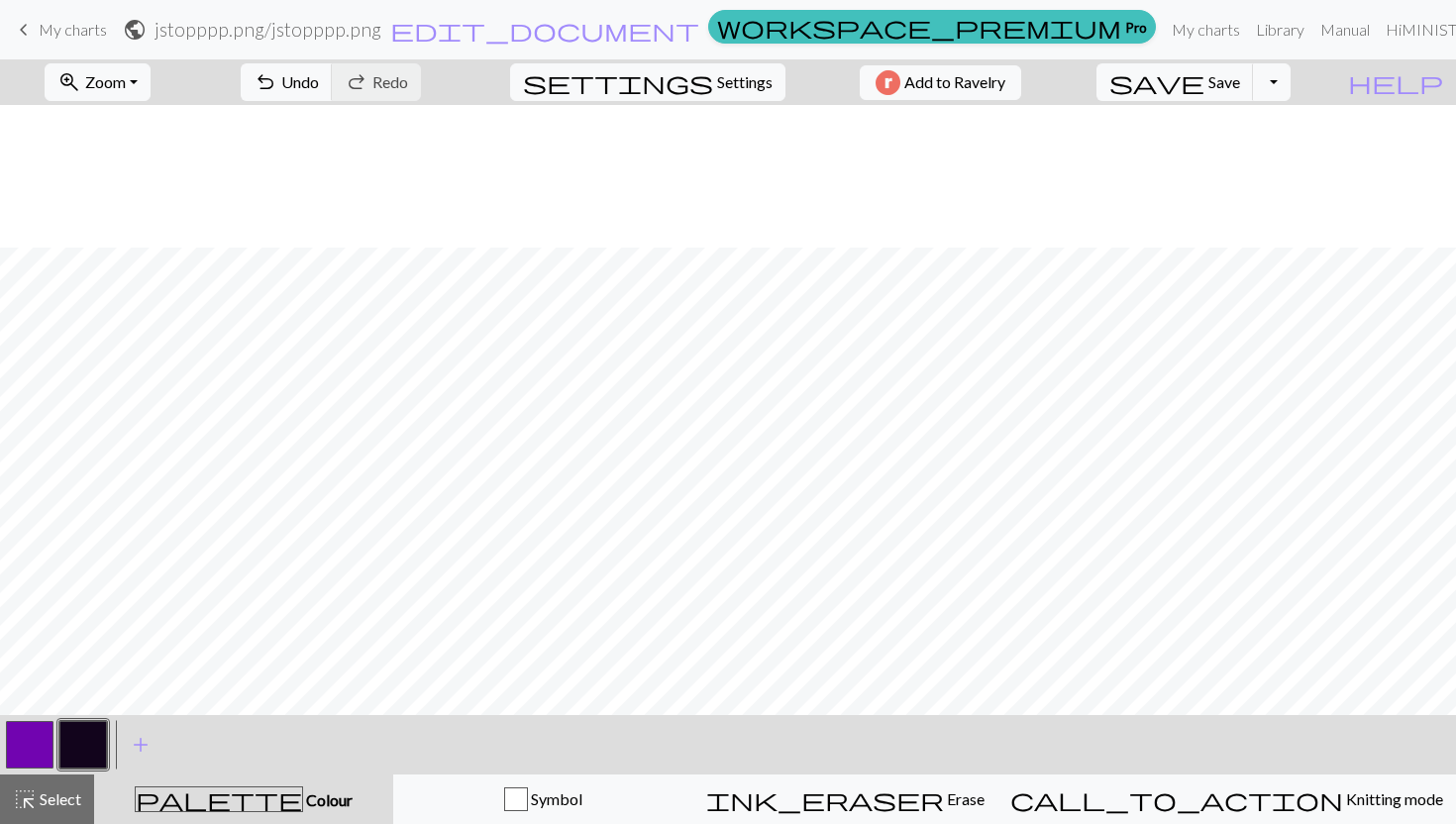 scroll, scrollTop: 311, scrollLeft: 254, axis: both 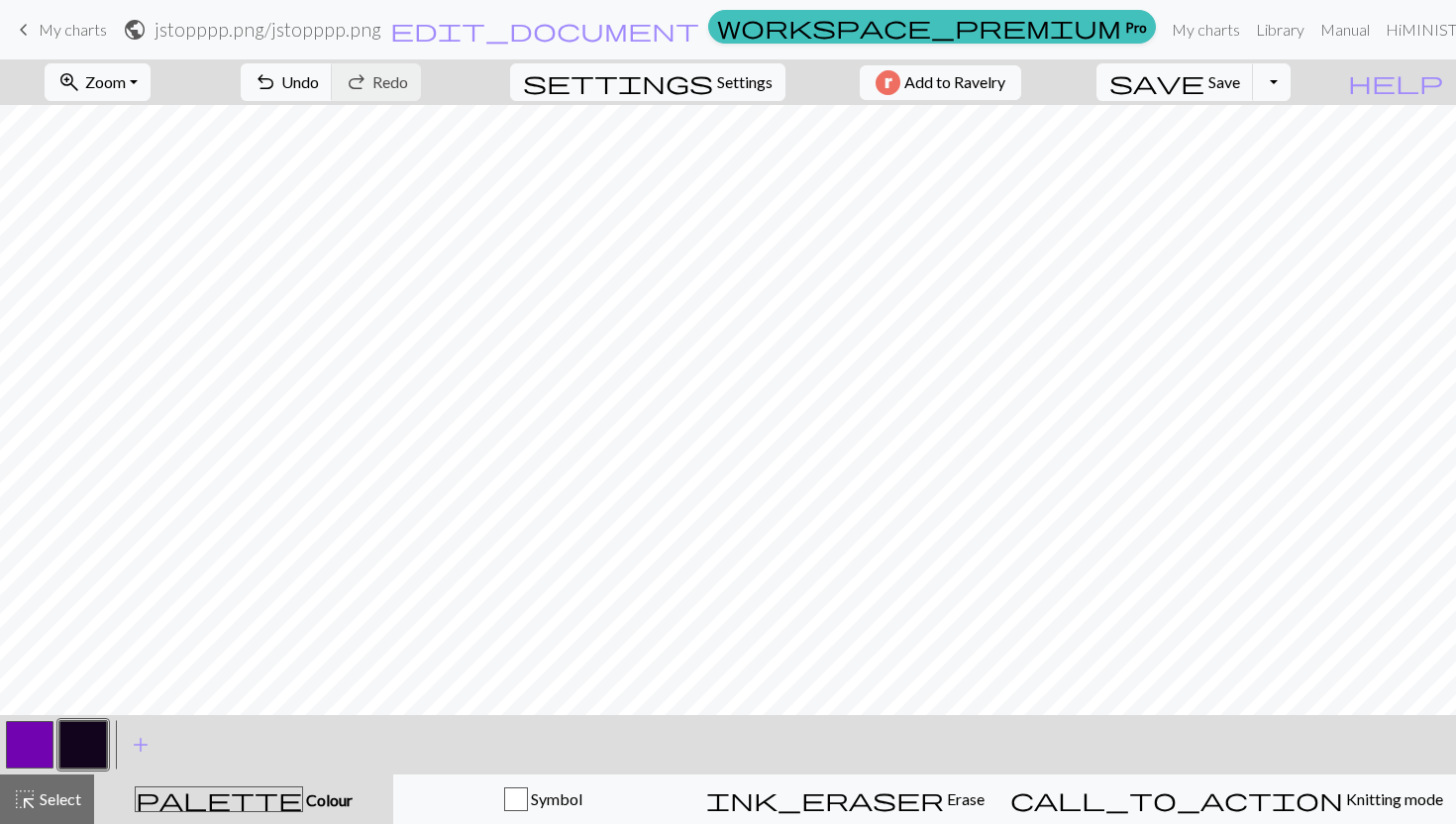 click at bounding box center [30, 745] 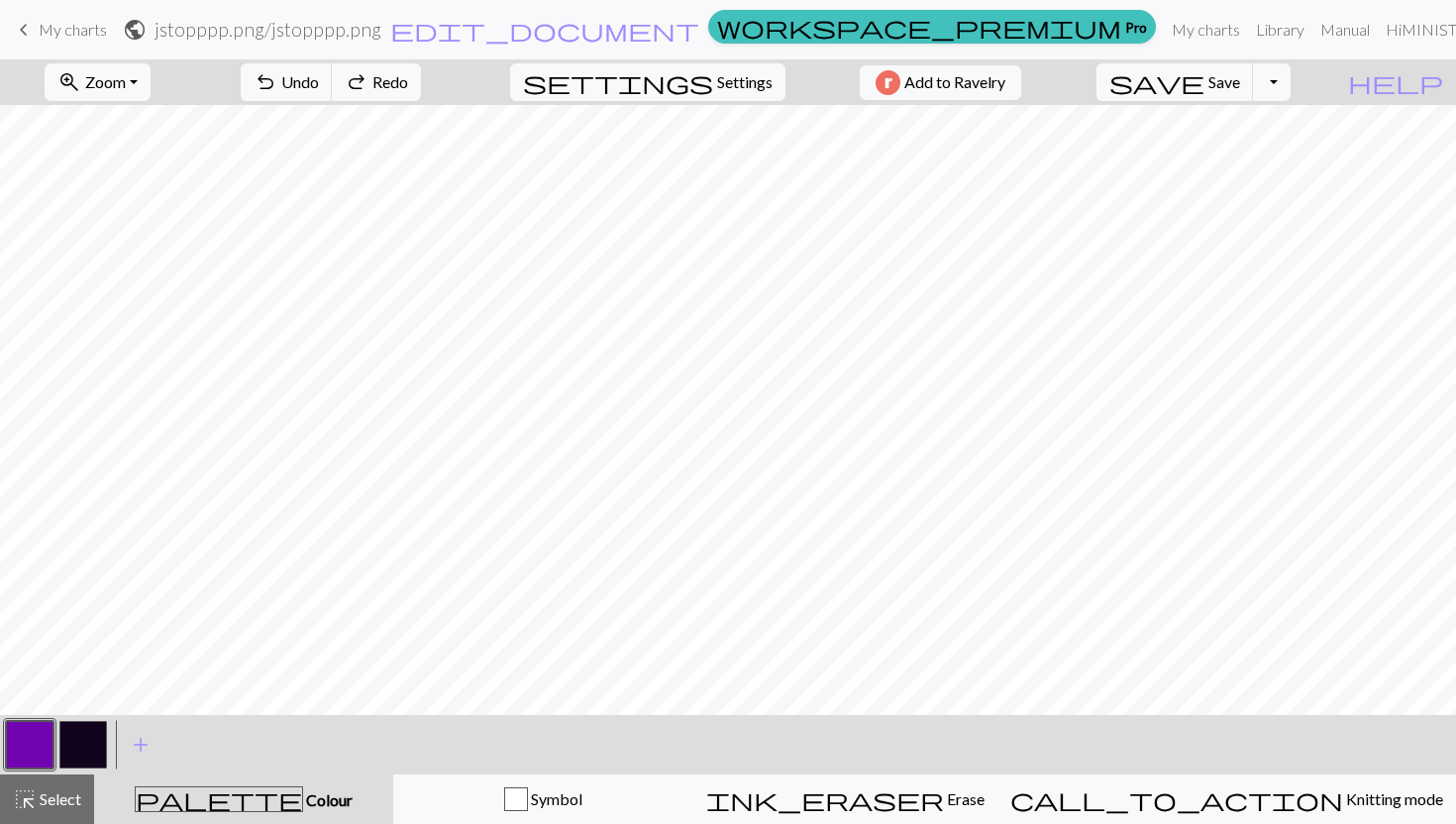 click at bounding box center [83, 745] 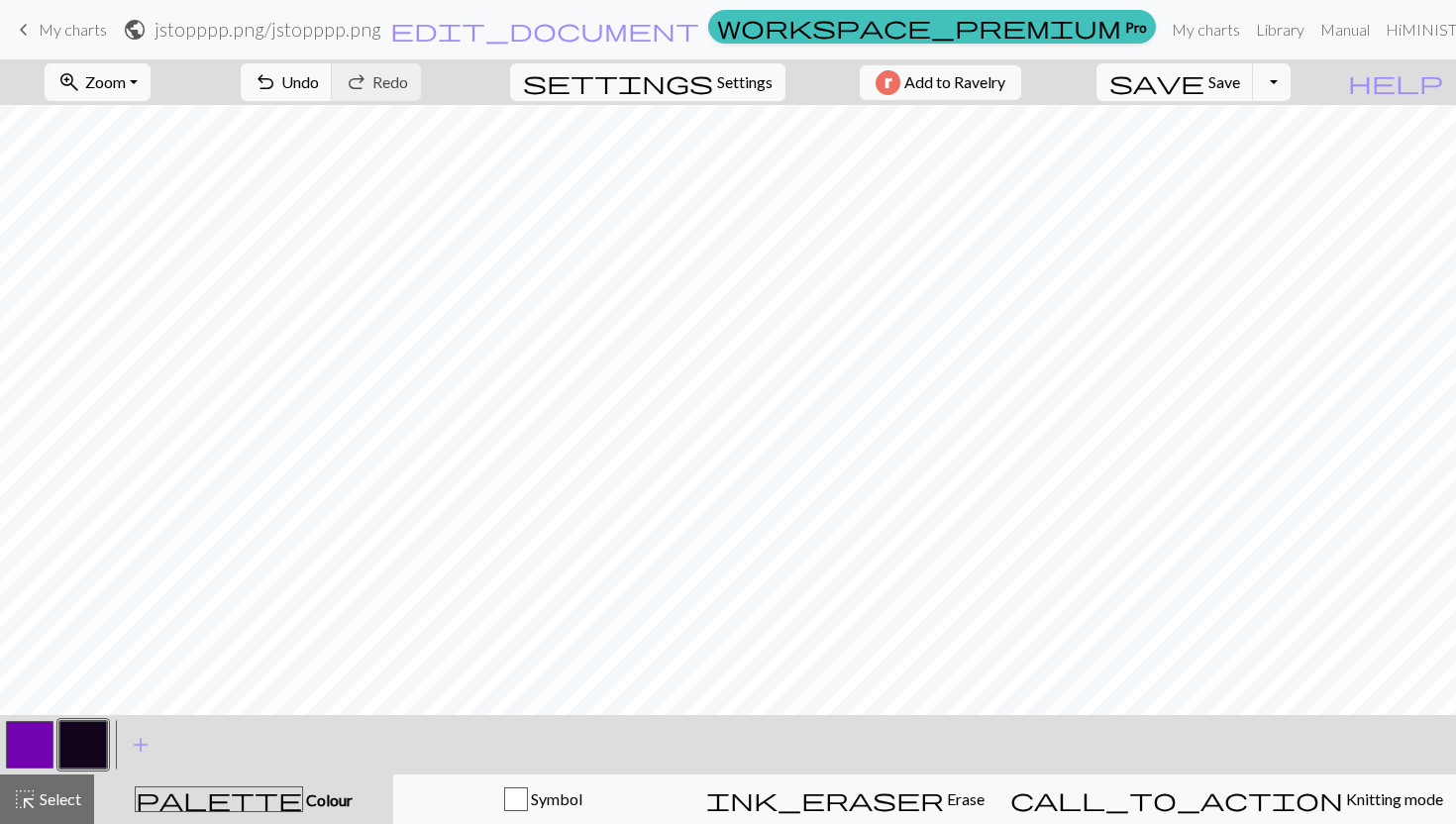 click at bounding box center (30, 745) 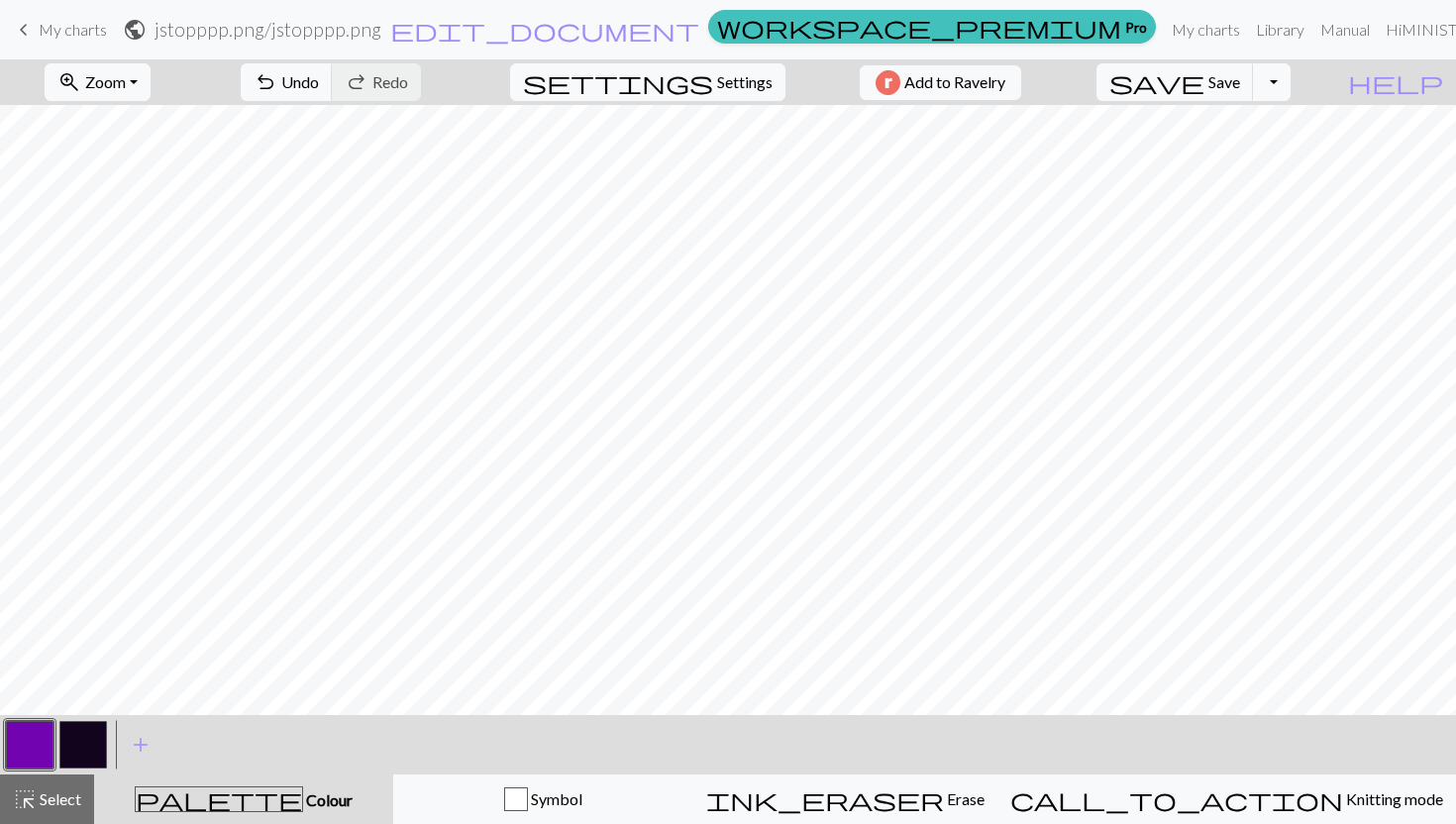 click at bounding box center (83, 745) 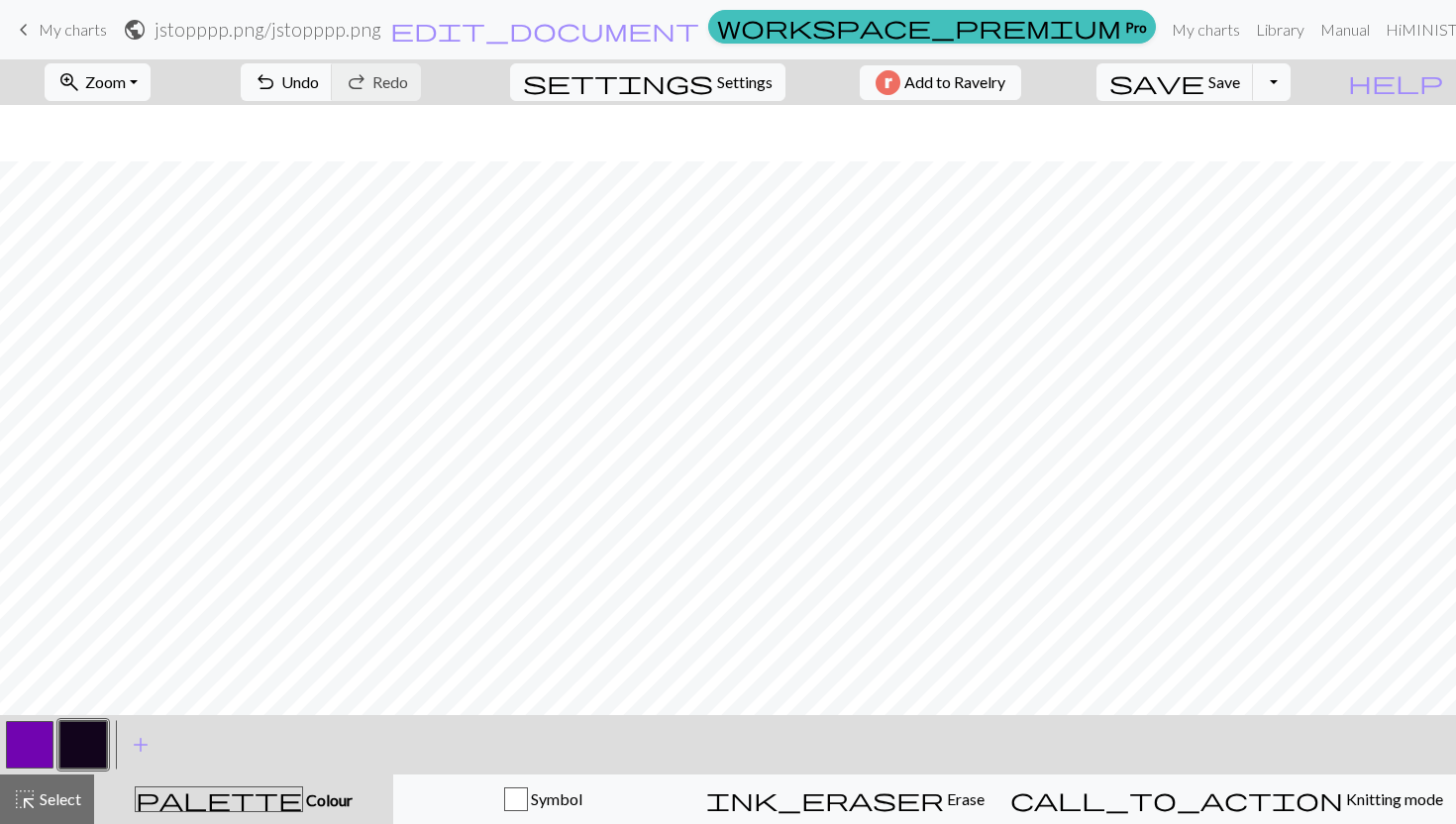 scroll, scrollTop: 64, scrollLeft: 254, axis: both 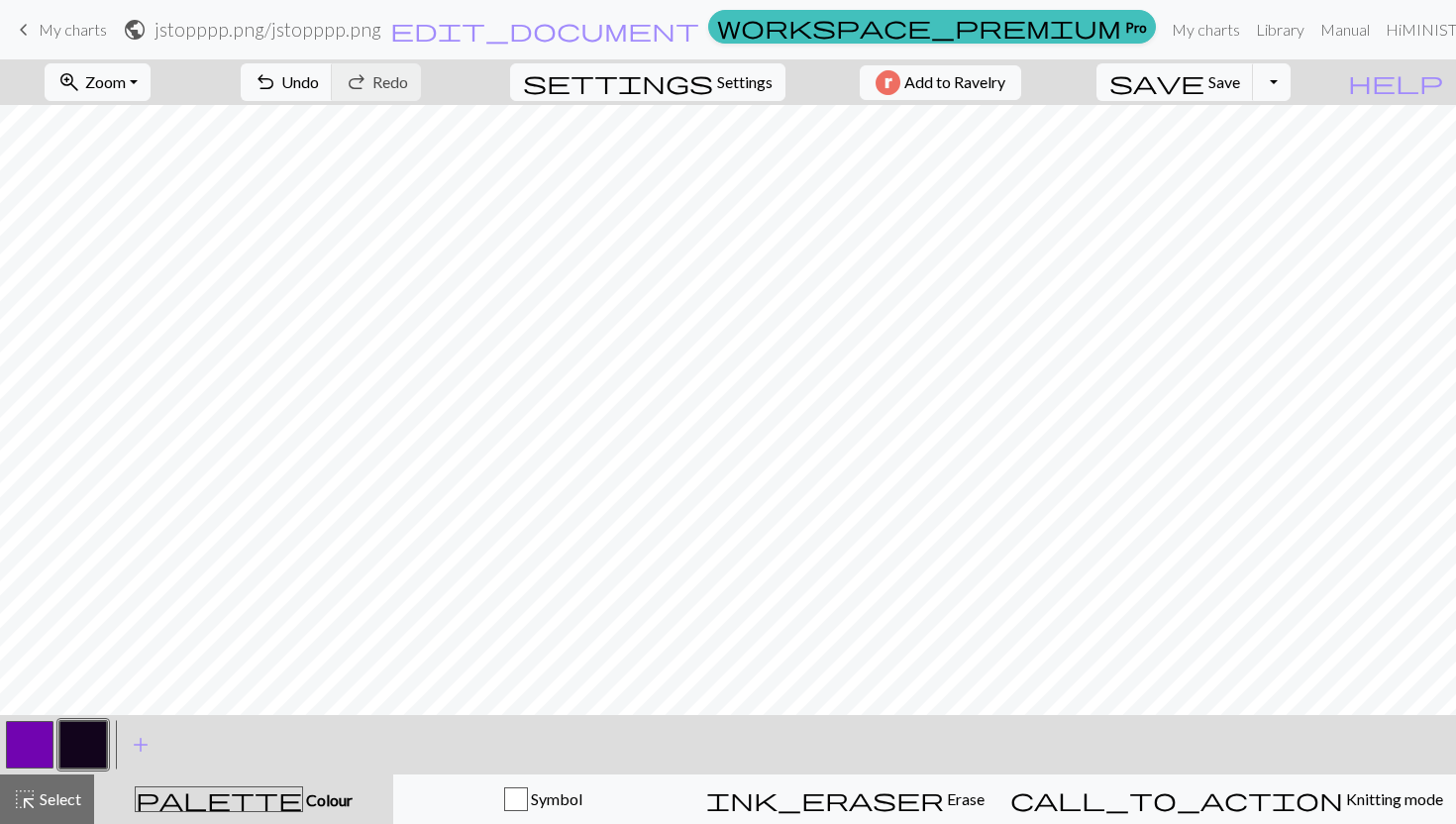 click at bounding box center [30, 745] 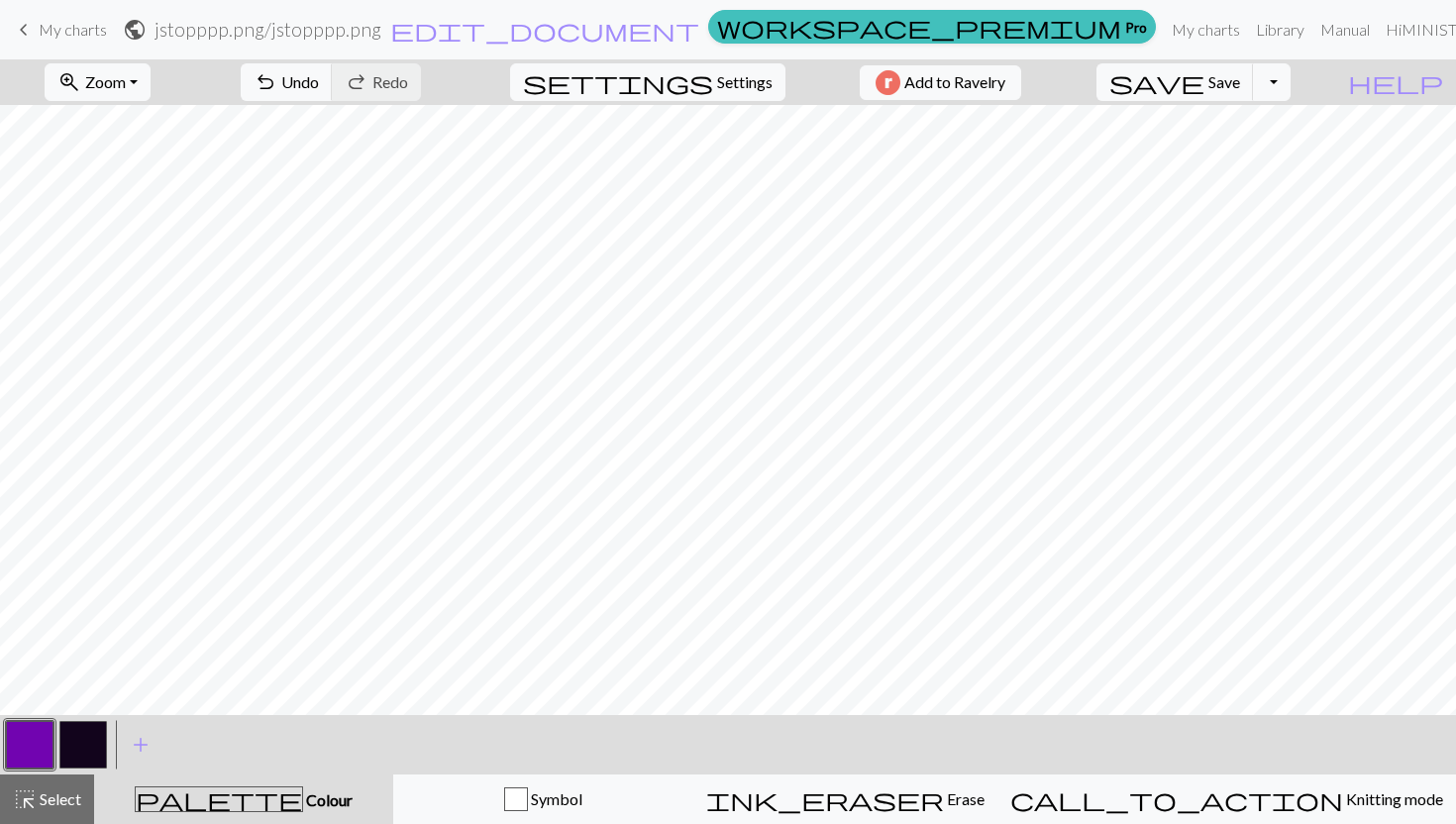 click at bounding box center (83, 745) 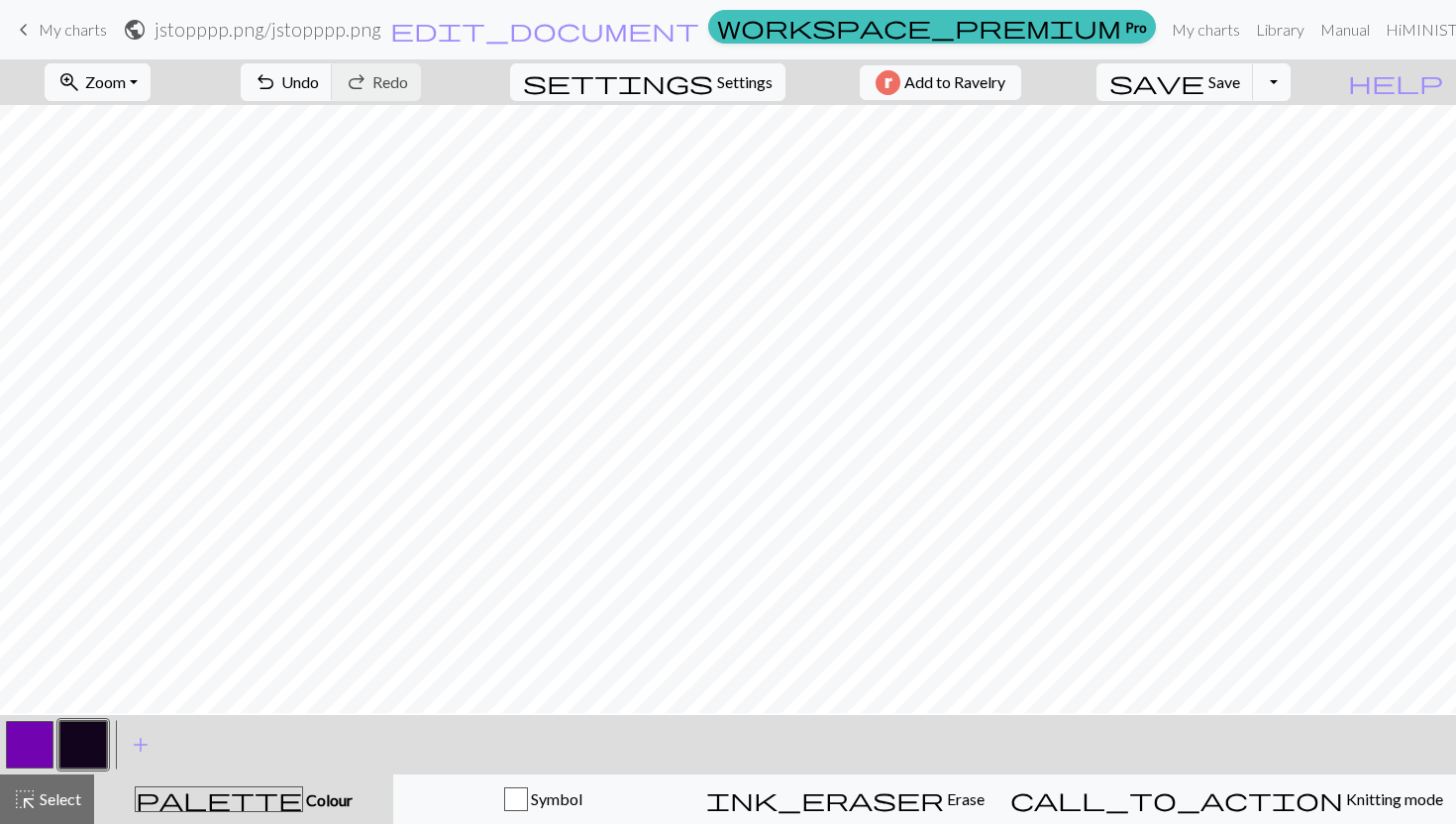 scroll, scrollTop: 150, scrollLeft: 254, axis: both 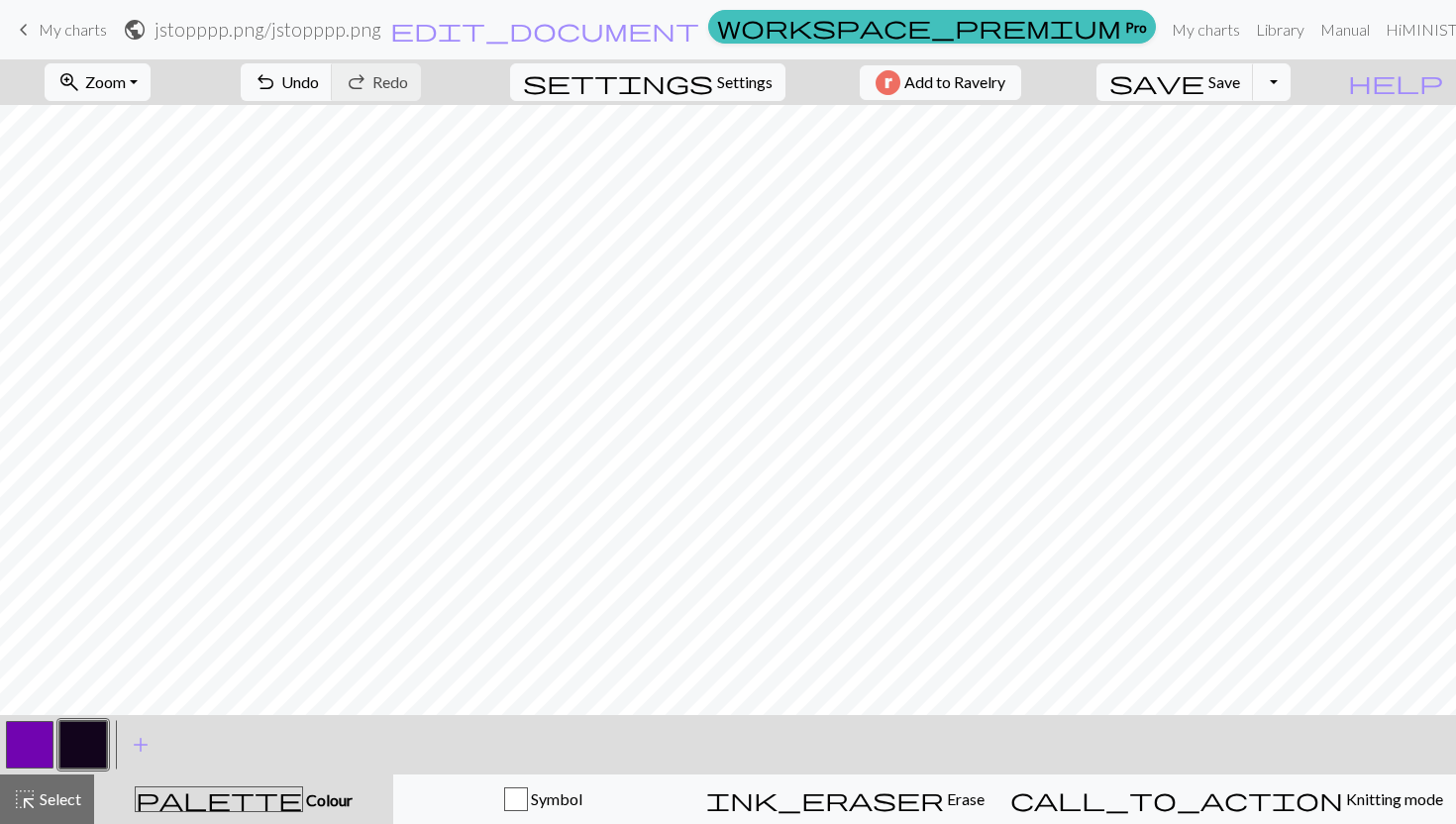 click at bounding box center [83, 745] 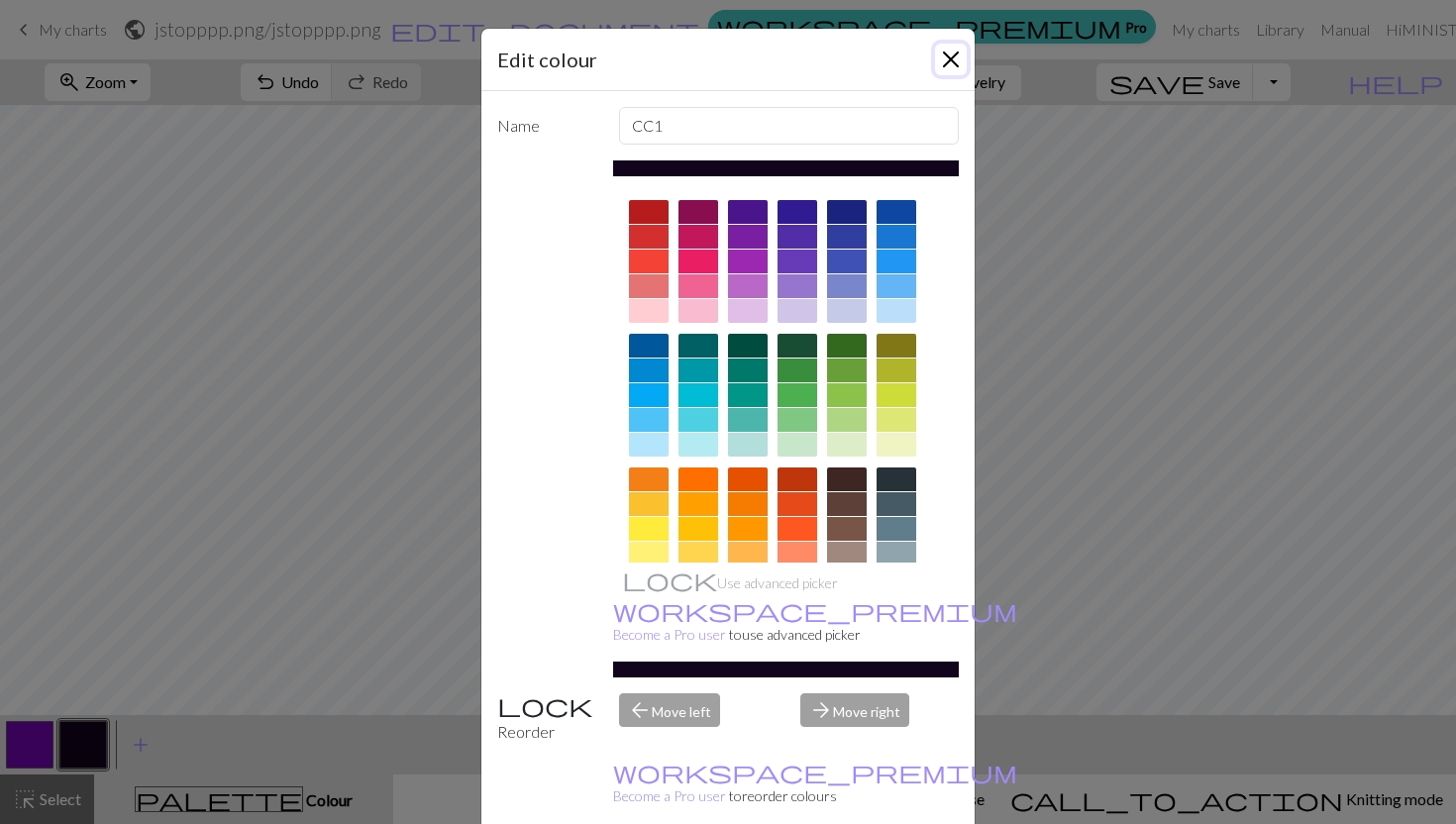 click at bounding box center [951, 59] 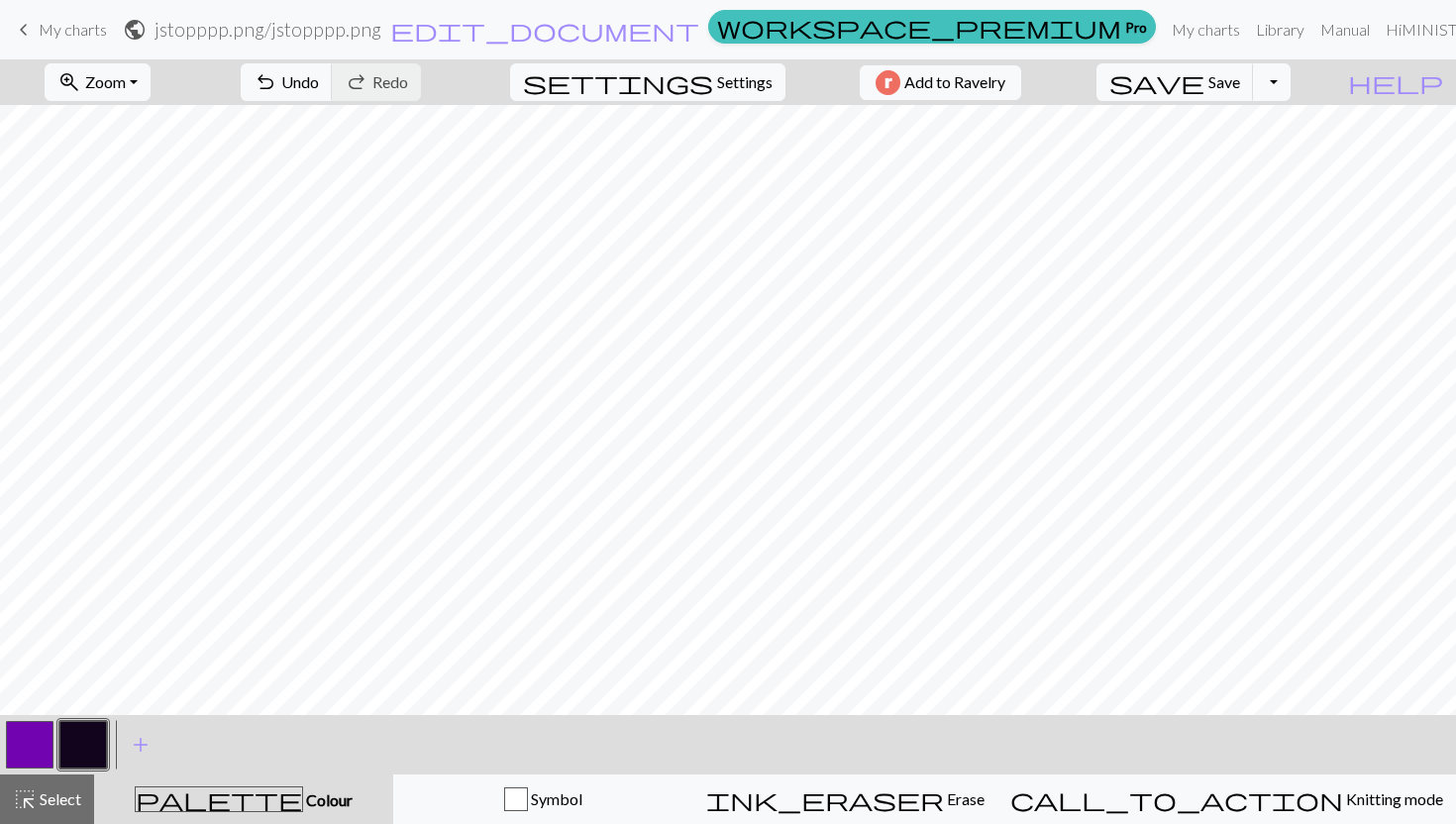 click at bounding box center [30, 745] 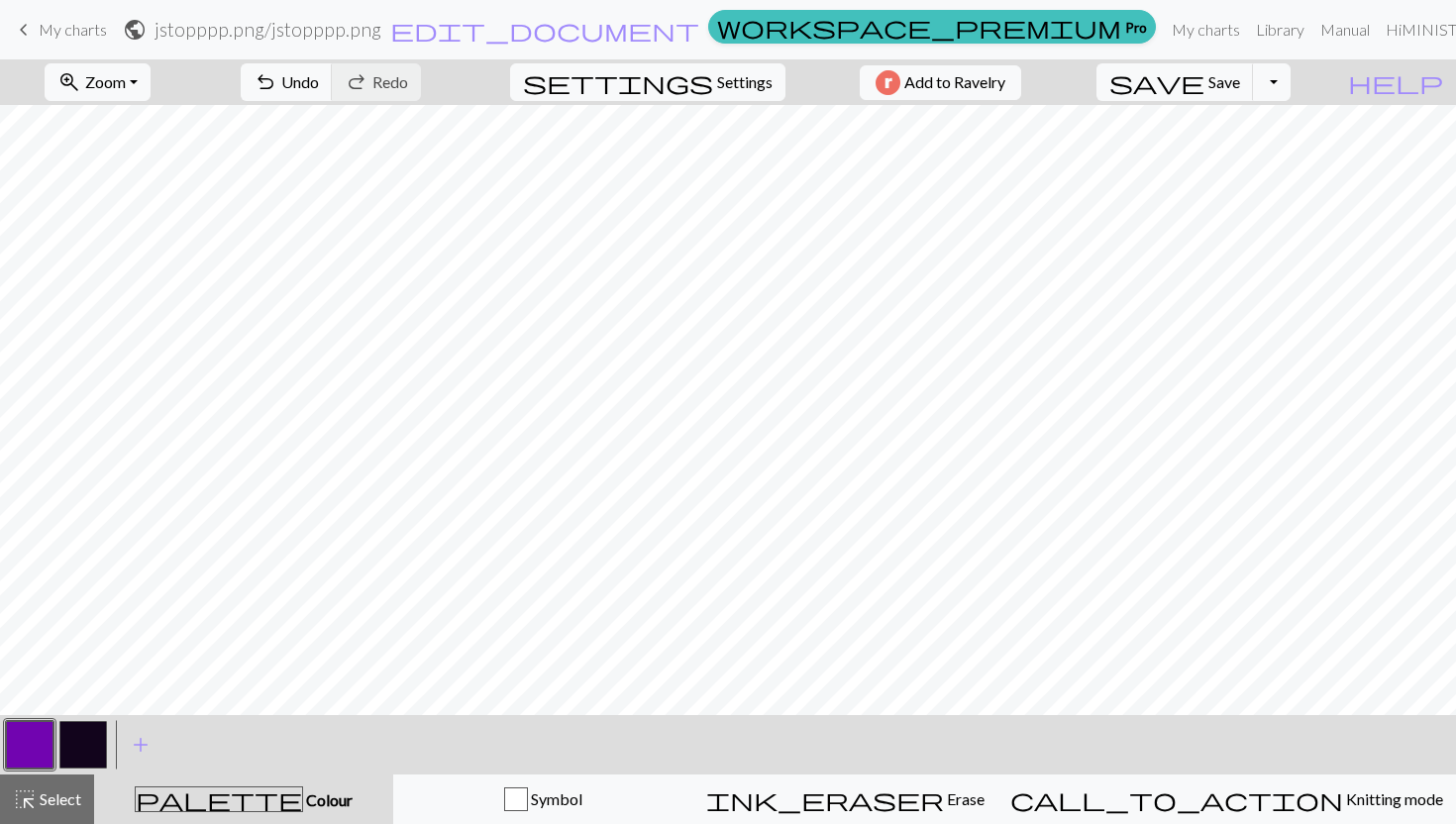 click at bounding box center (83, 745) 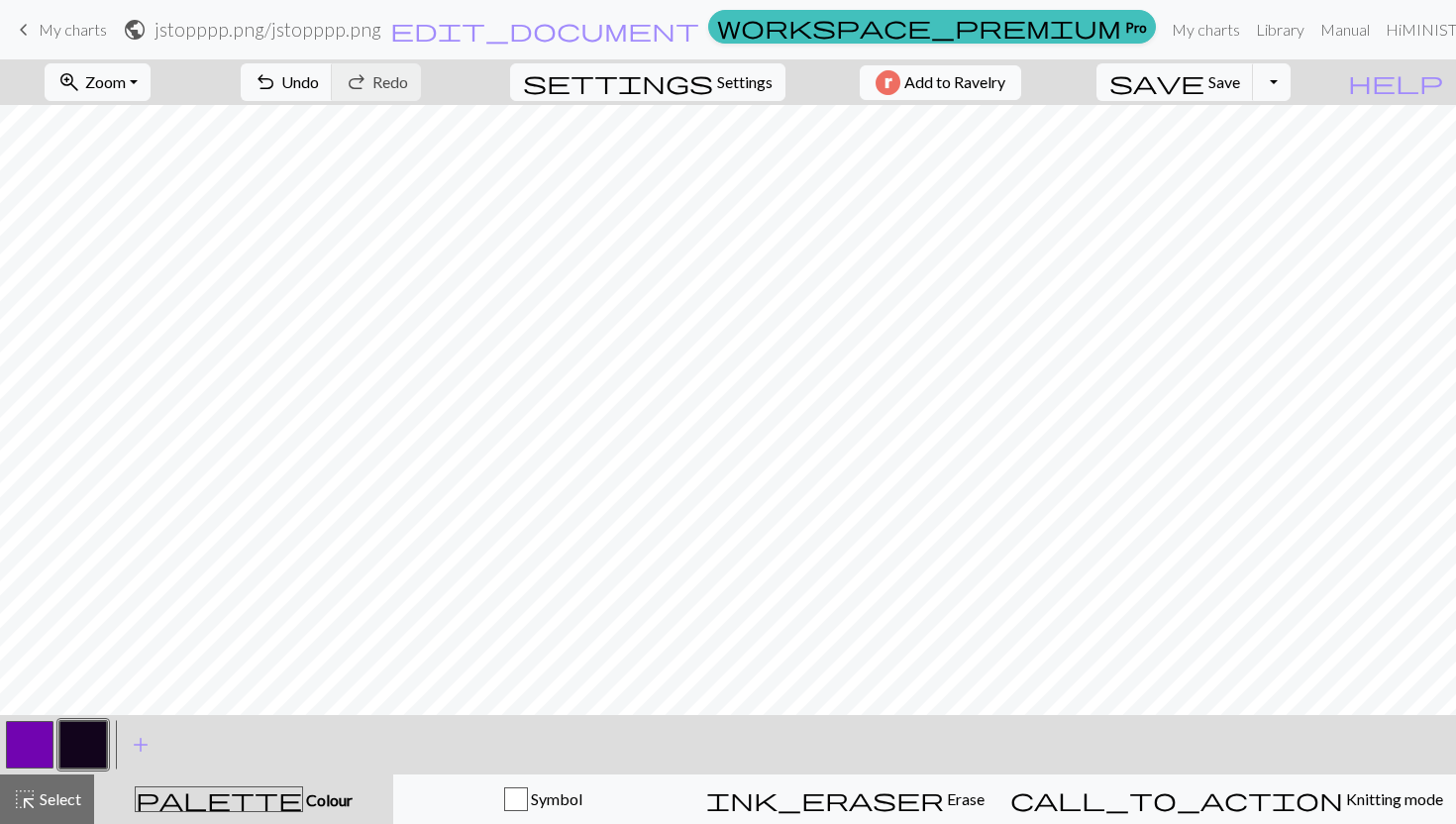 scroll, scrollTop: 23, scrollLeft: 378, axis: both 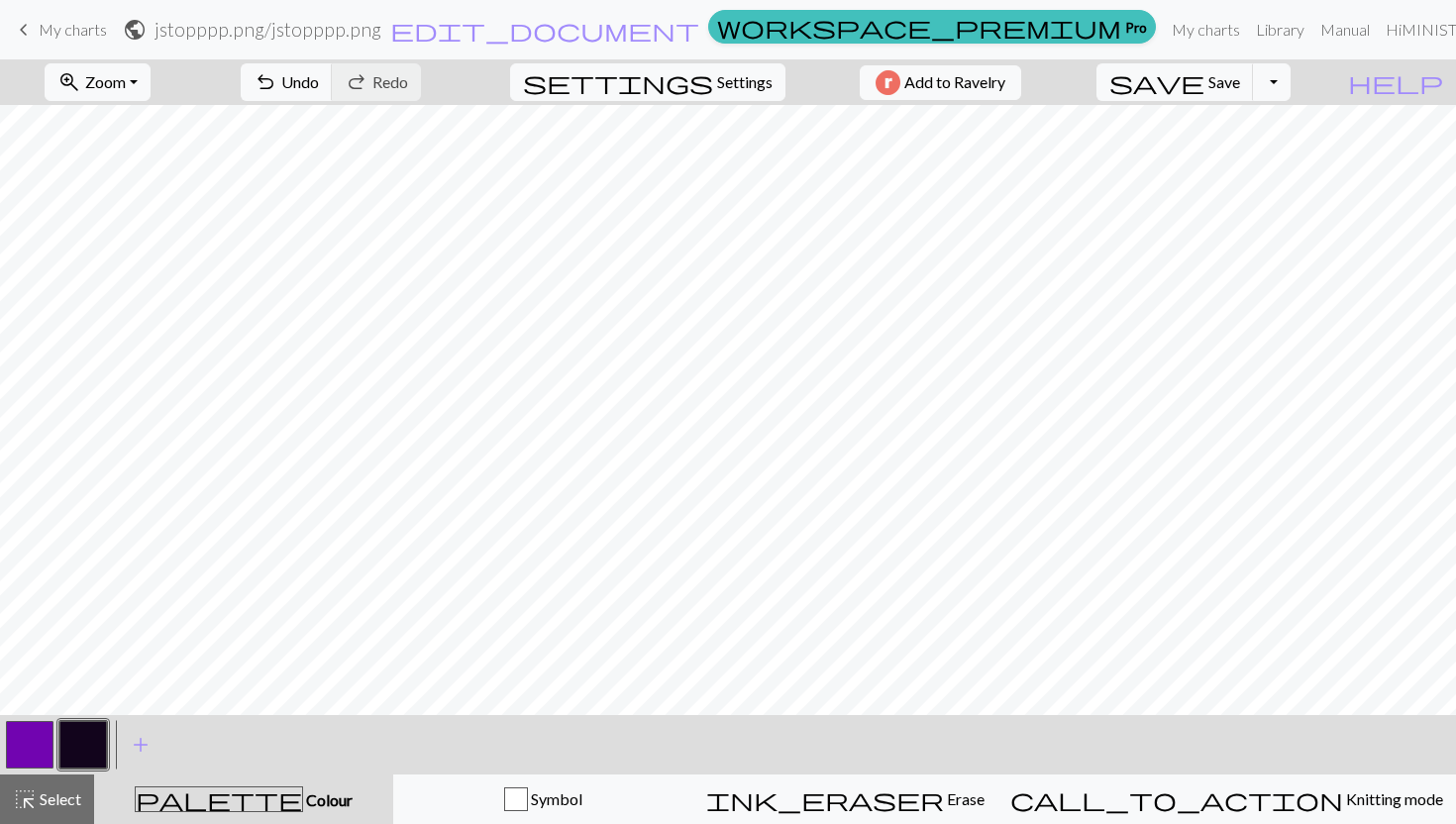 click at bounding box center [30, 745] 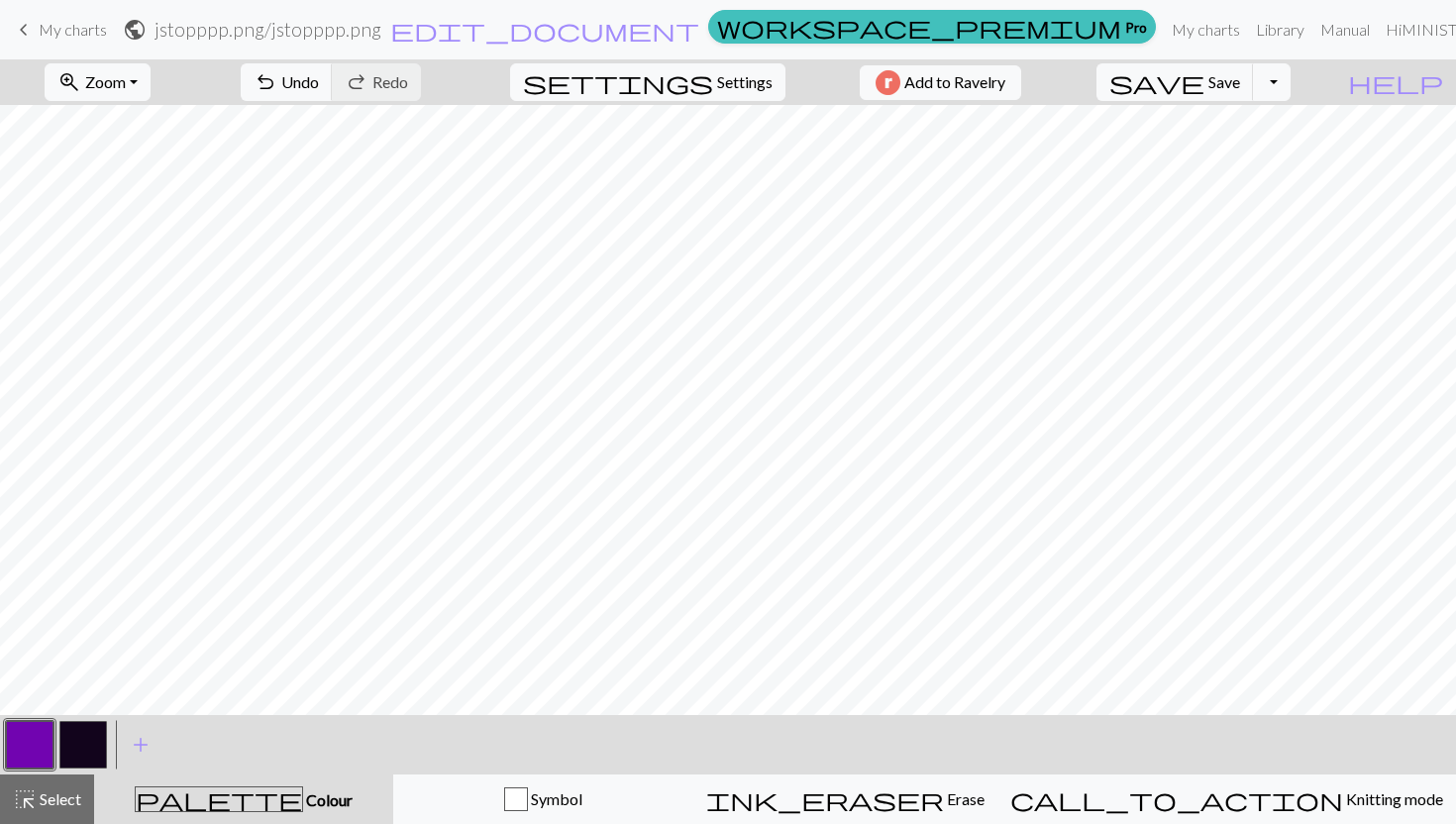 click at bounding box center (83, 745) 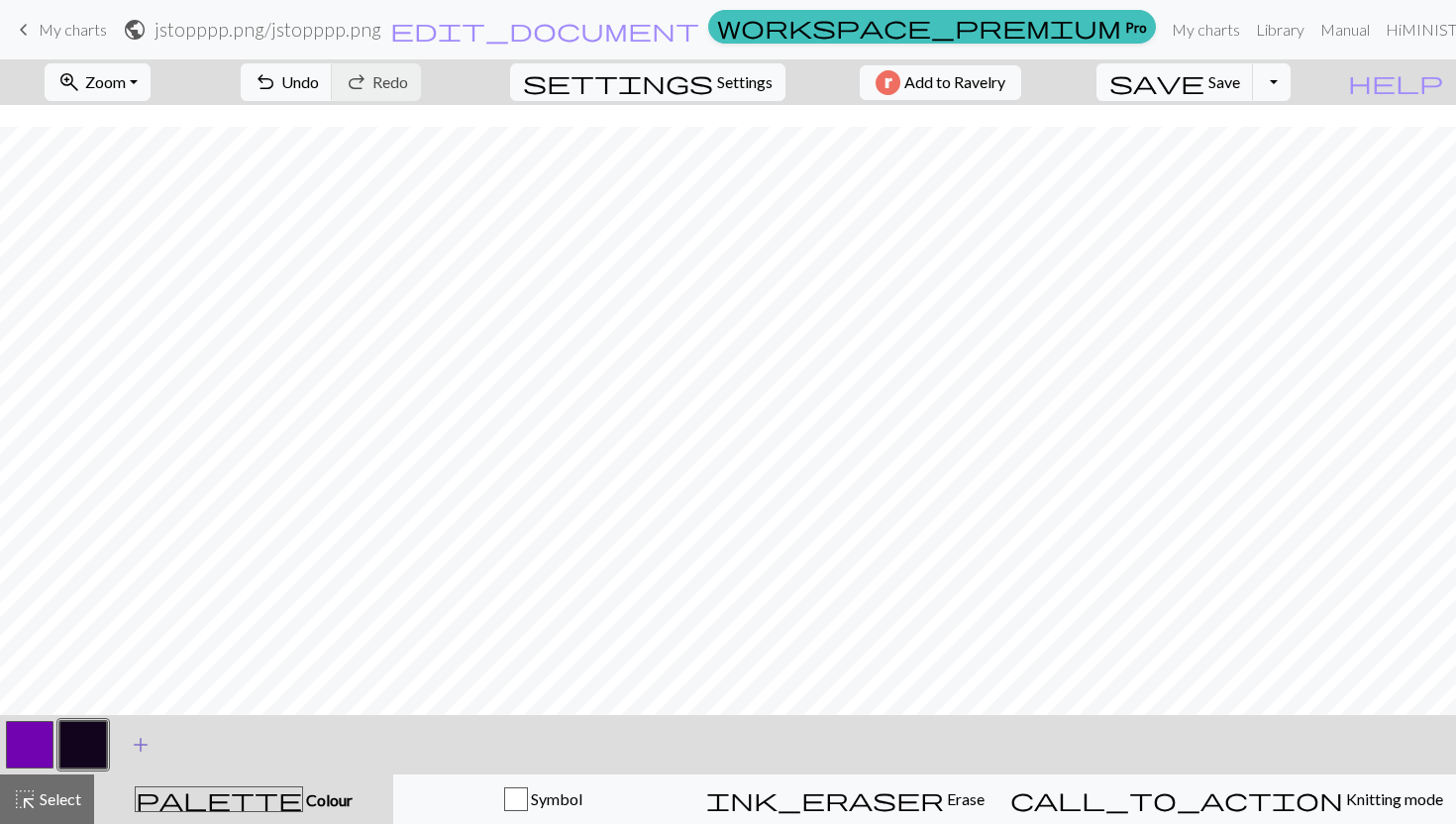 scroll, scrollTop: 67, scrollLeft: 378, axis: both 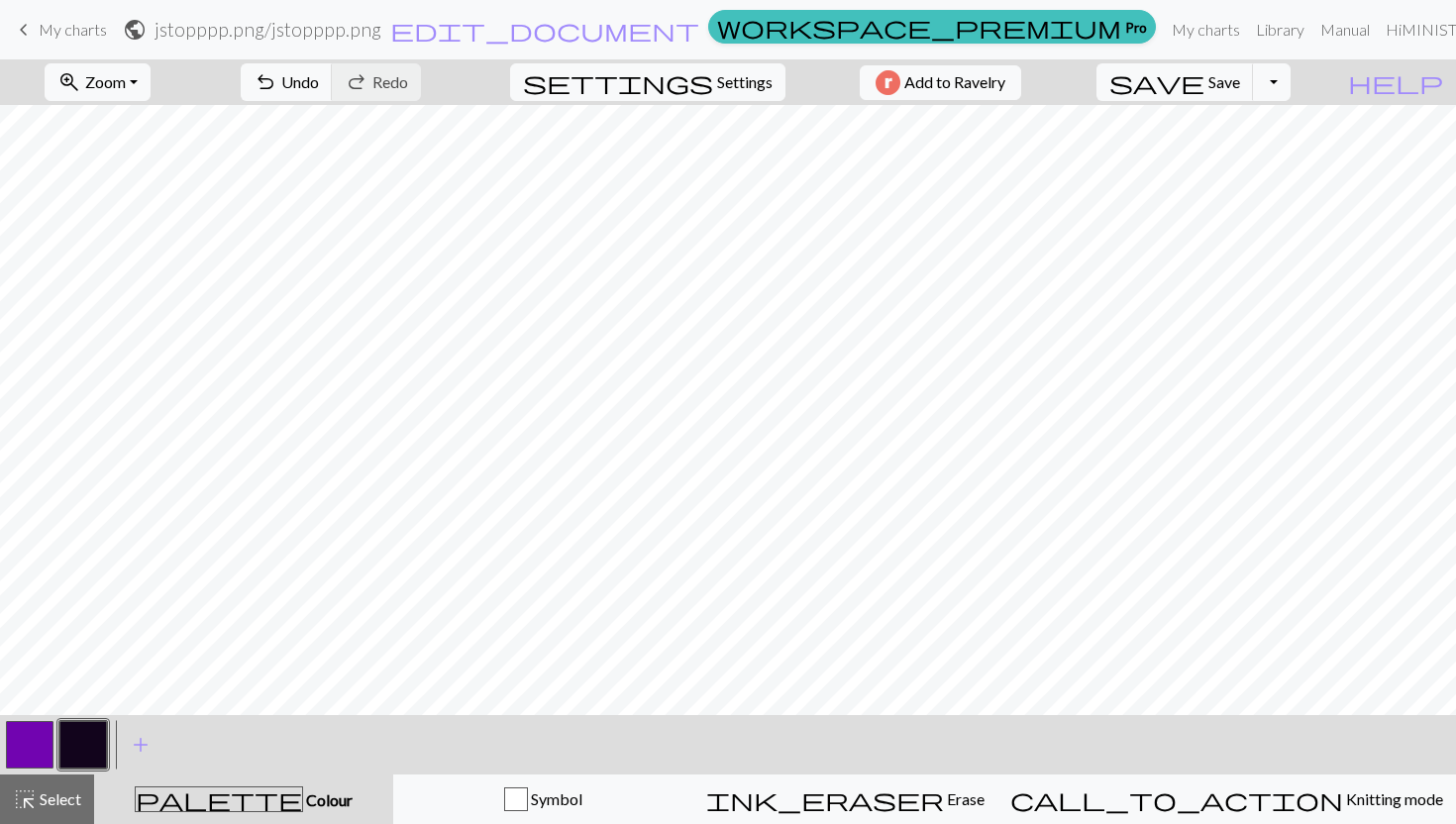 click at bounding box center [30, 745] 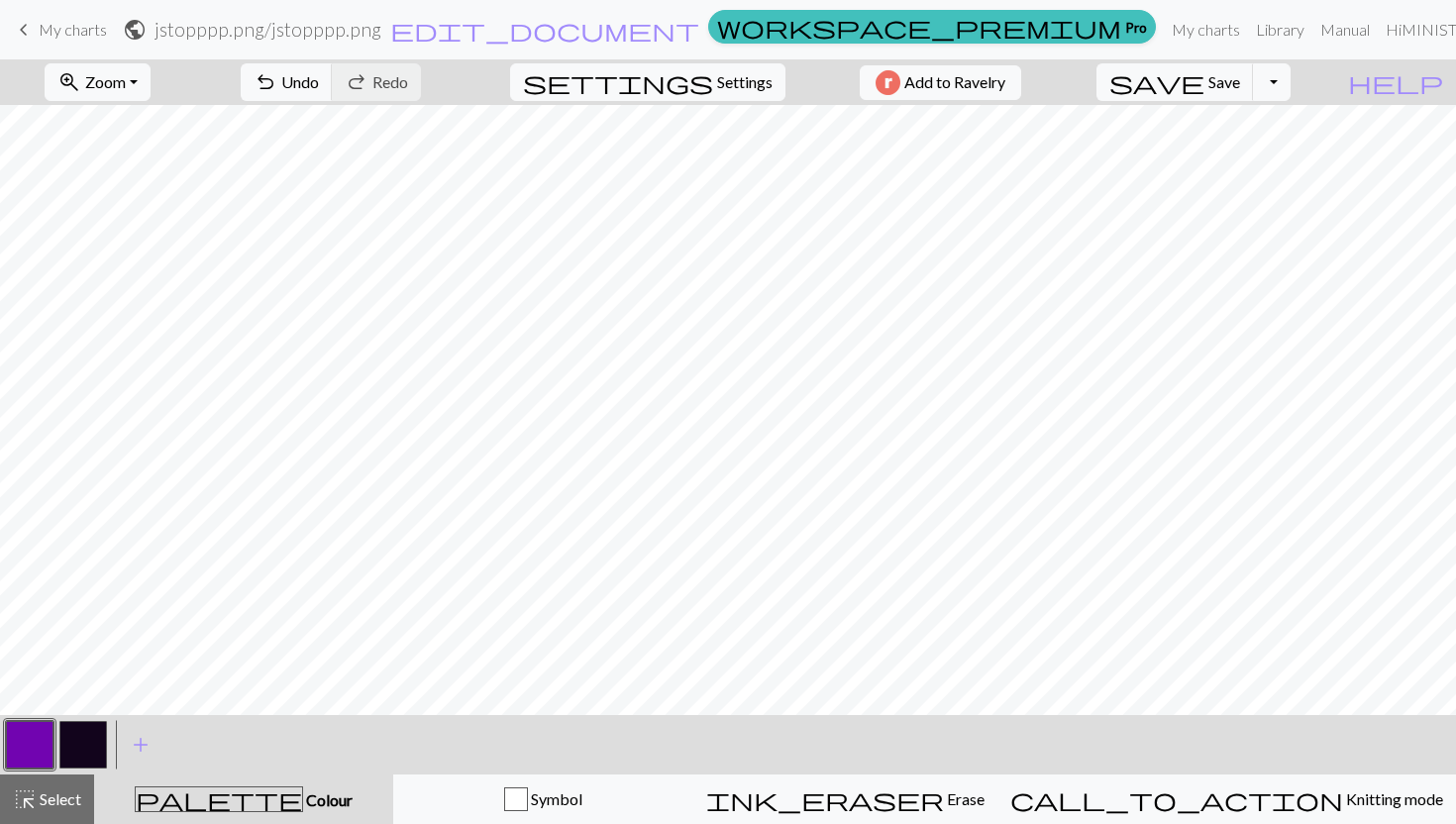 scroll, scrollTop: 120, scrollLeft: 338, axis: both 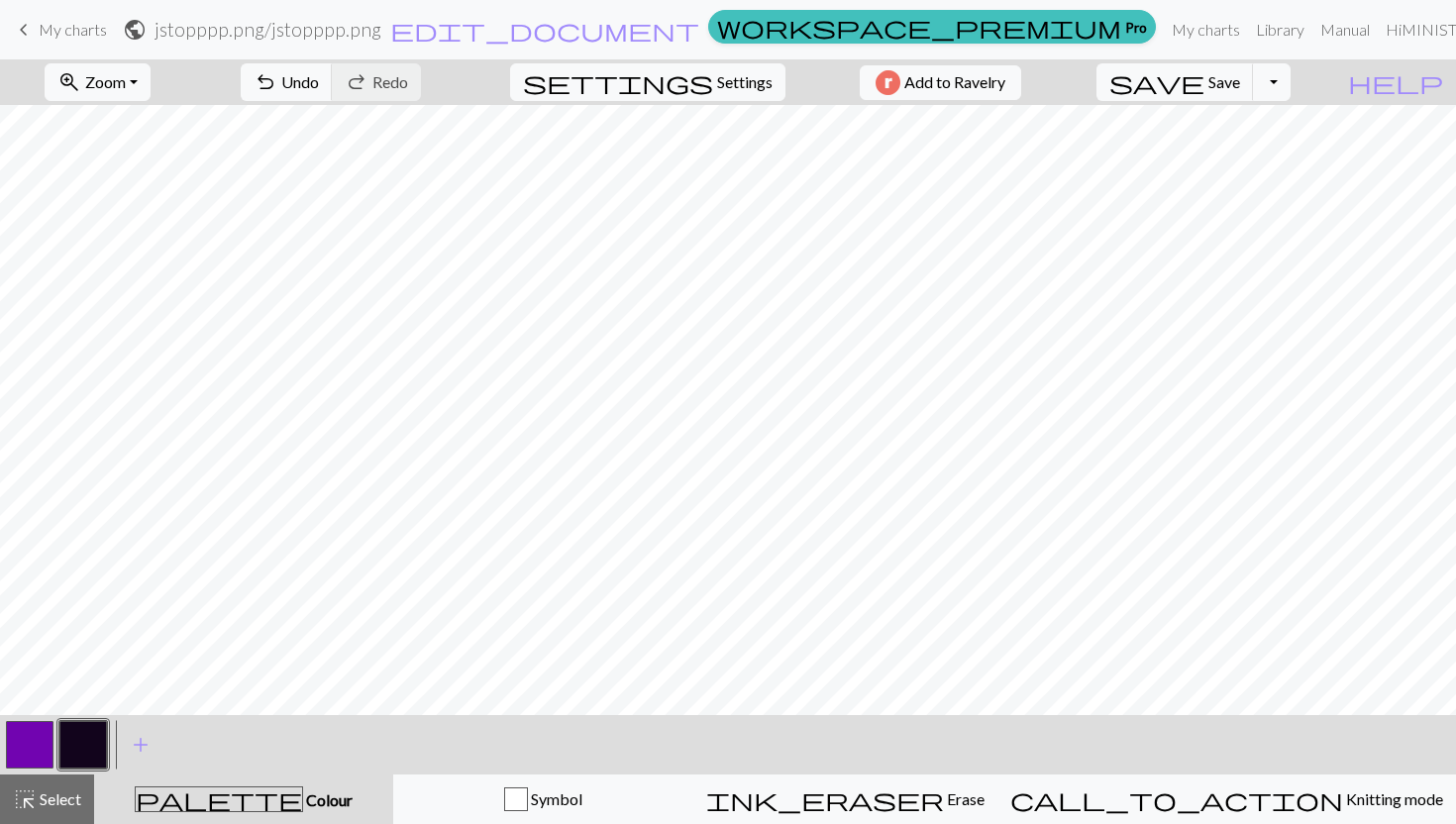 click on "< >" at bounding box center [56, 745] 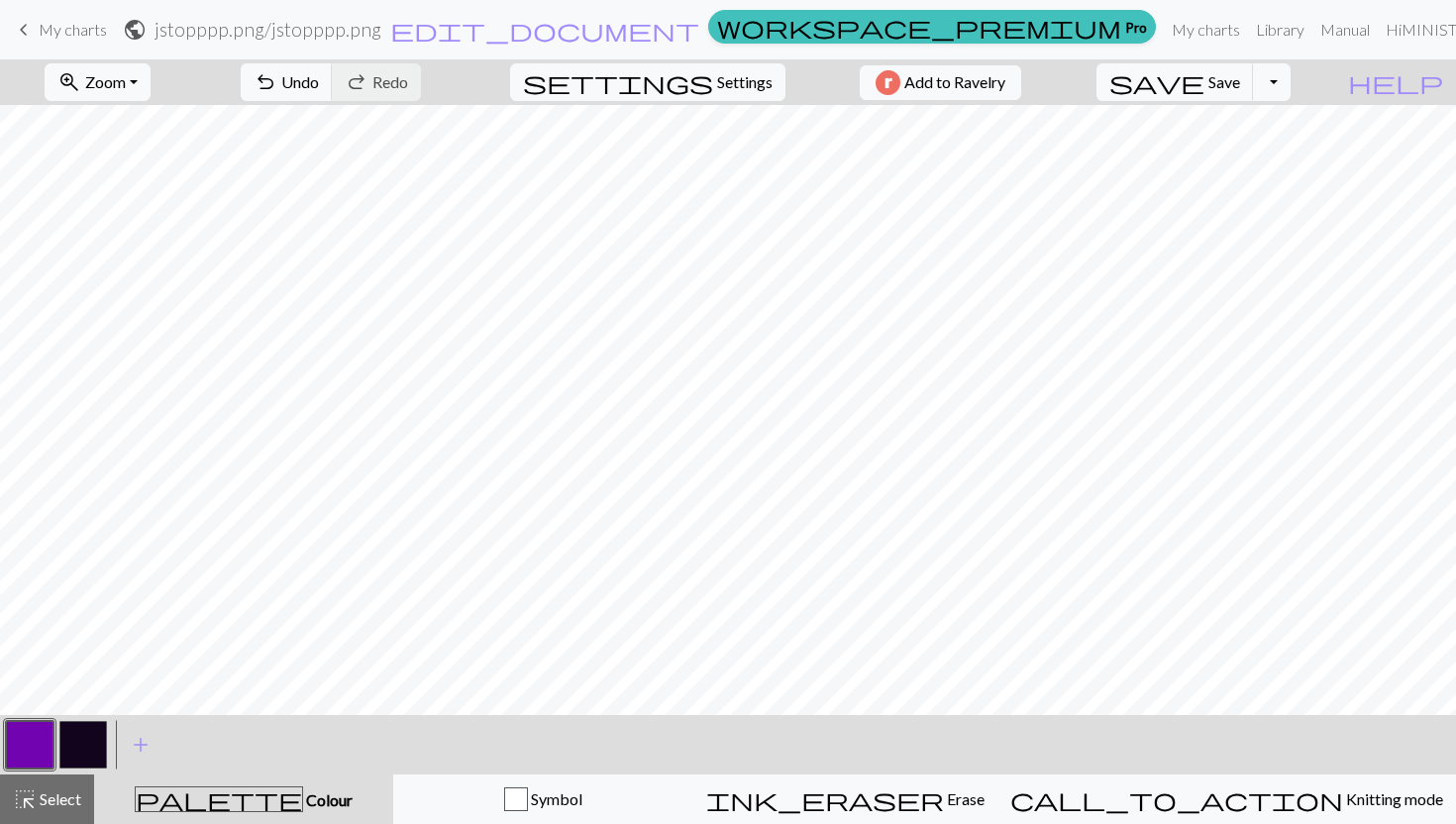 click at bounding box center [83, 745] 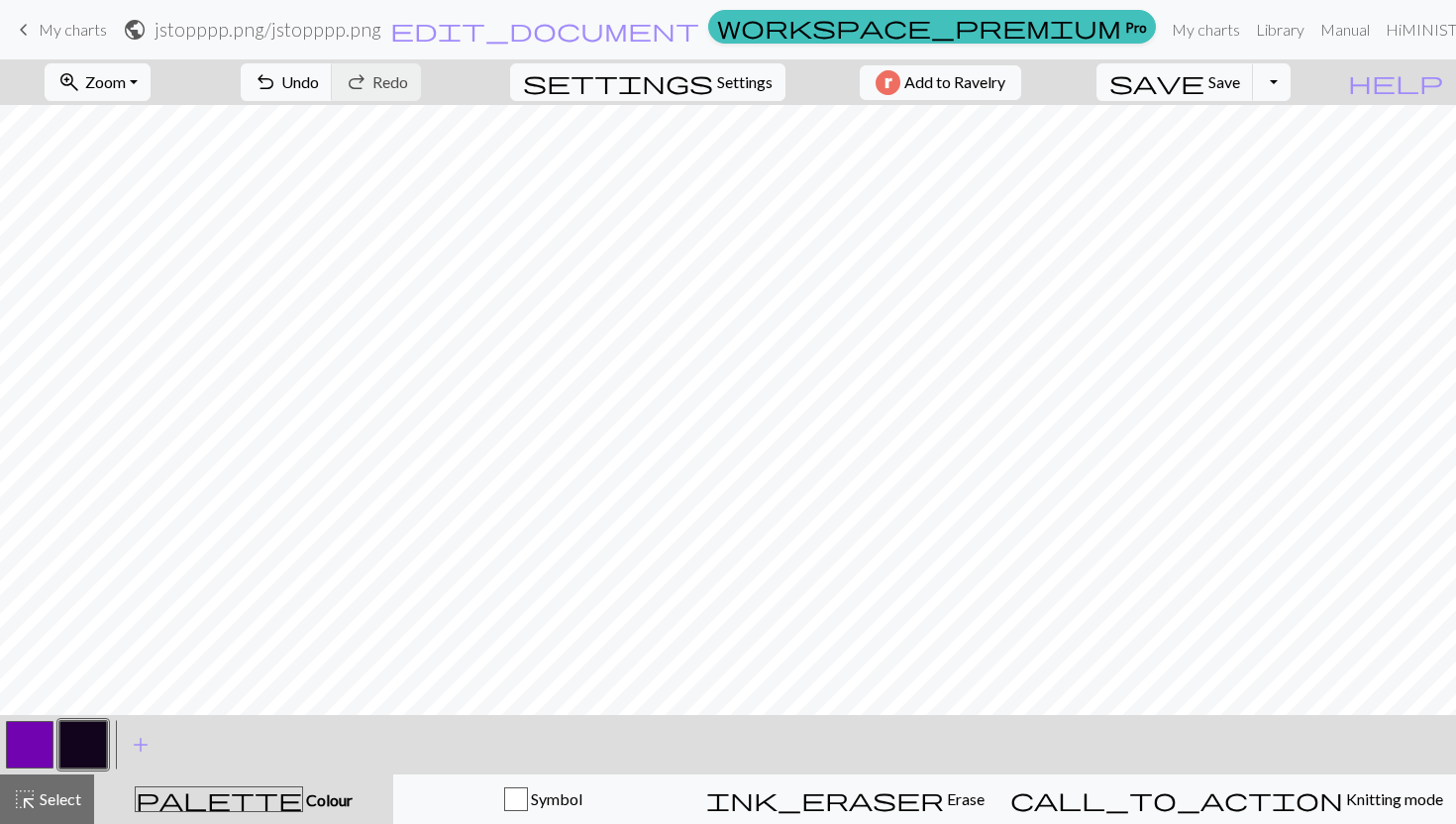click at bounding box center (30, 745) 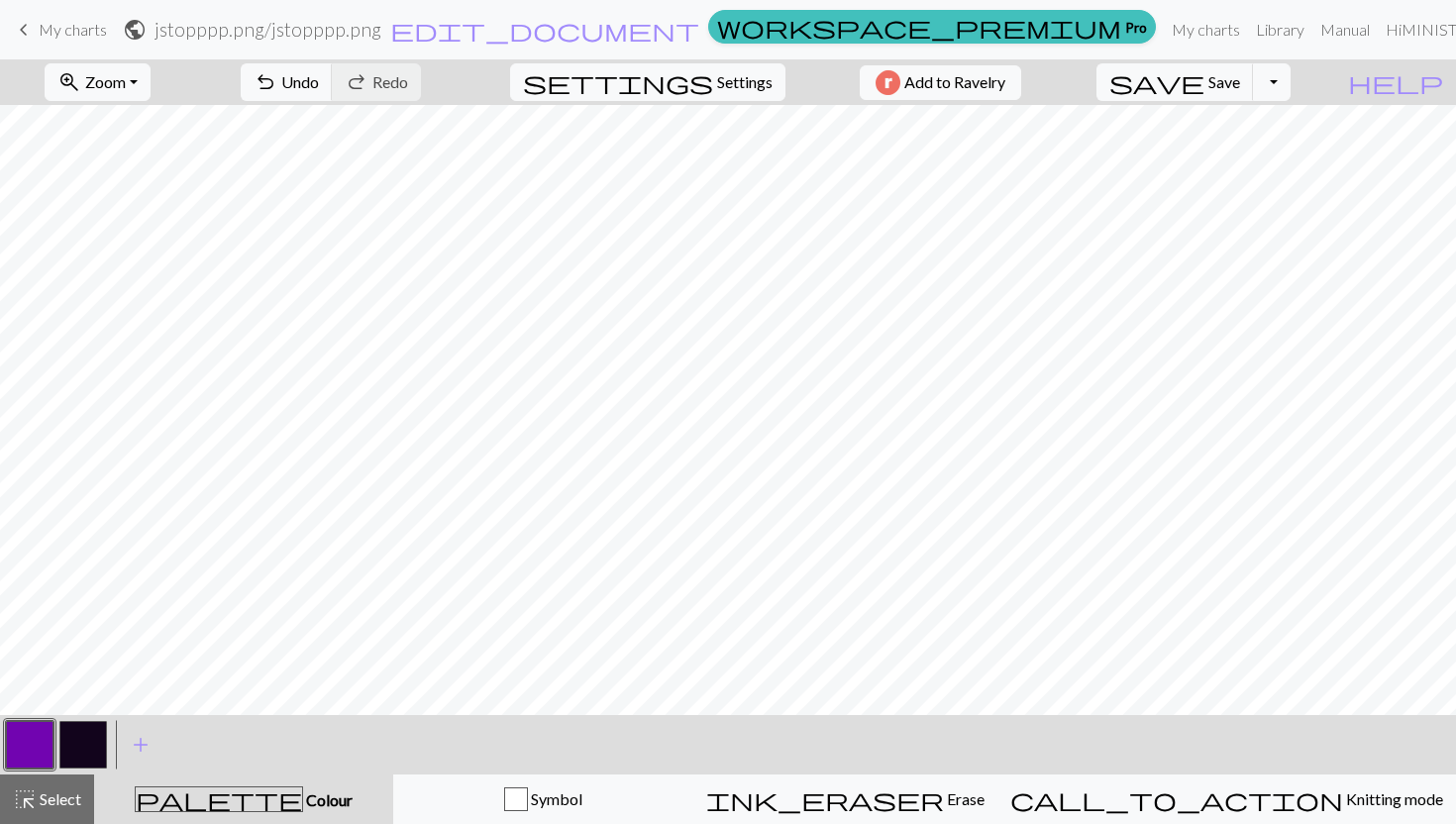 click at bounding box center (83, 745) 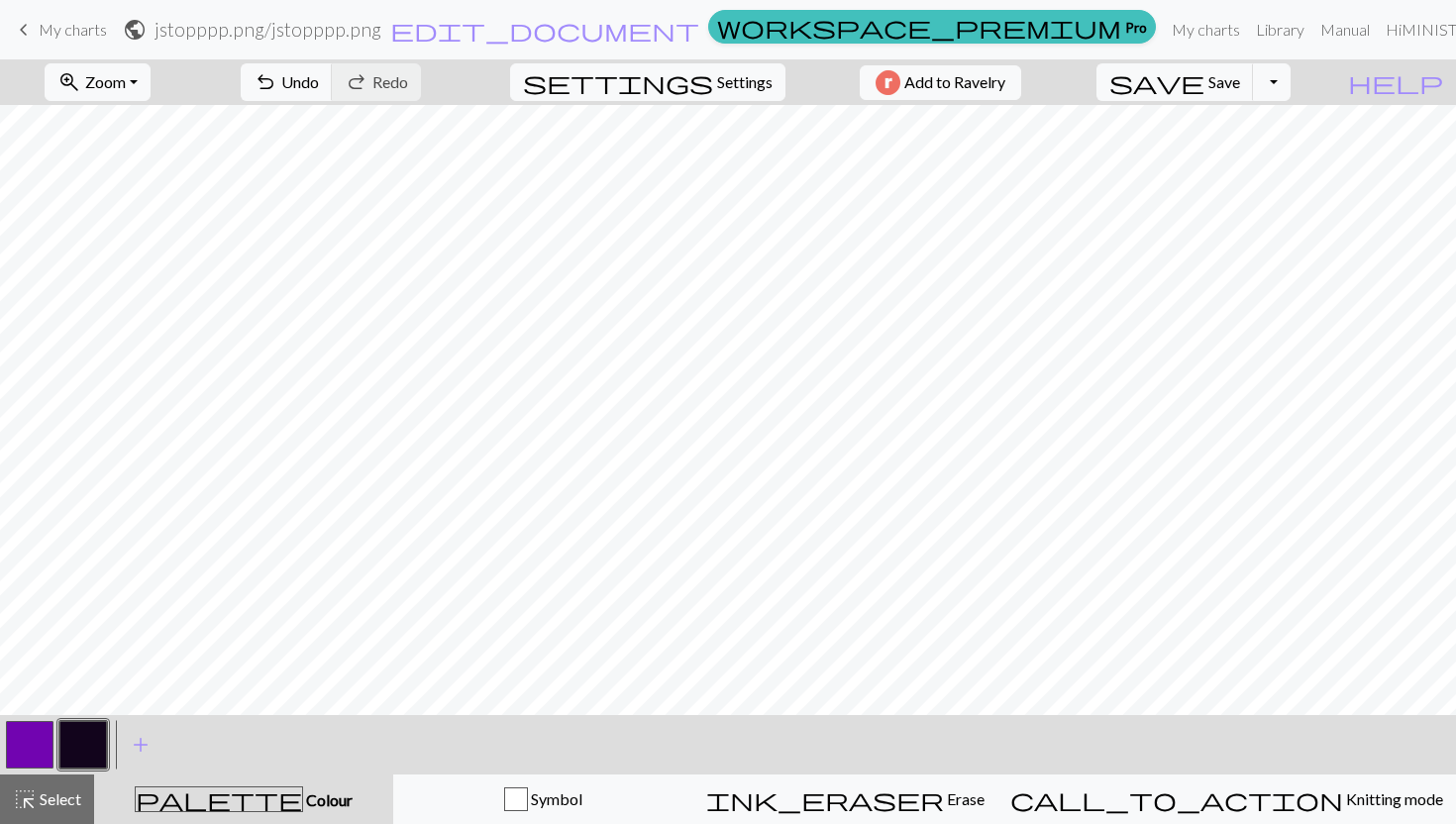 click at bounding box center (30, 745) 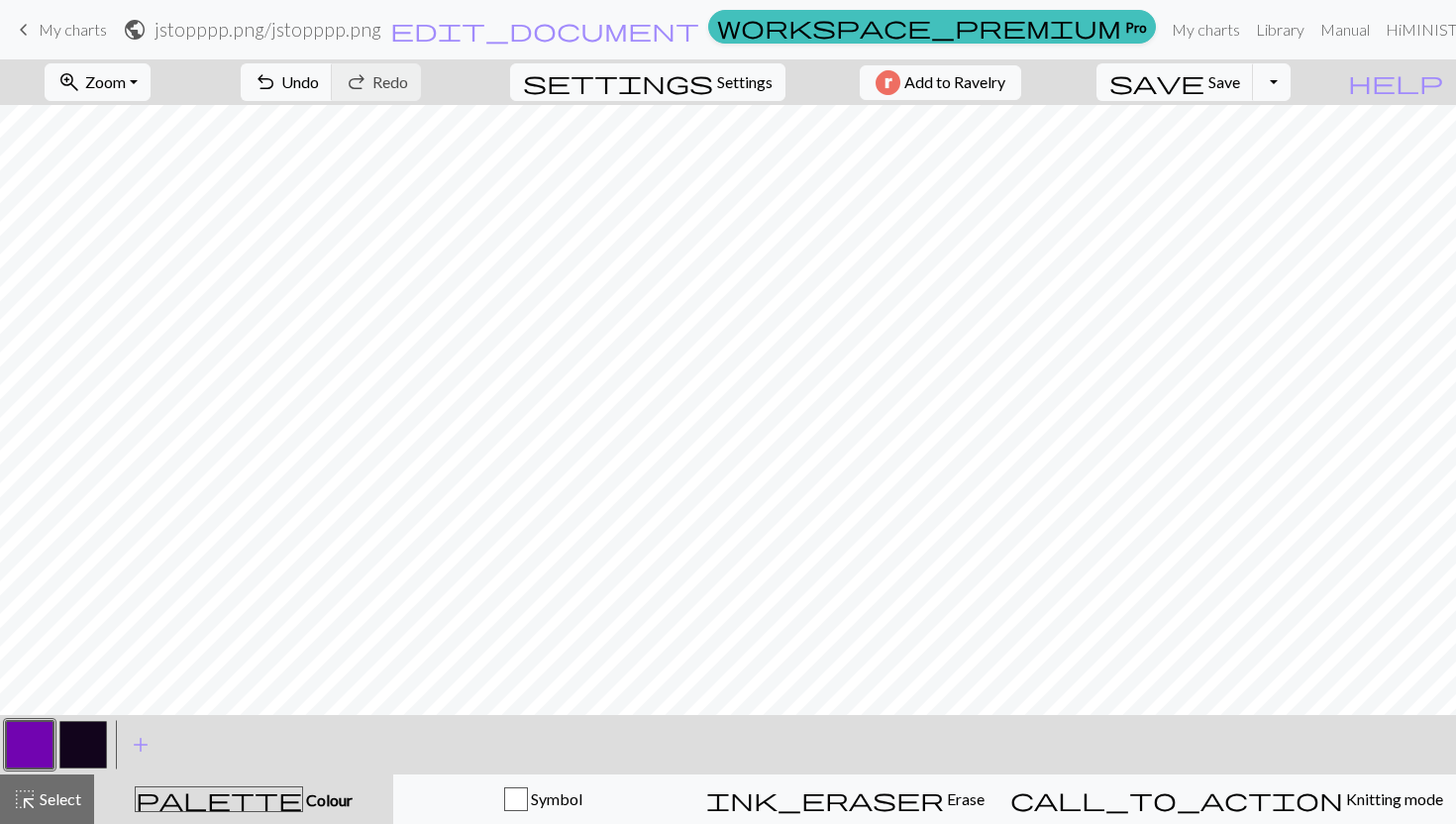 click at bounding box center [83, 745] 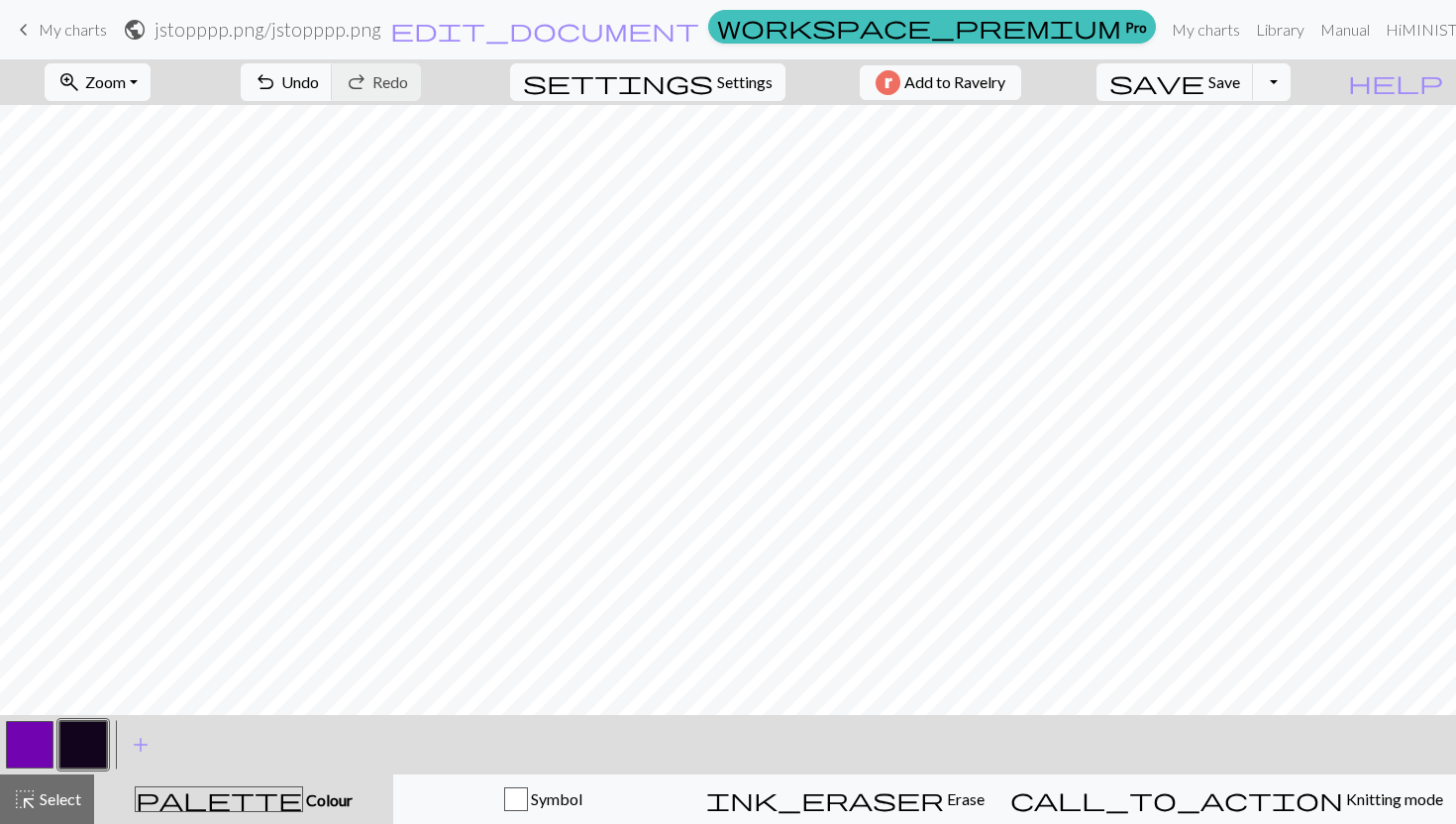 click at bounding box center (30, 745) 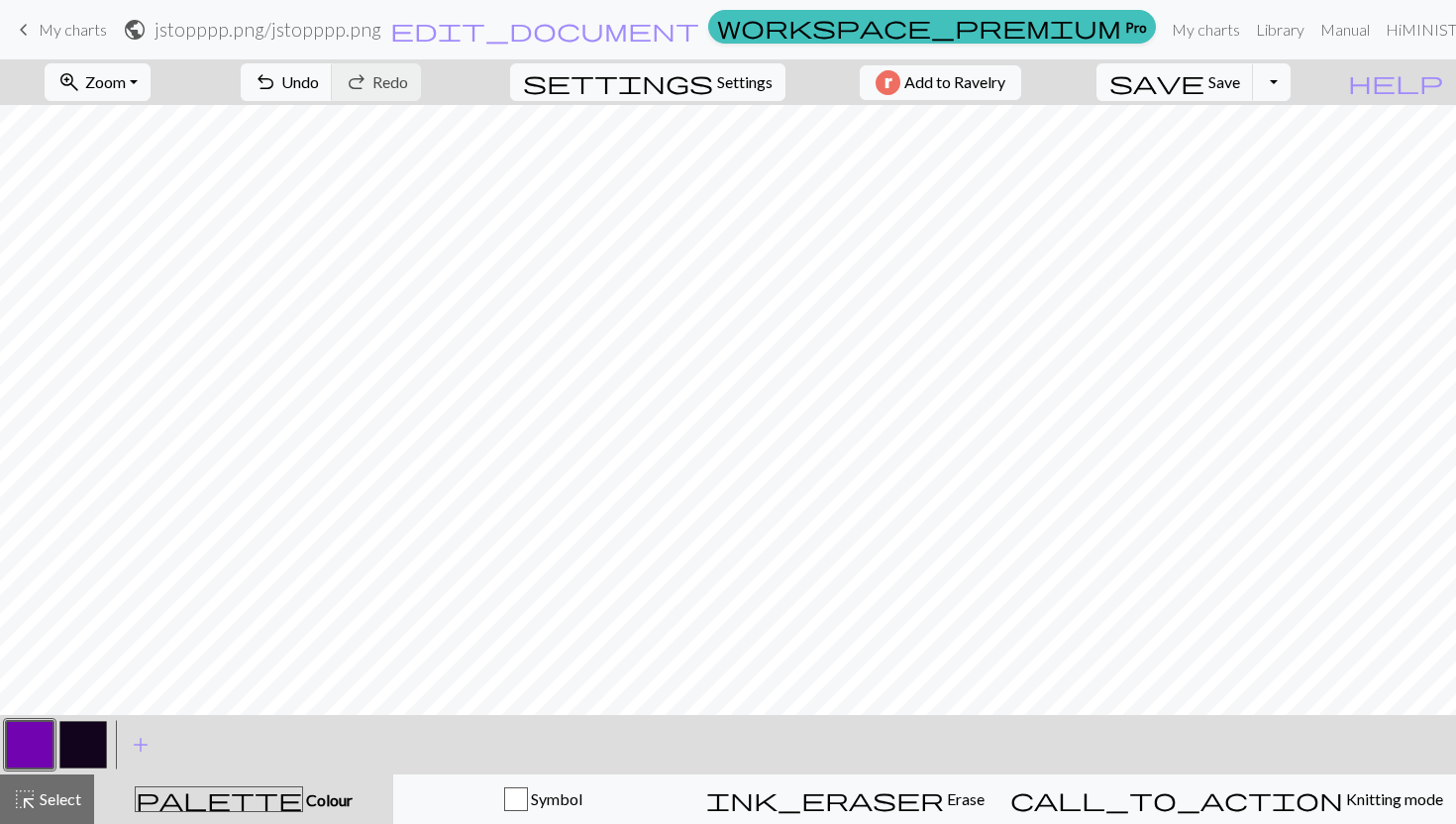 click at bounding box center [83, 745] 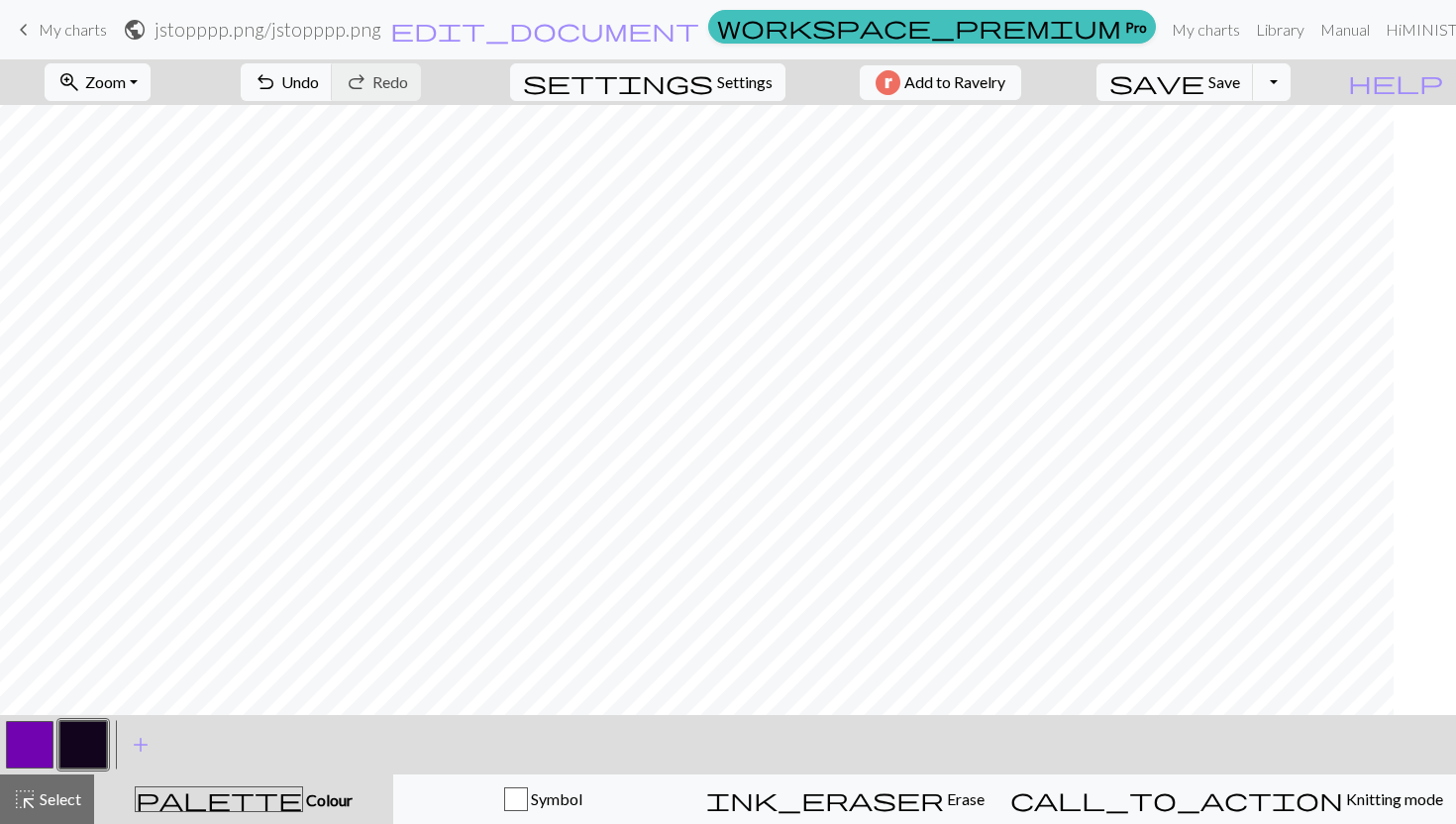 scroll, scrollTop: 117, scrollLeft: 174, axis: both 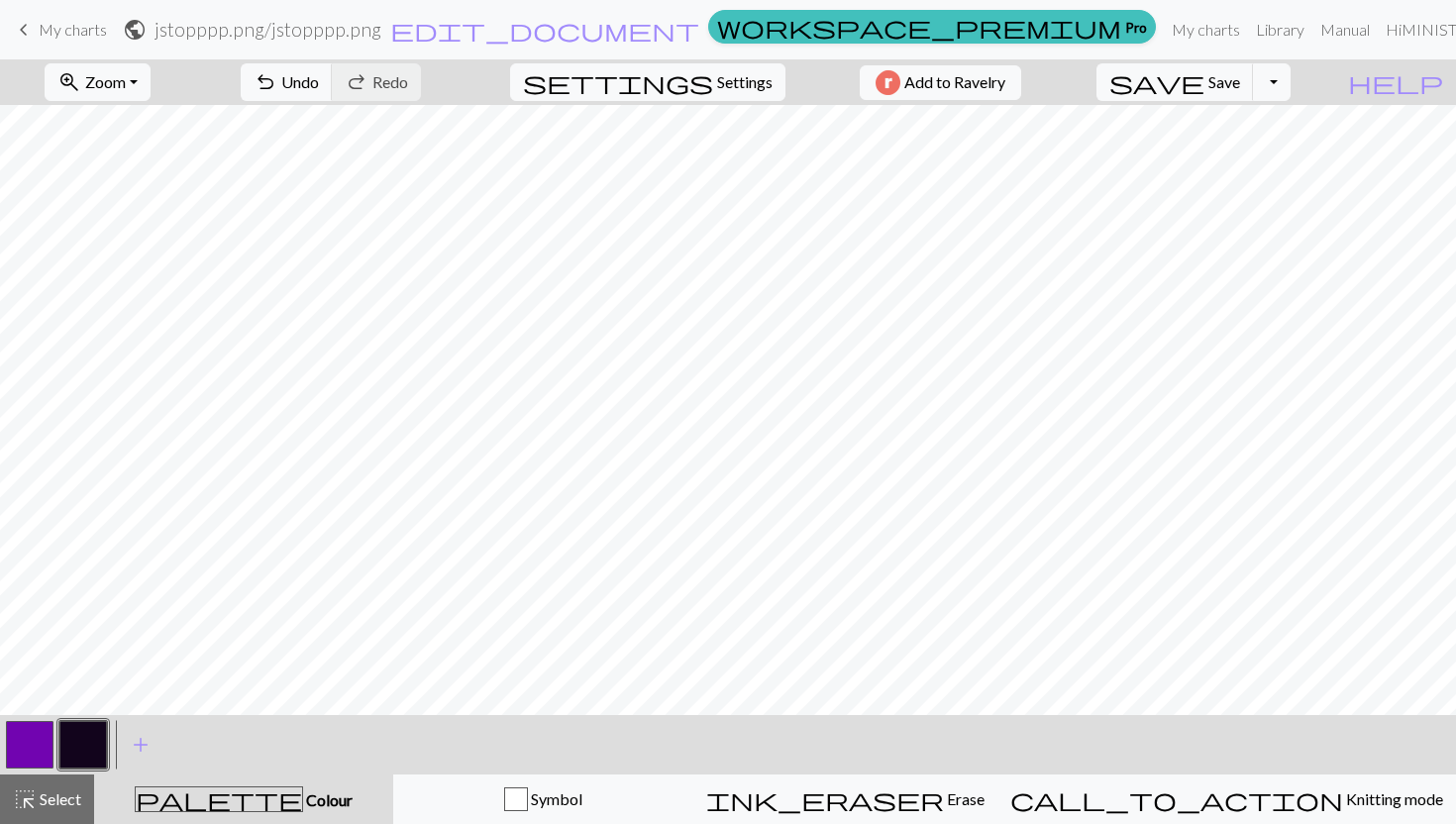 click at bounding box center (30, 745) 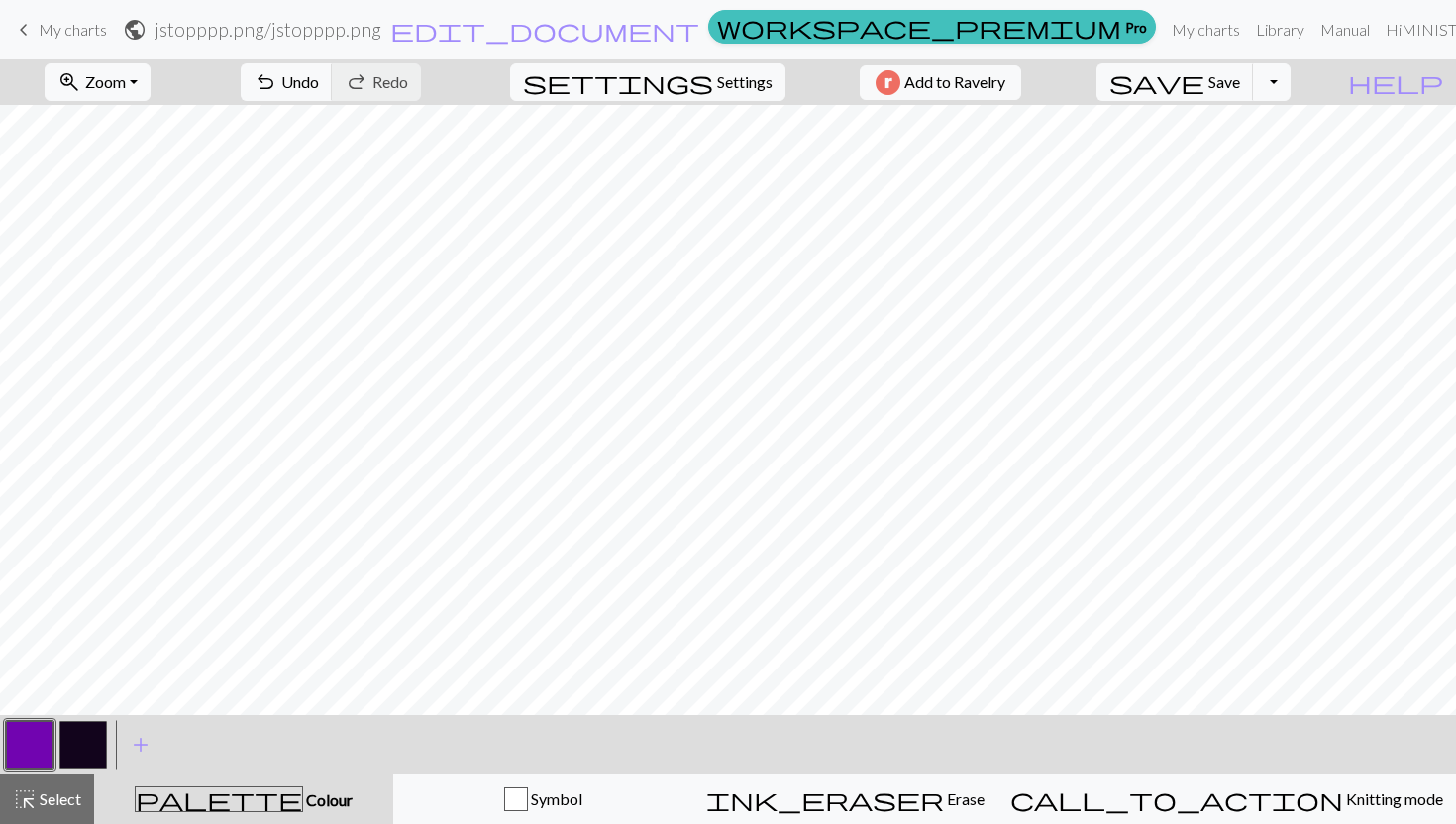 scroll, scrollTop: 120, scrollLeft: 174, axis: both 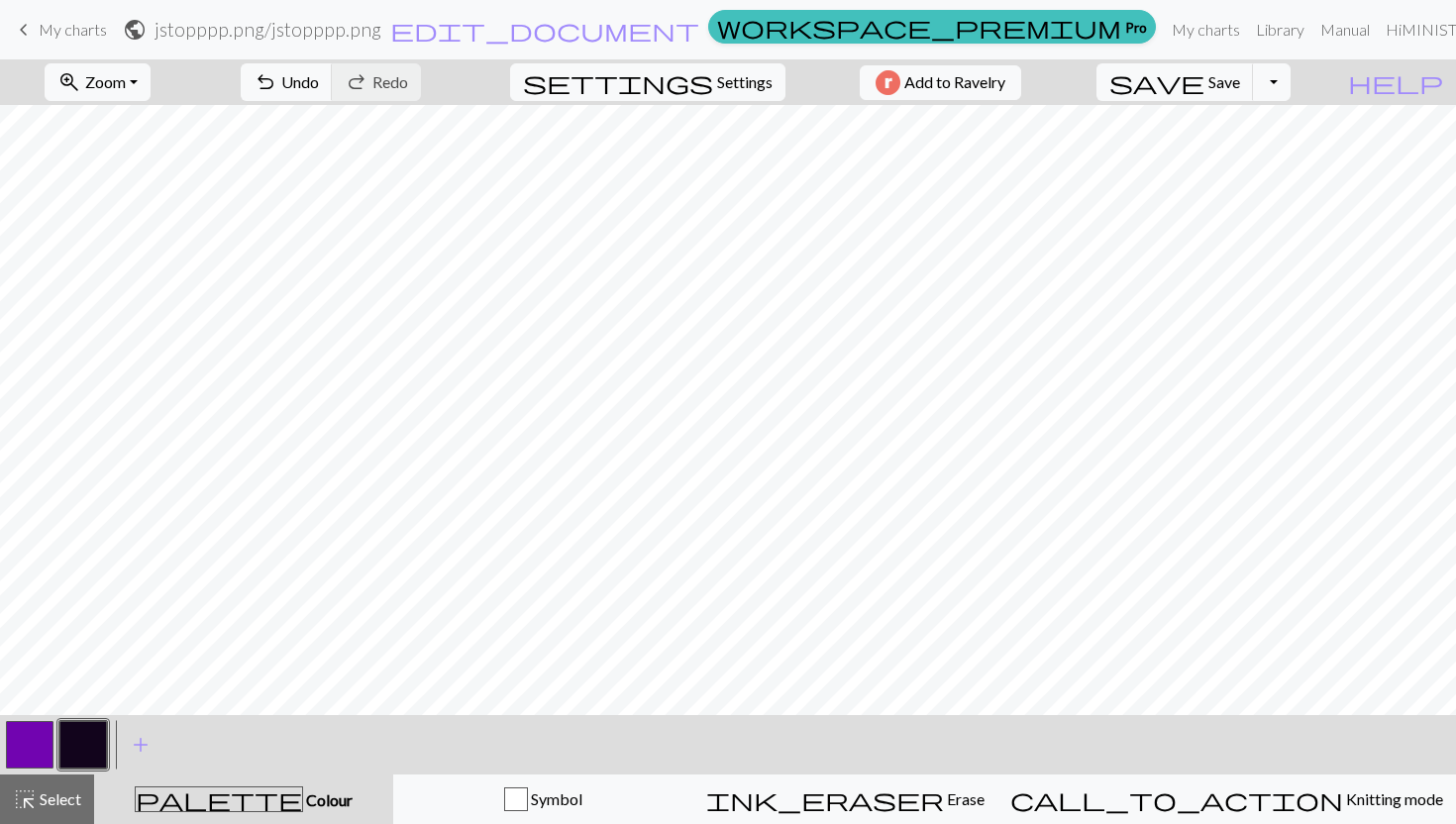 click at bounding box center (30, 745) 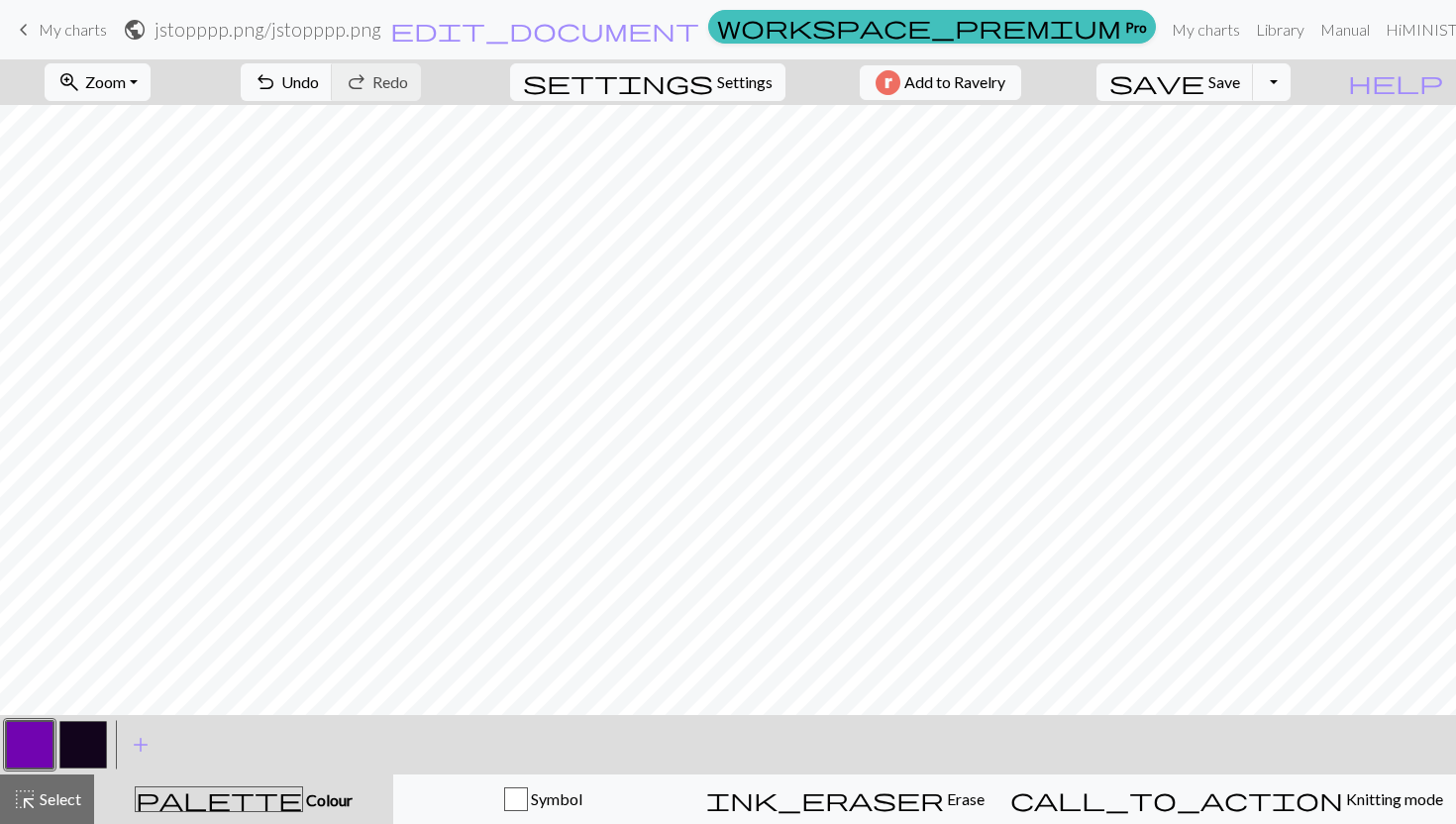 click at bounding box center [83, 745] 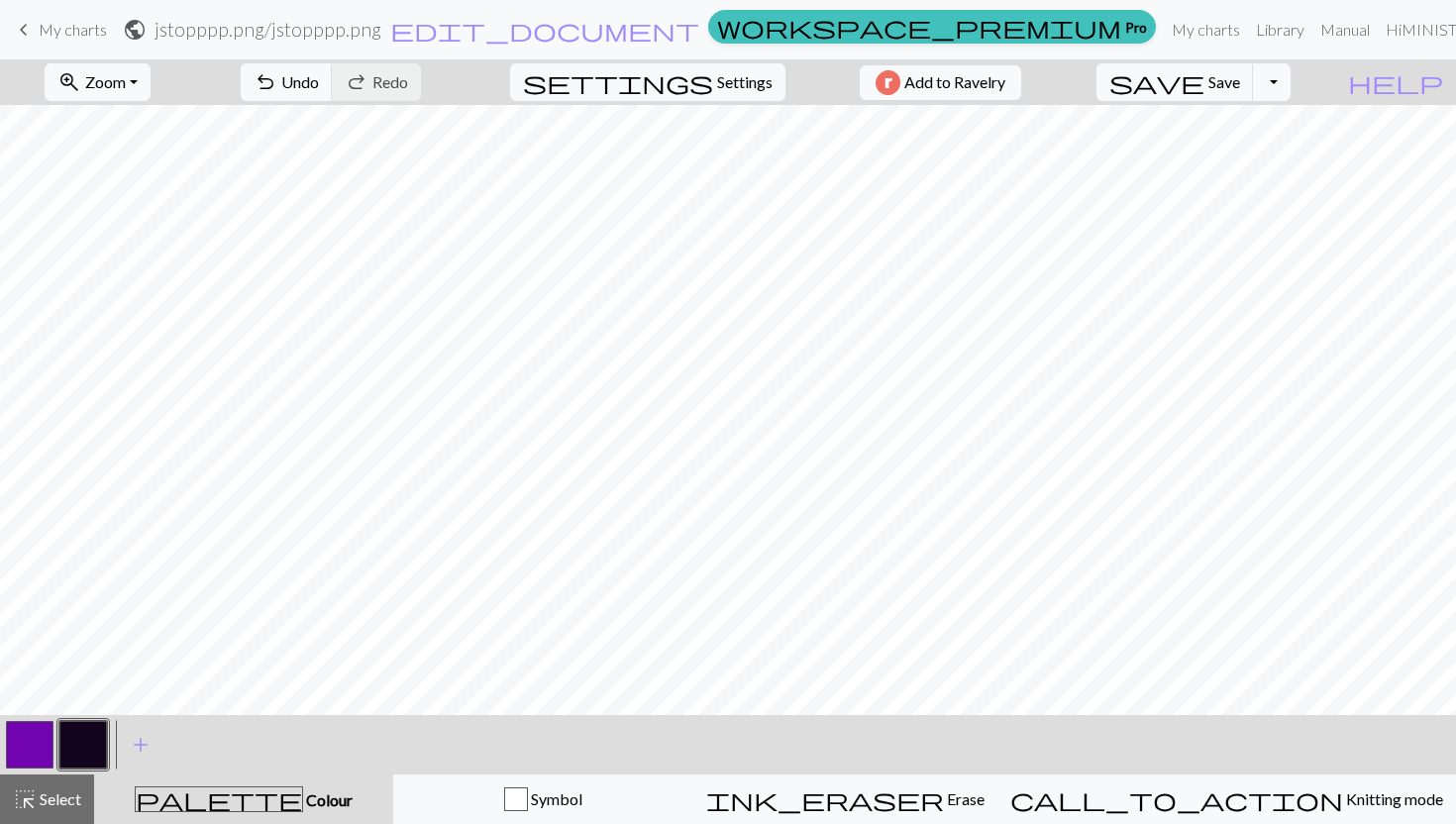 click at bounding box center (30, 745) 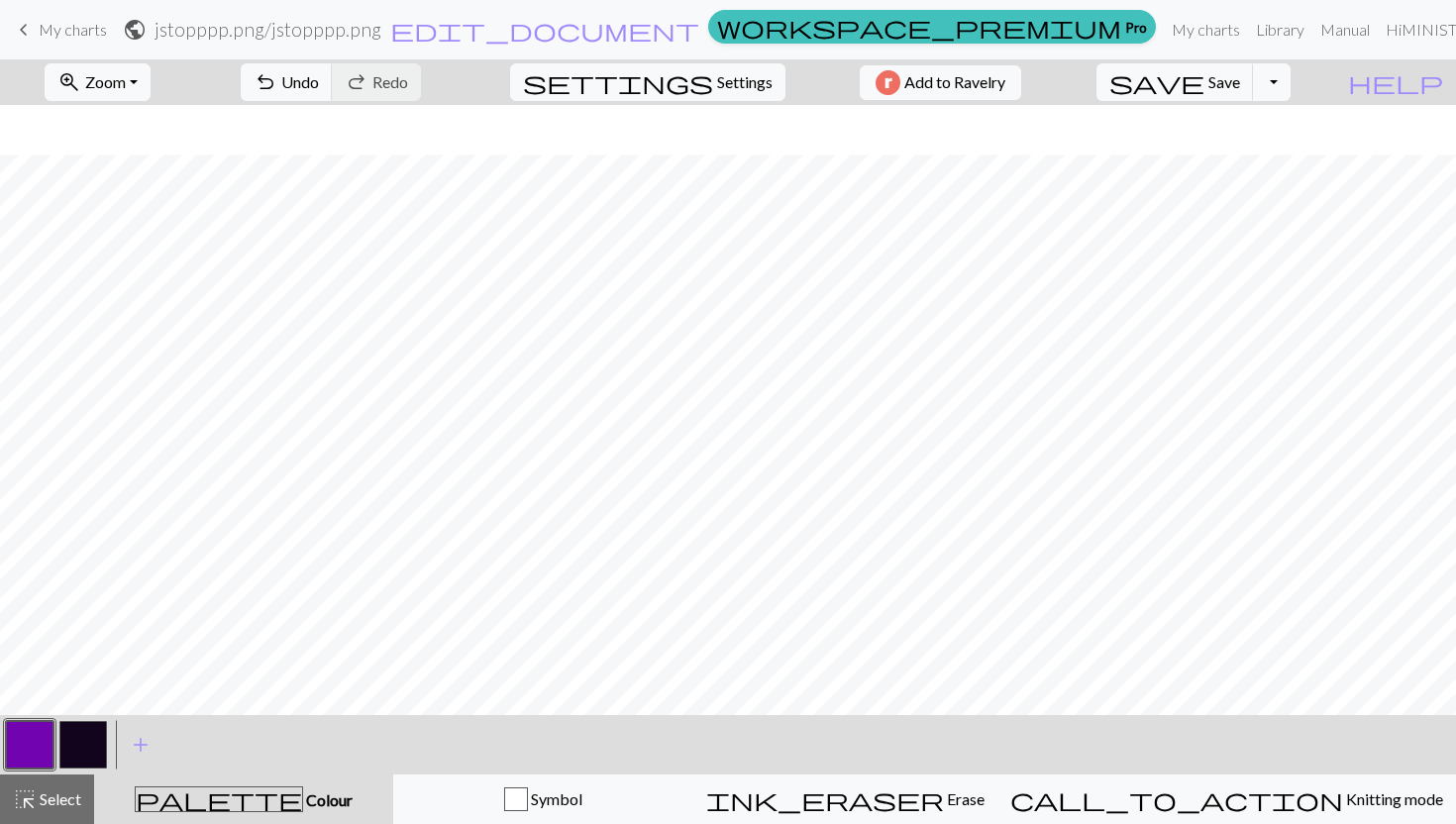 scroll, scrollTop: 55, scrollLeft: 499, axis: both 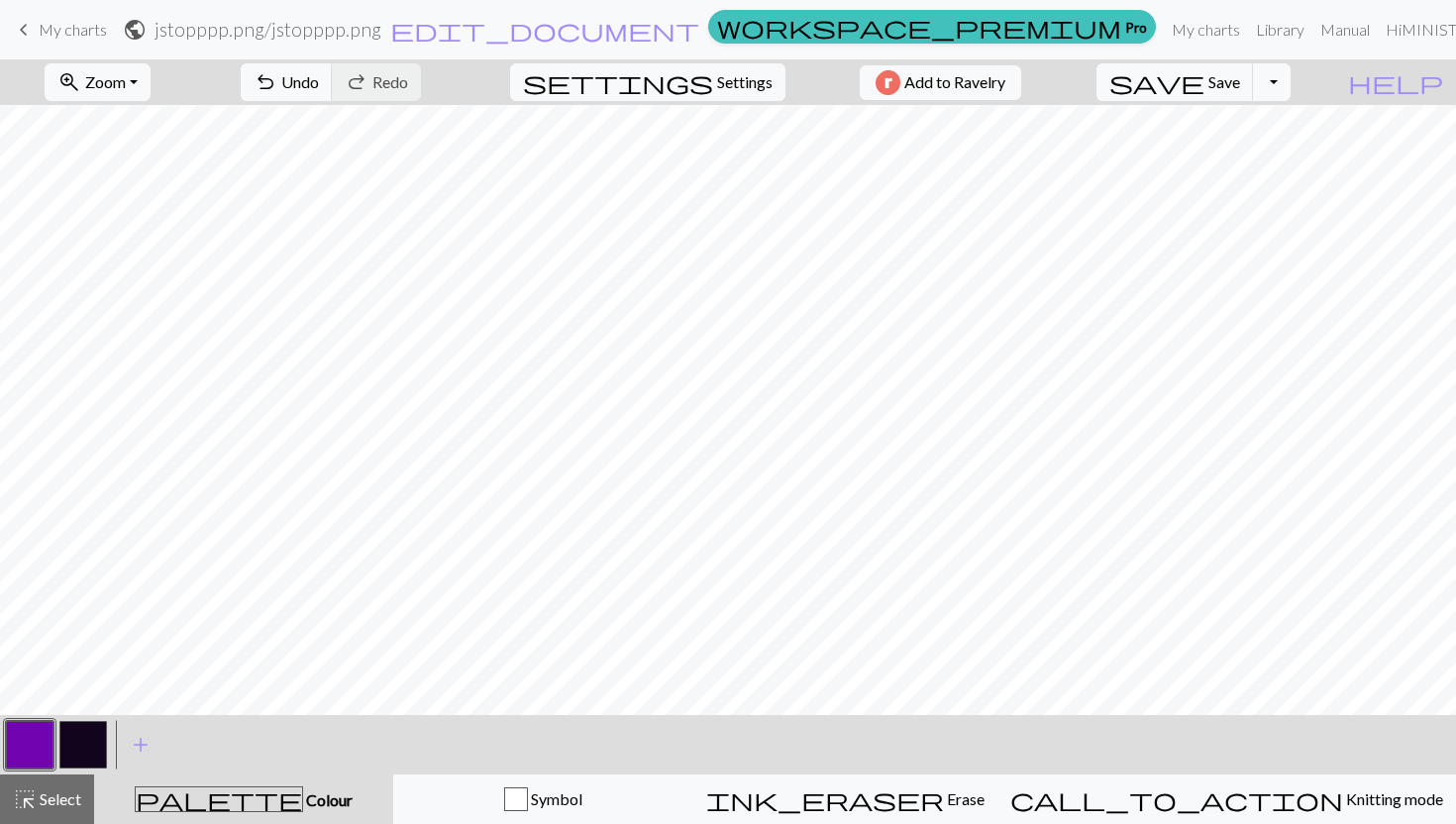 click at bounding box center (83, 745) 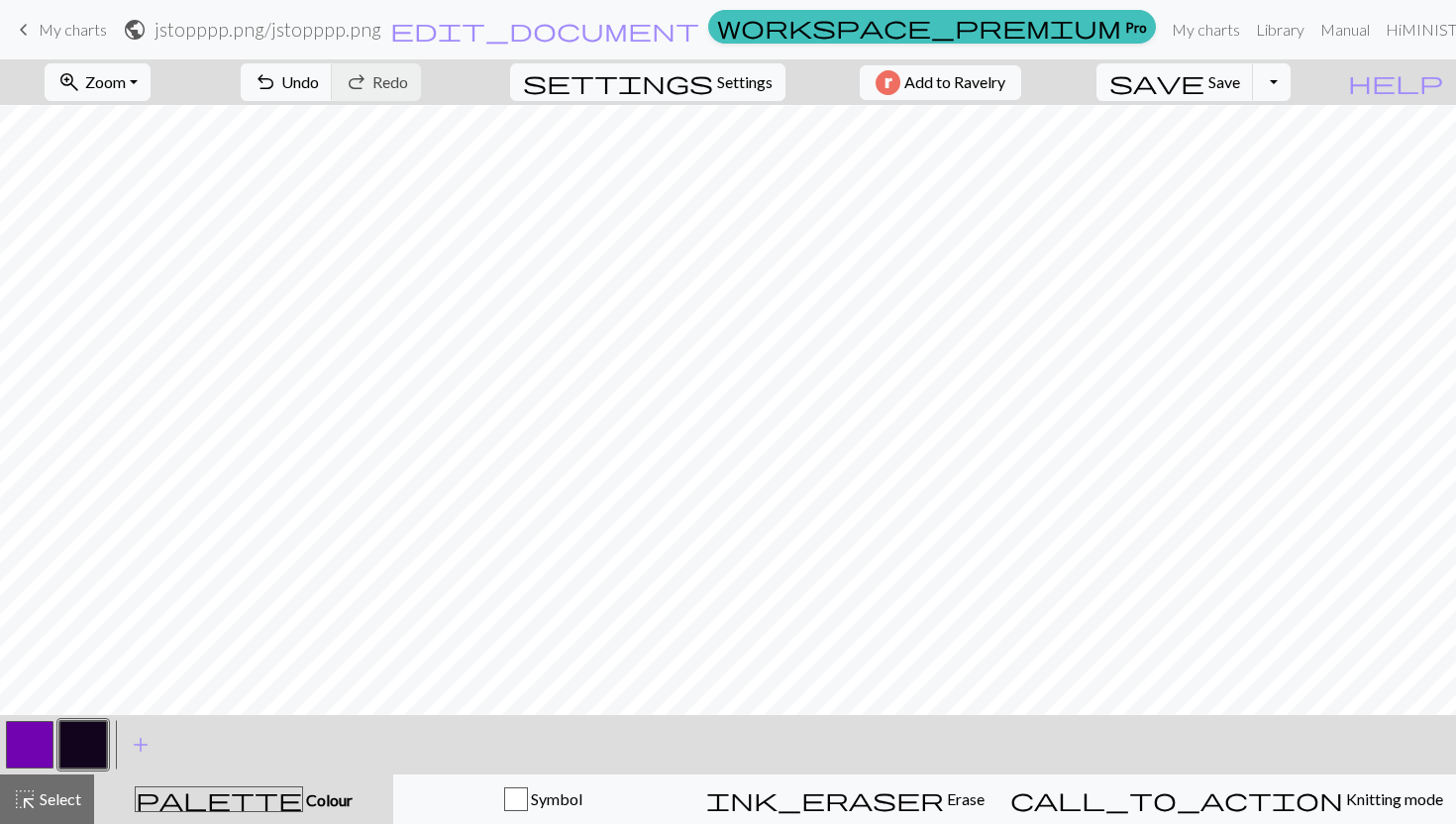 click at bounding box center [30, 745] 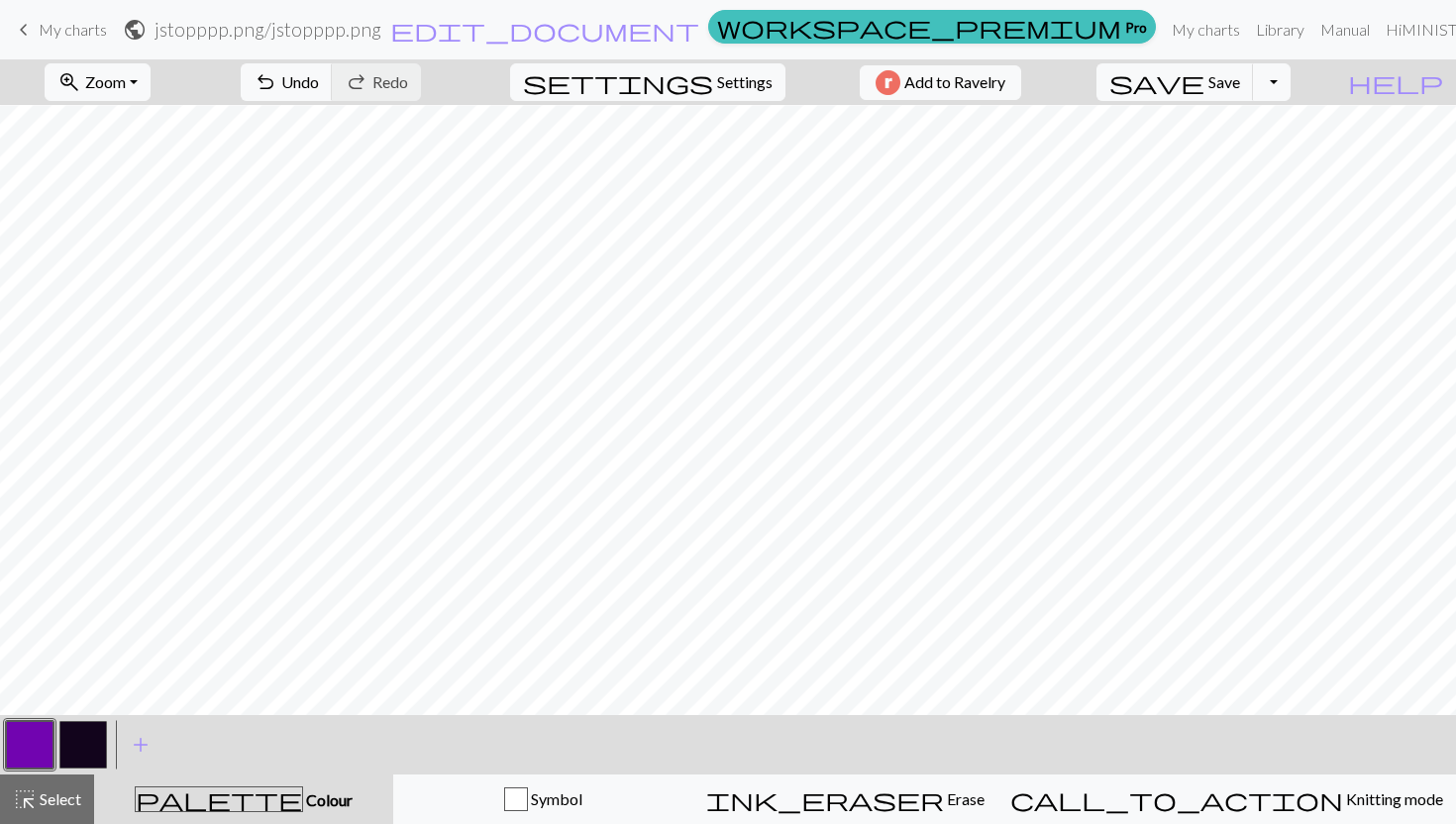 click at bounding box center [83, 745] 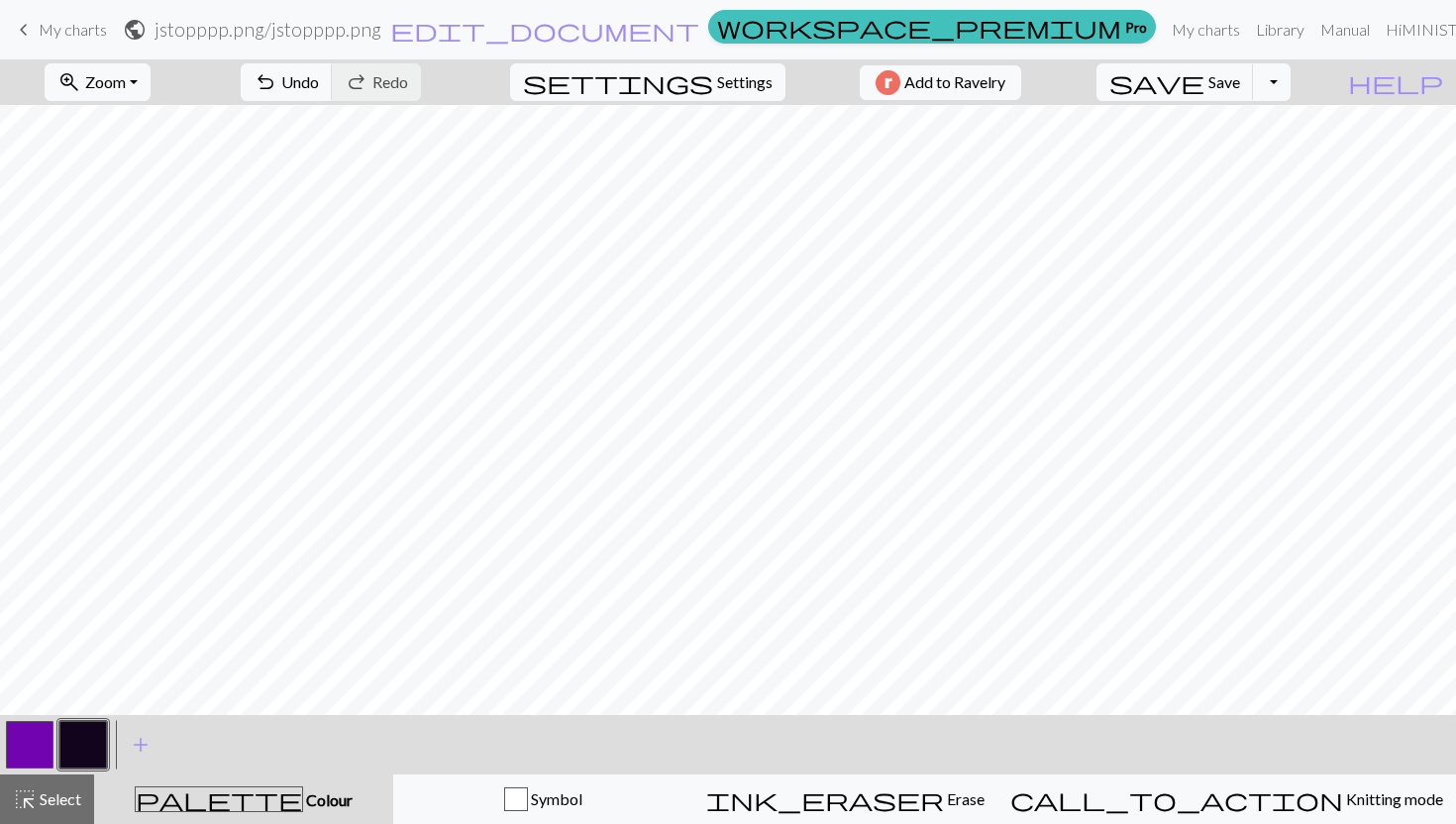 click at bounding box center (30, 745) 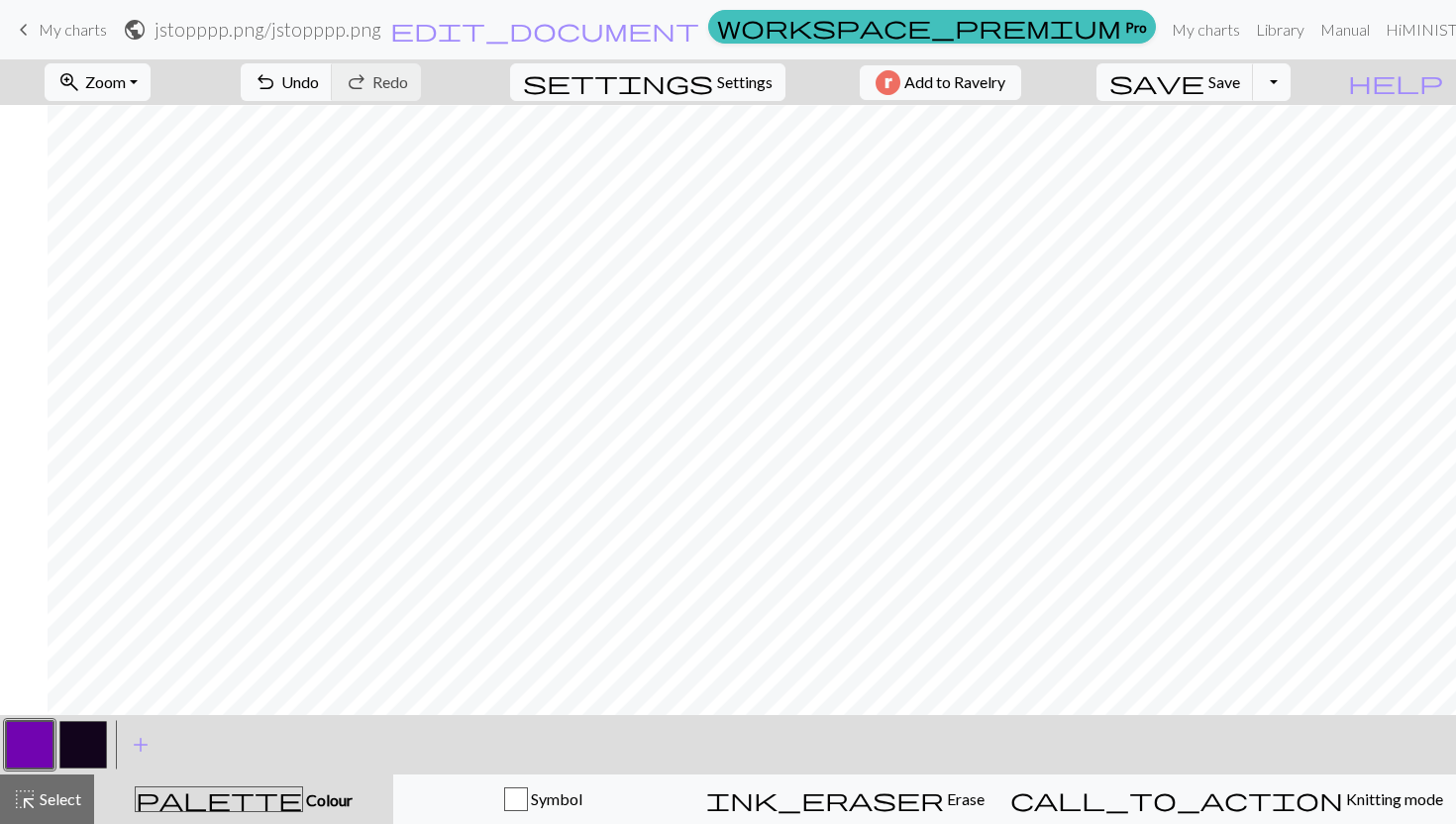 scroll, scrollTop: 55, scrollLeft: 627, axis: both 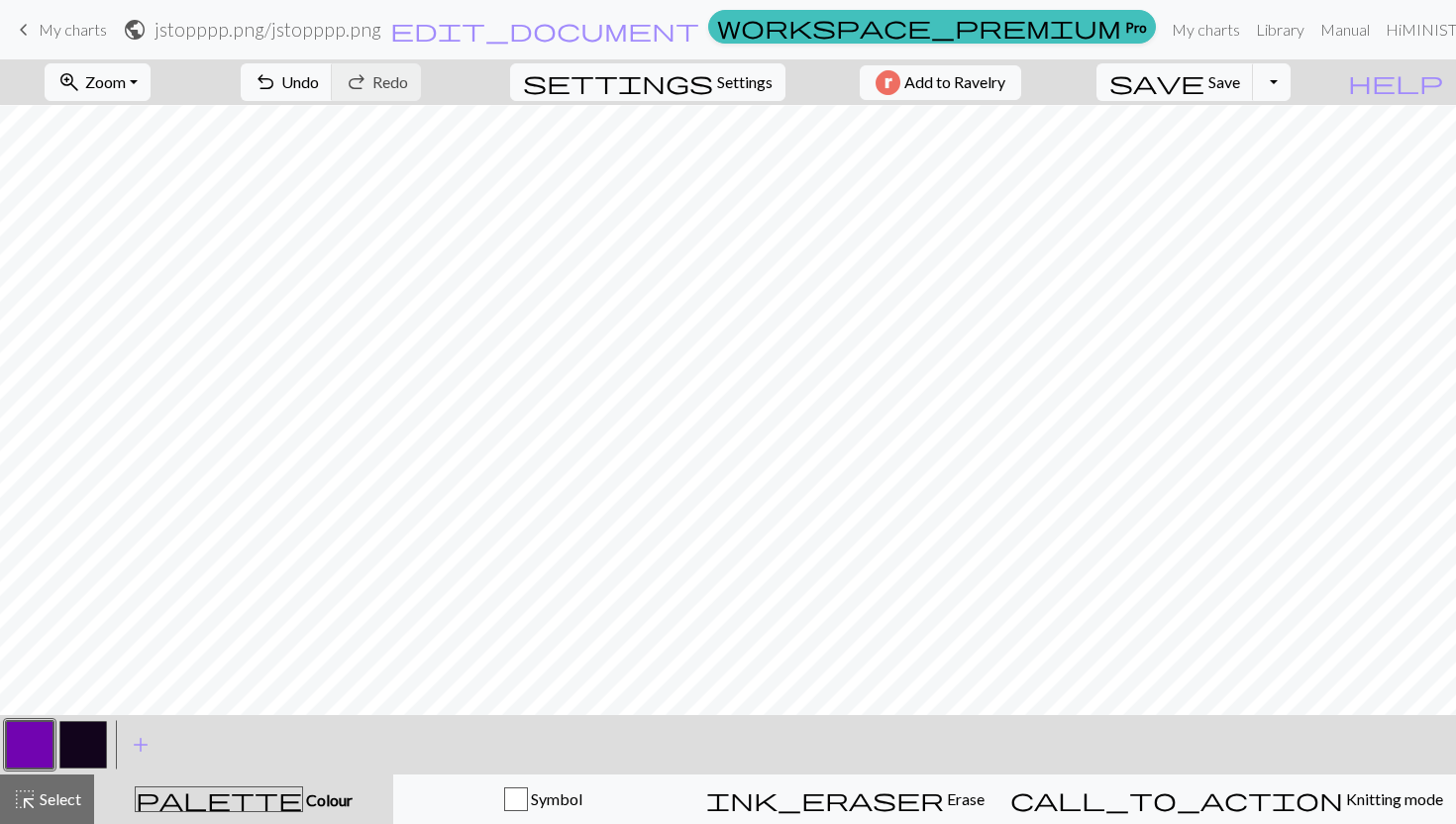 click at bounding box center [83, 745] 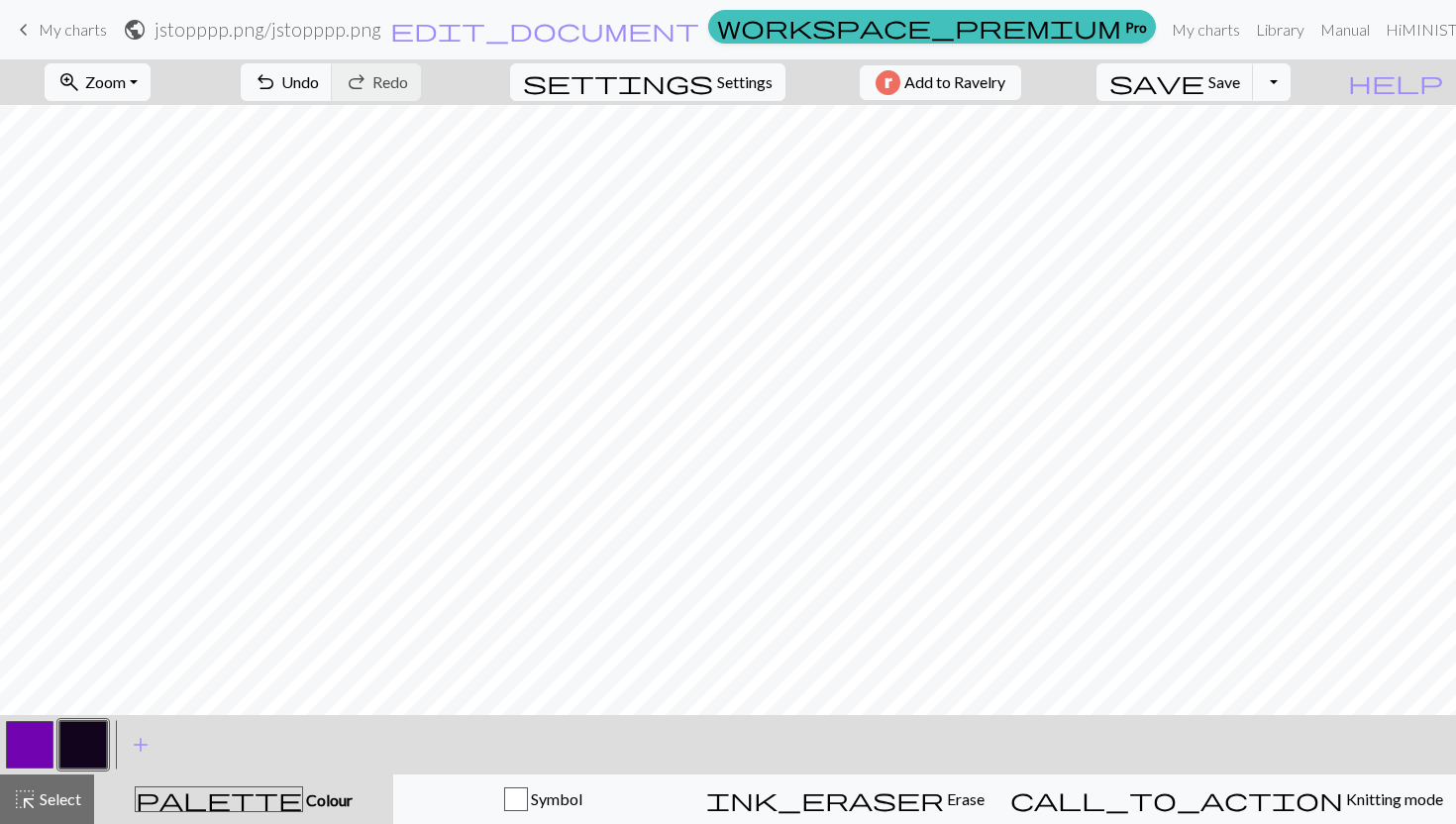 click at bounding box center (30, 745) 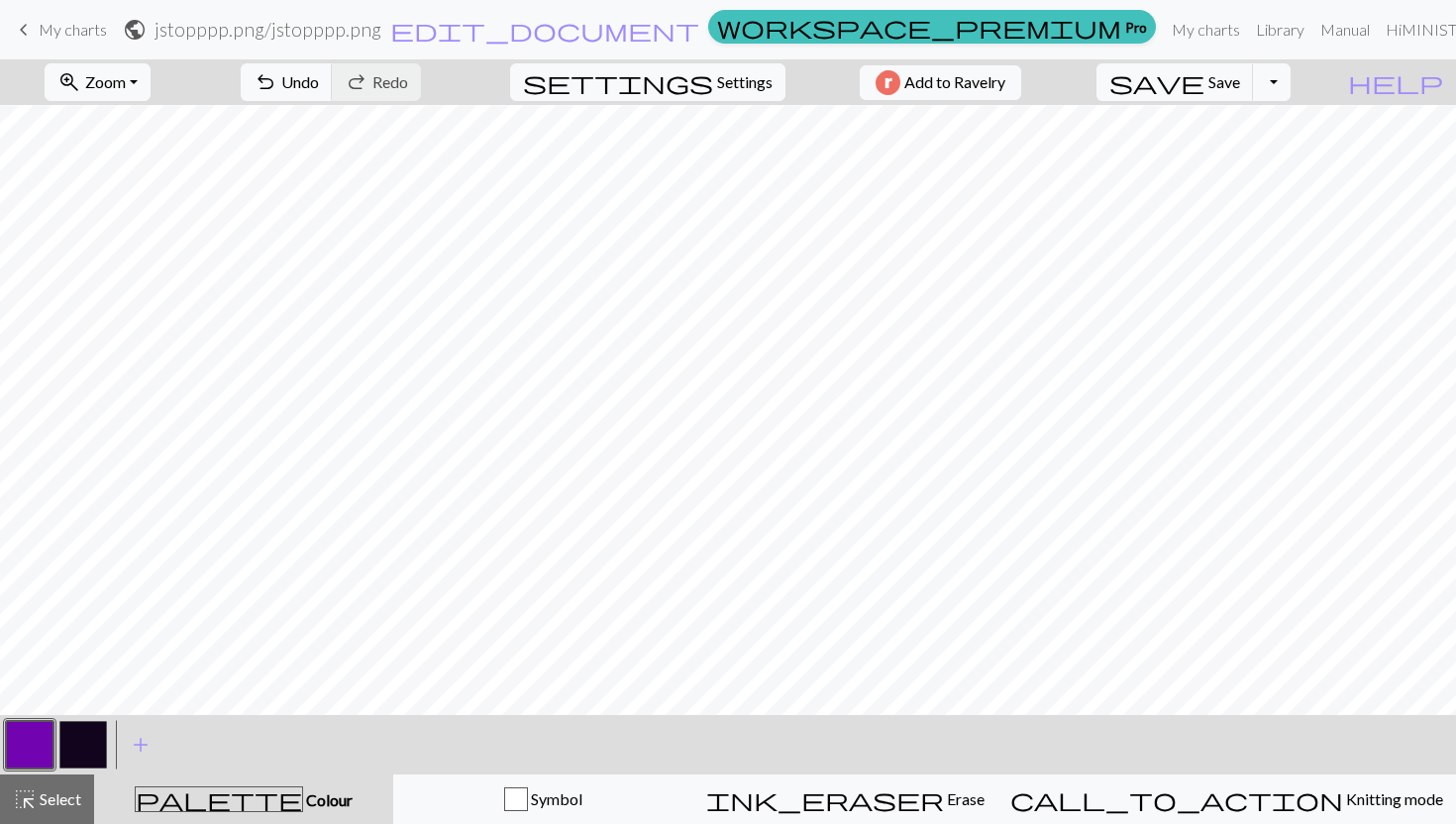 click at bounding box center [83, 745] 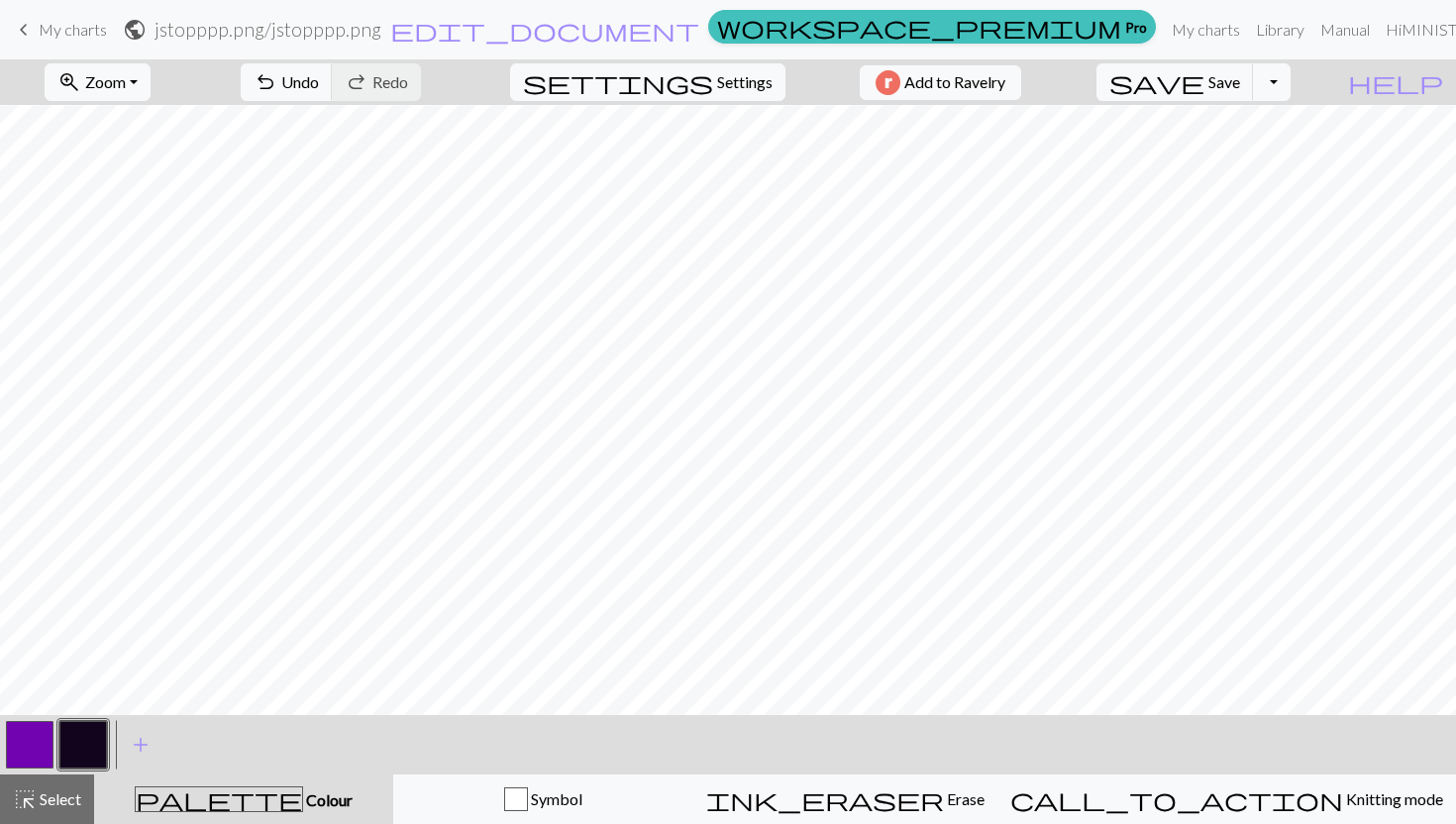click at bounding box center [30, 745] 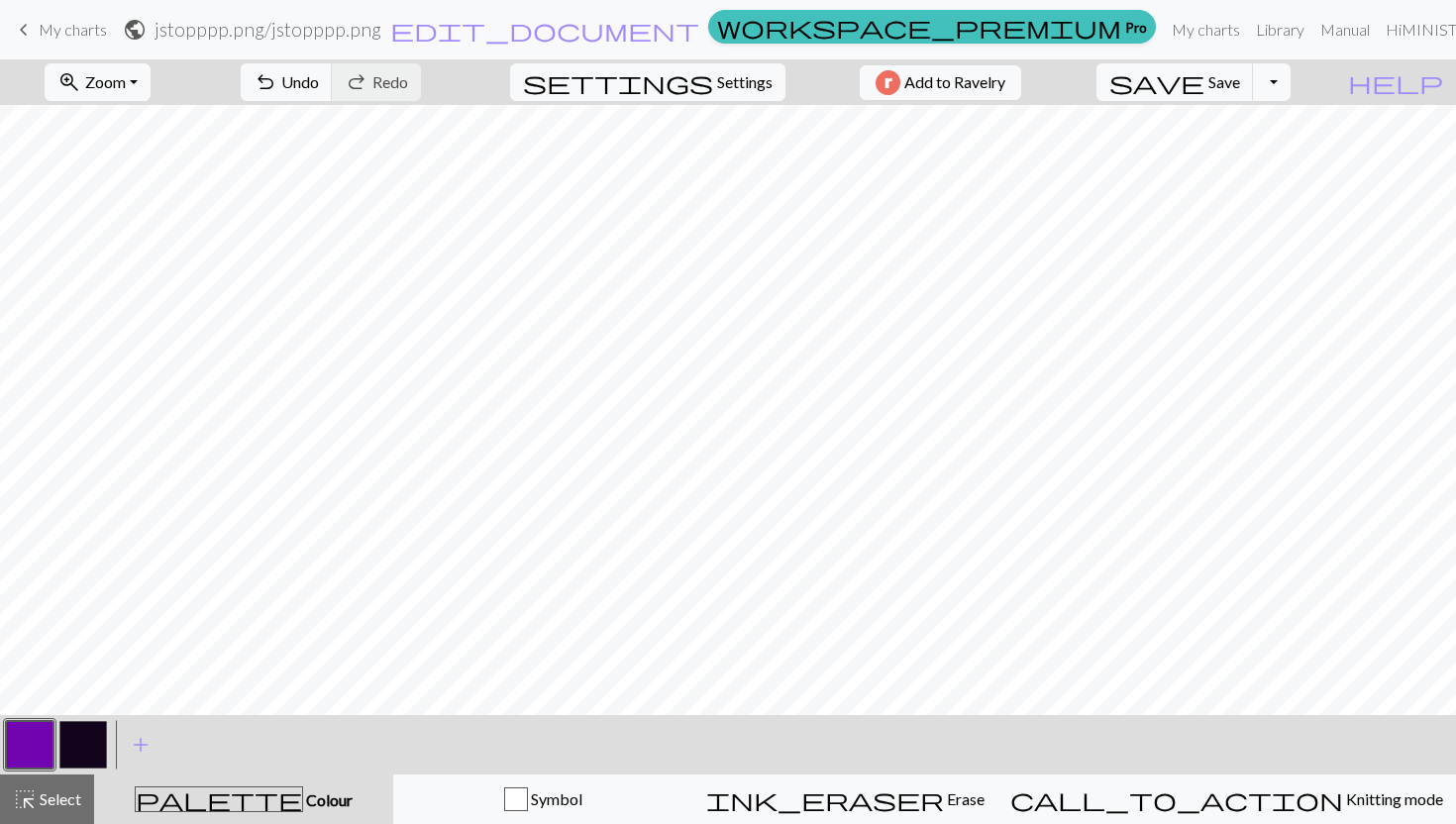 click at bounding box center (83, 745) 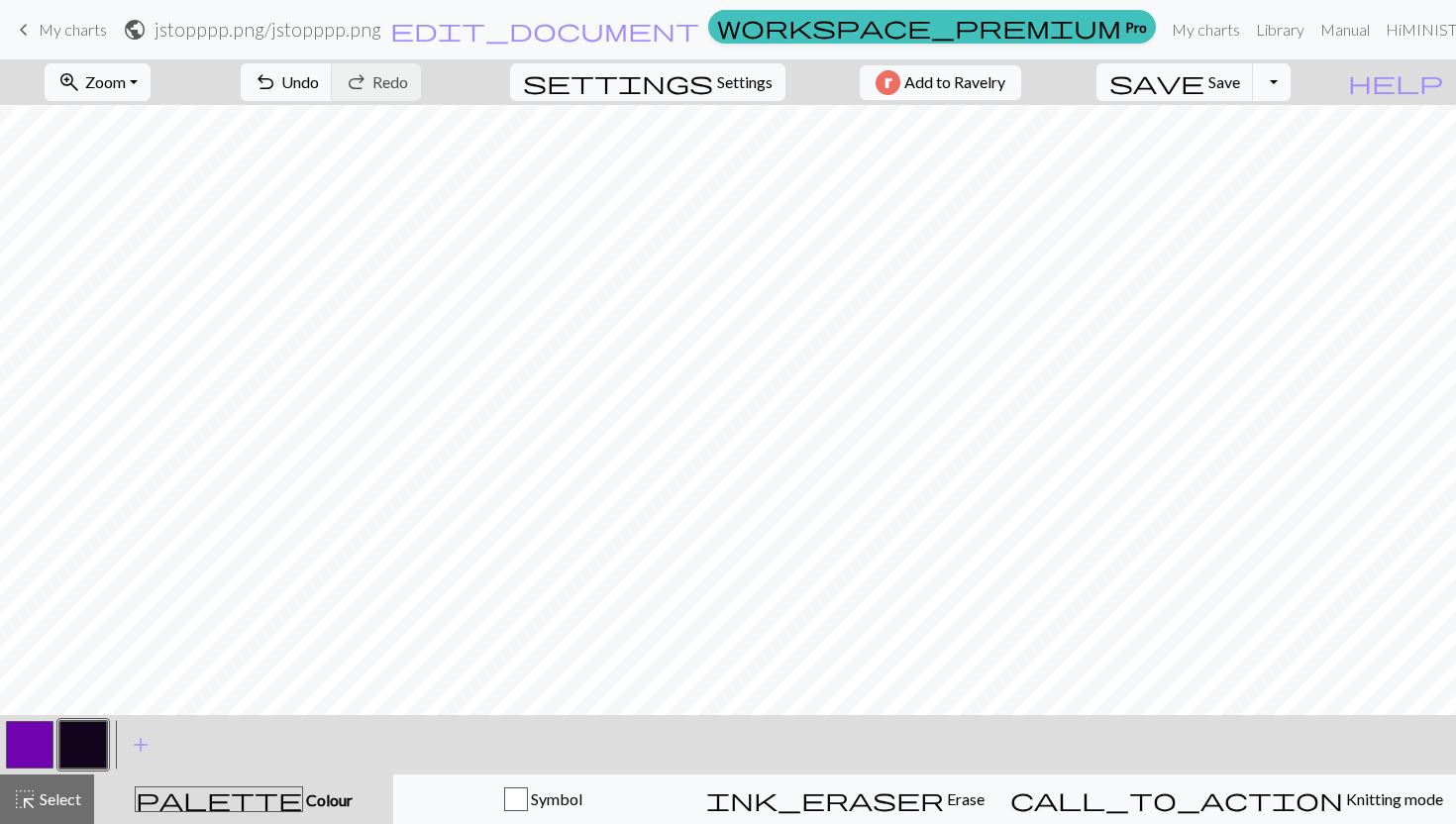 click at bounding box center (30, 745) 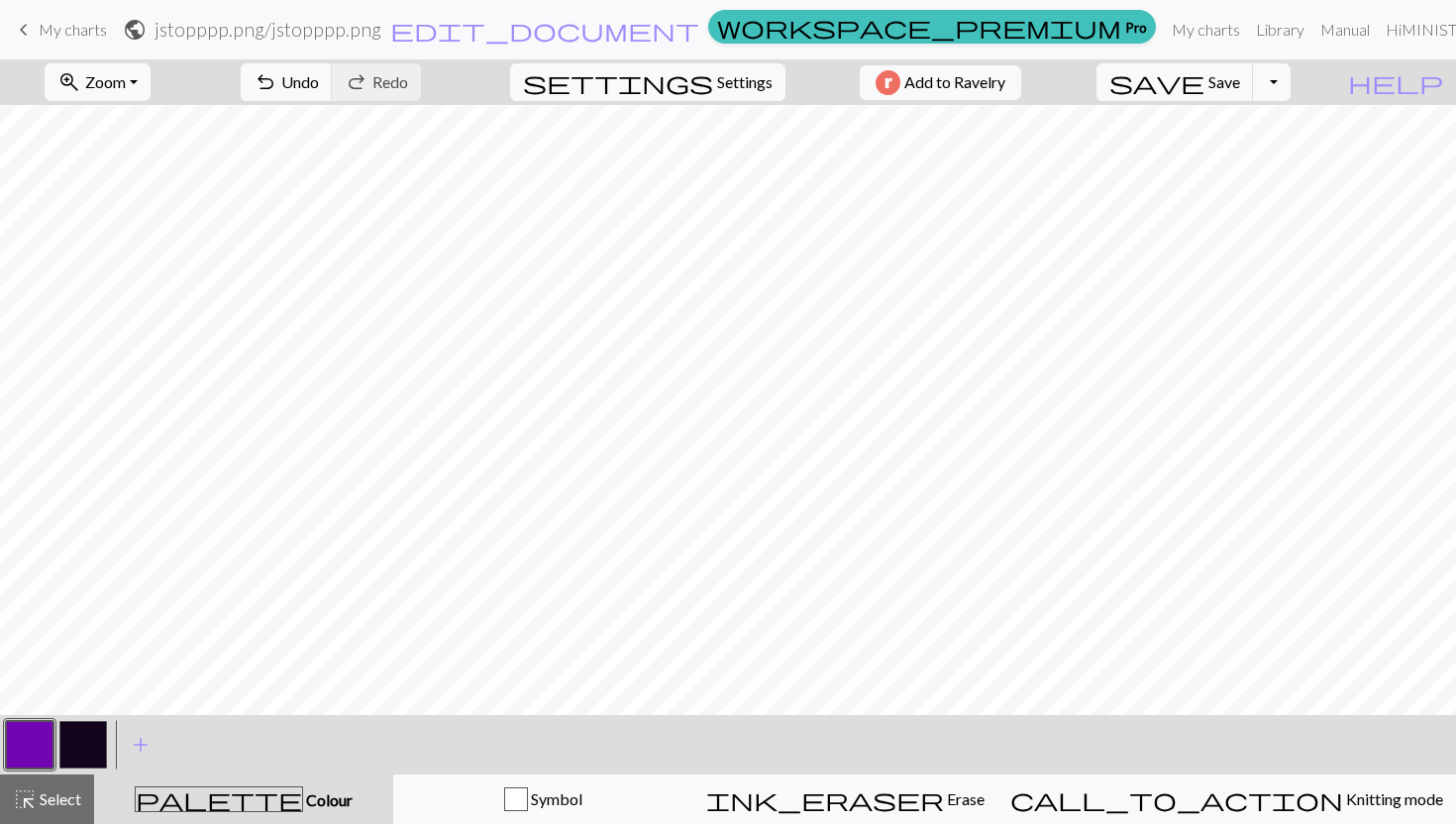 click at bounding box center [83, 745] 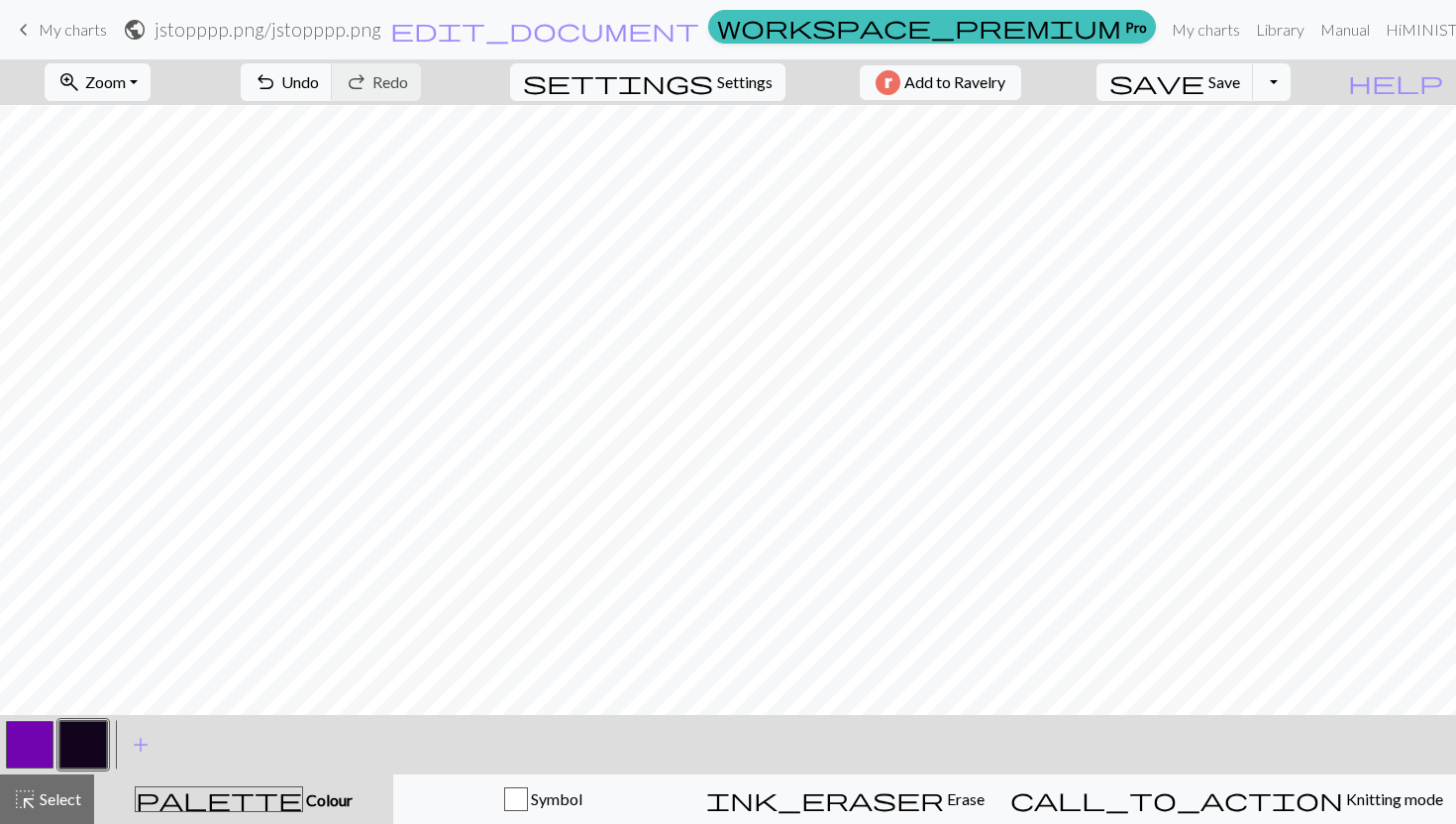 click at bounding box center [30, 745] 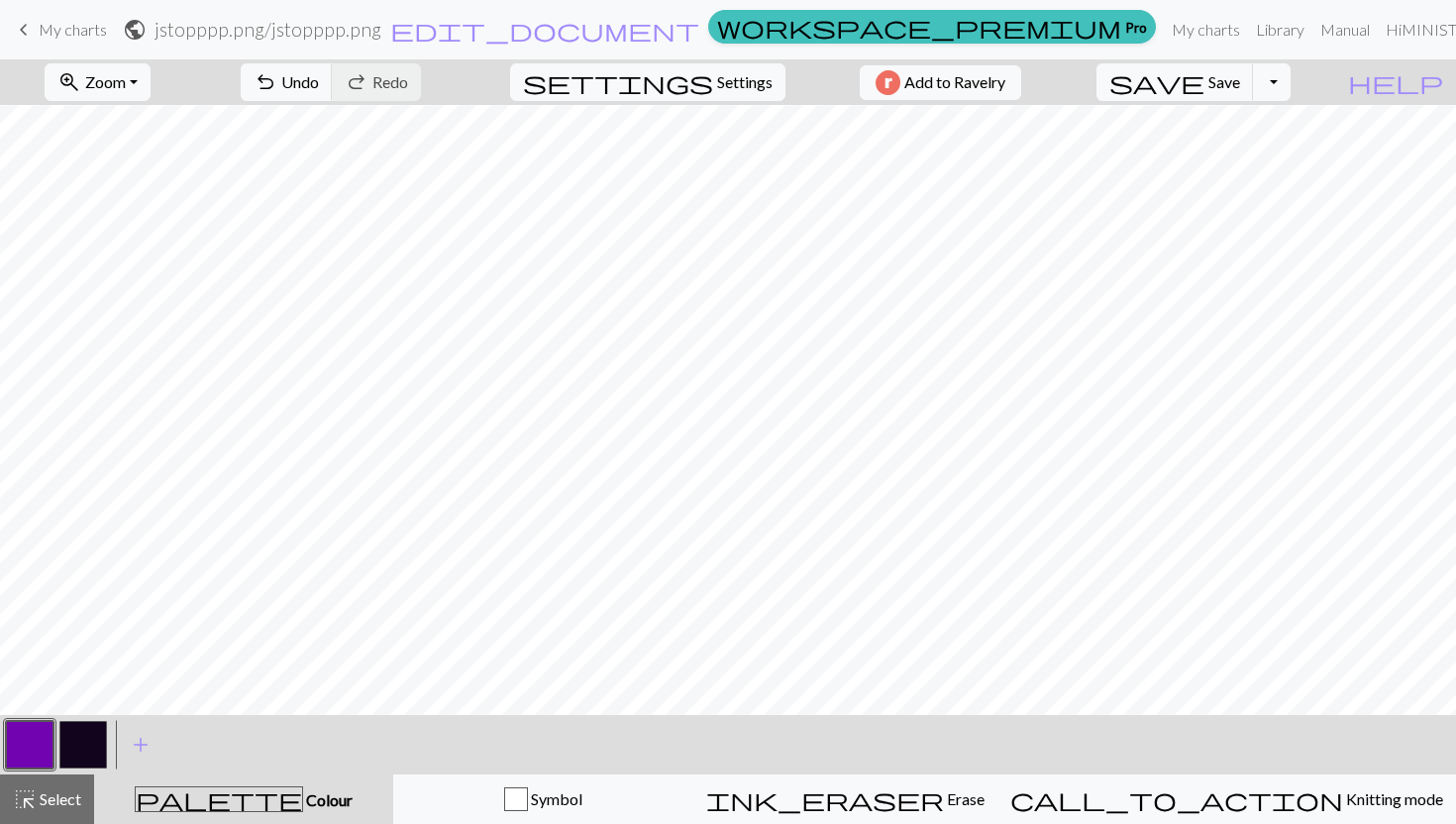 click at bounding box center [83, 745] 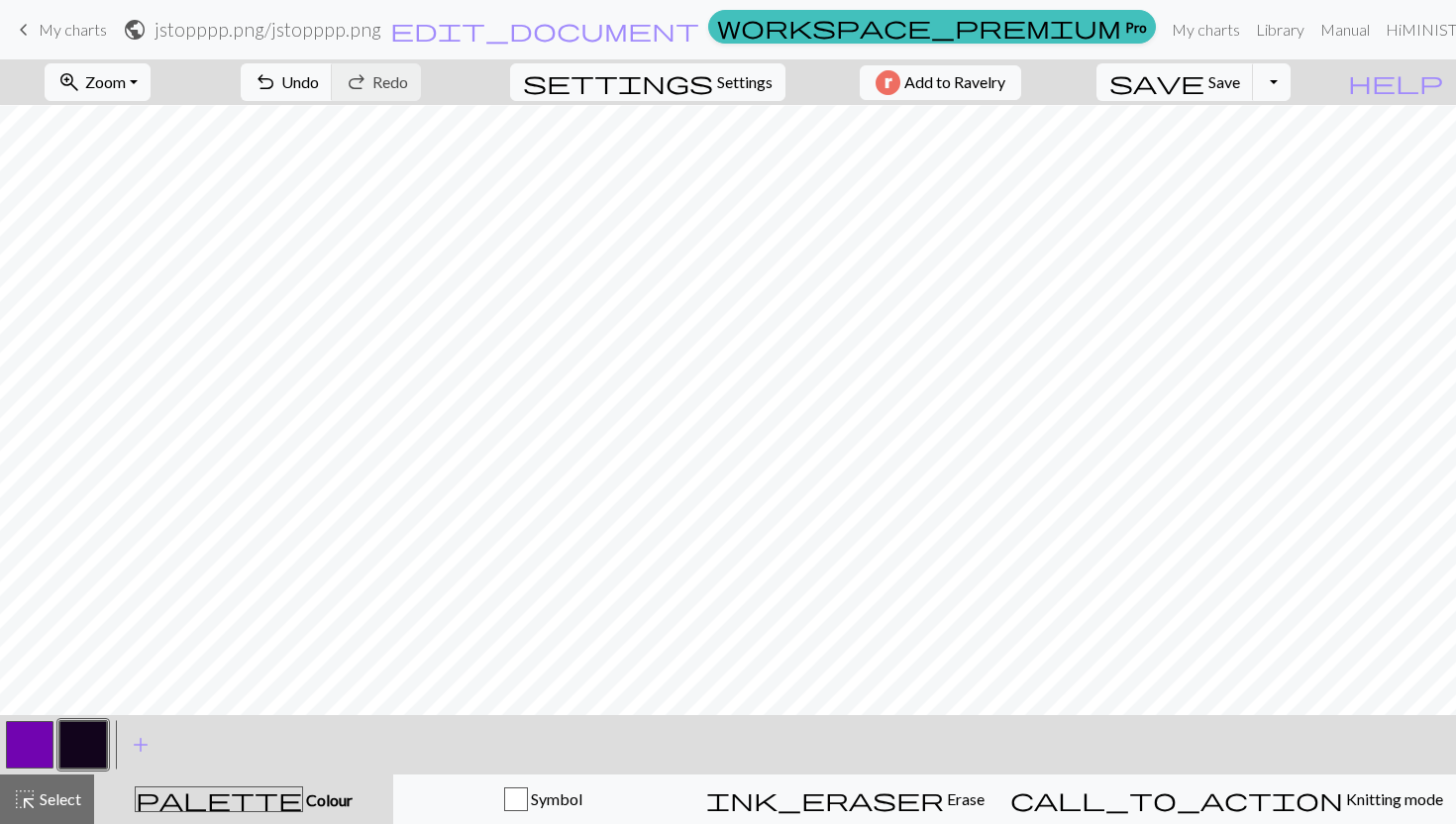 click at bounding box center [30, 745] 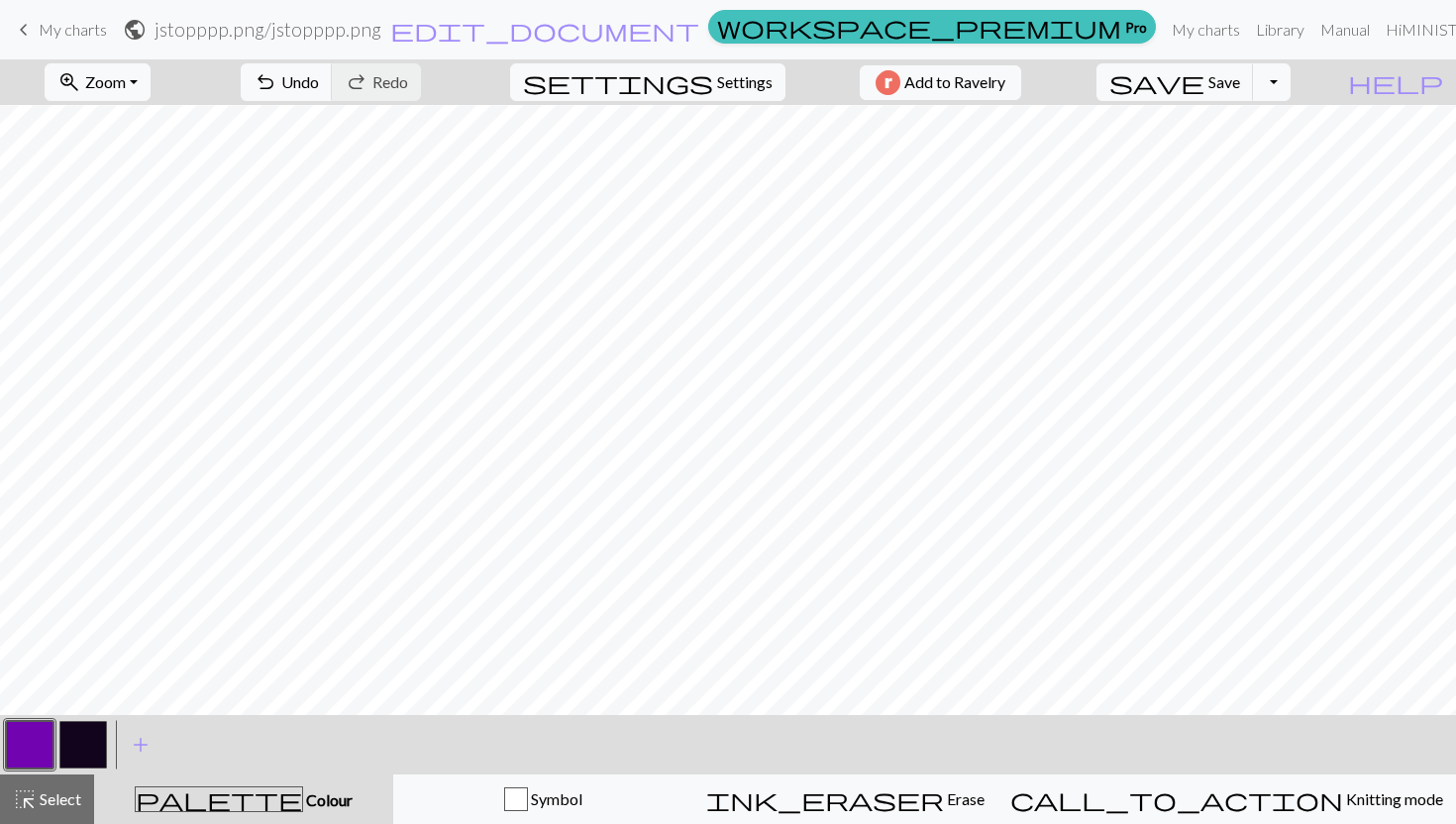 click at bounding box center [83, 745] 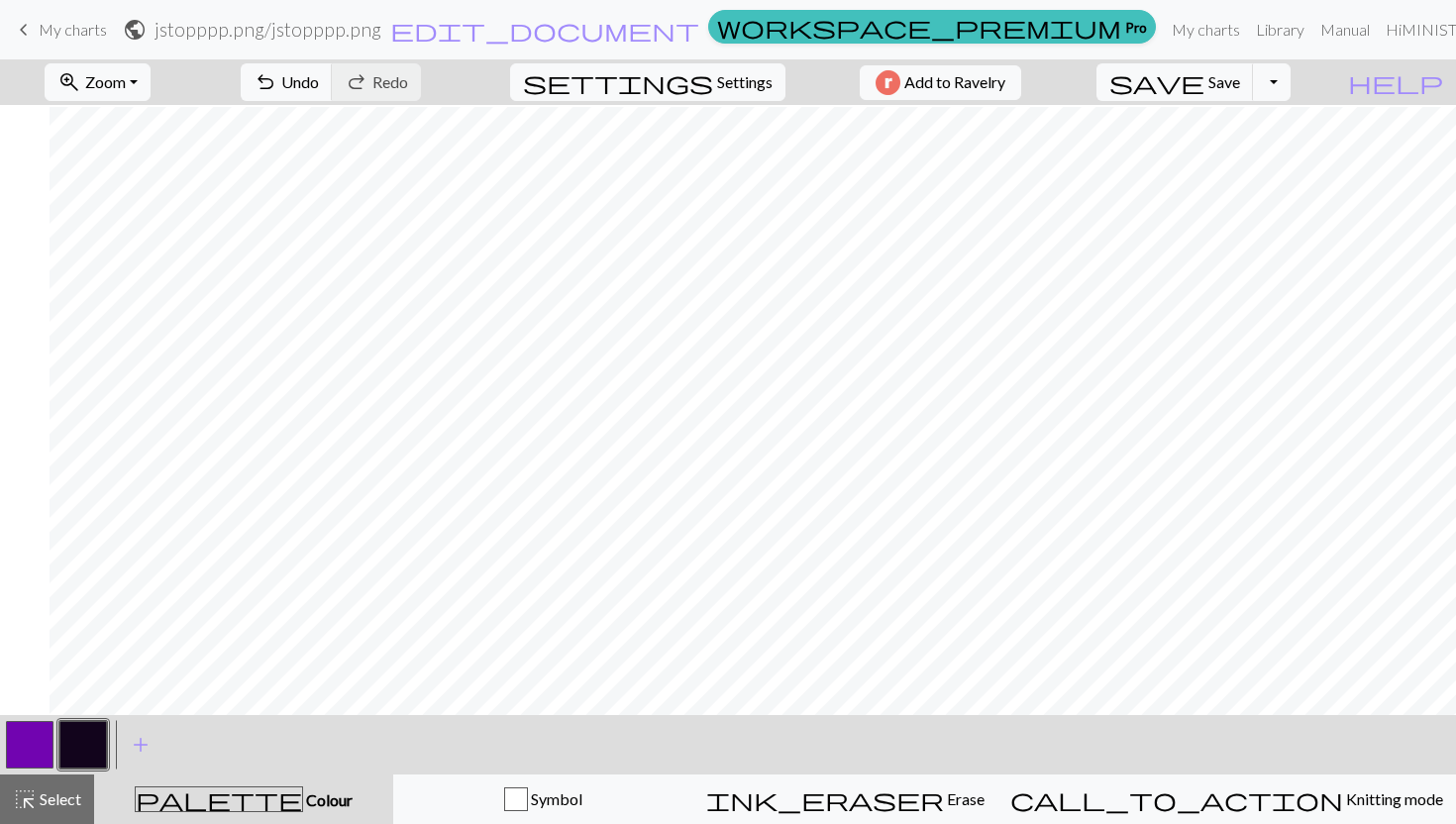 scroll, scrollTop: 2, scrollLeft: 904, axis: both 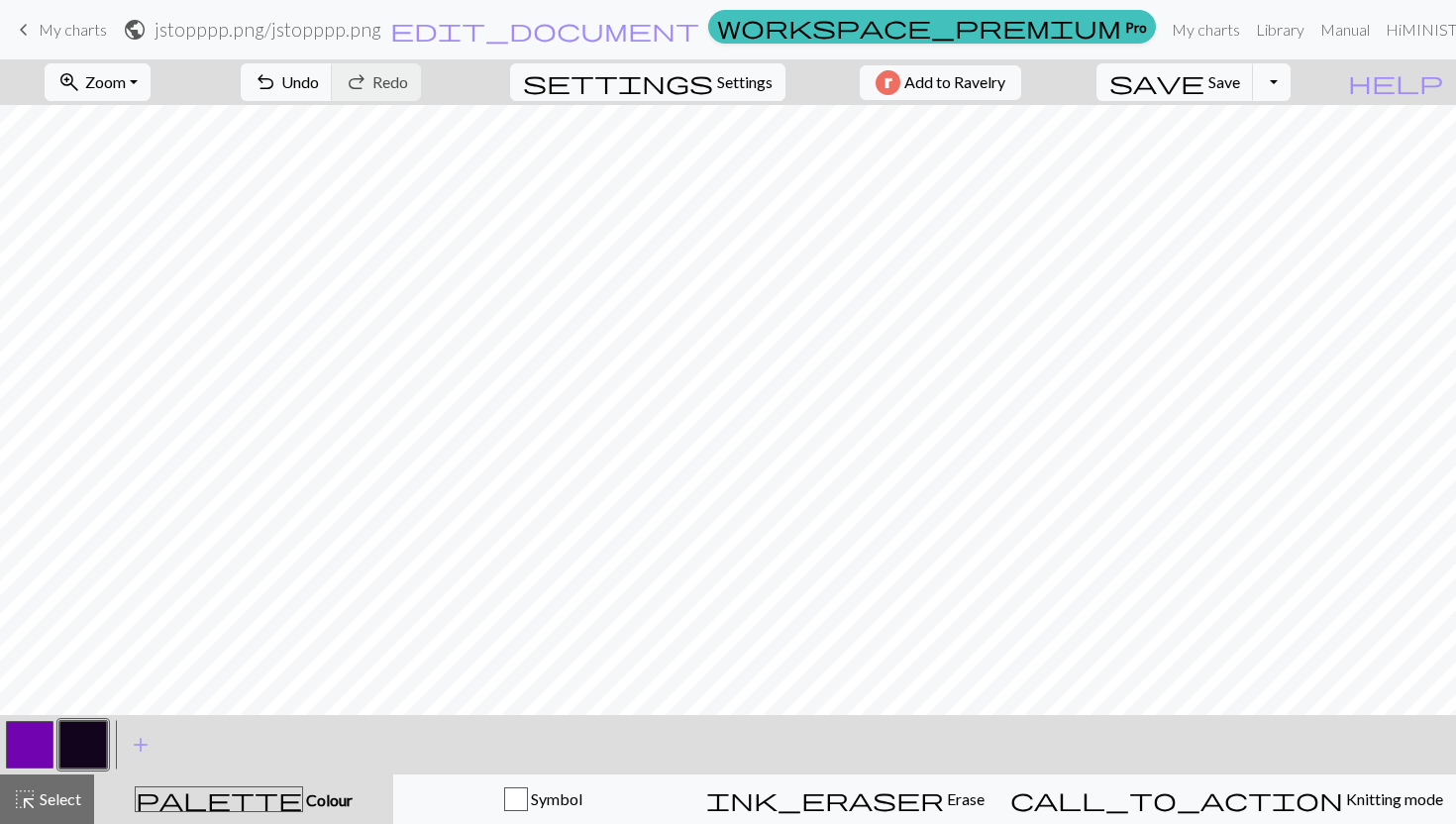 click at bounding box center [30, 745] 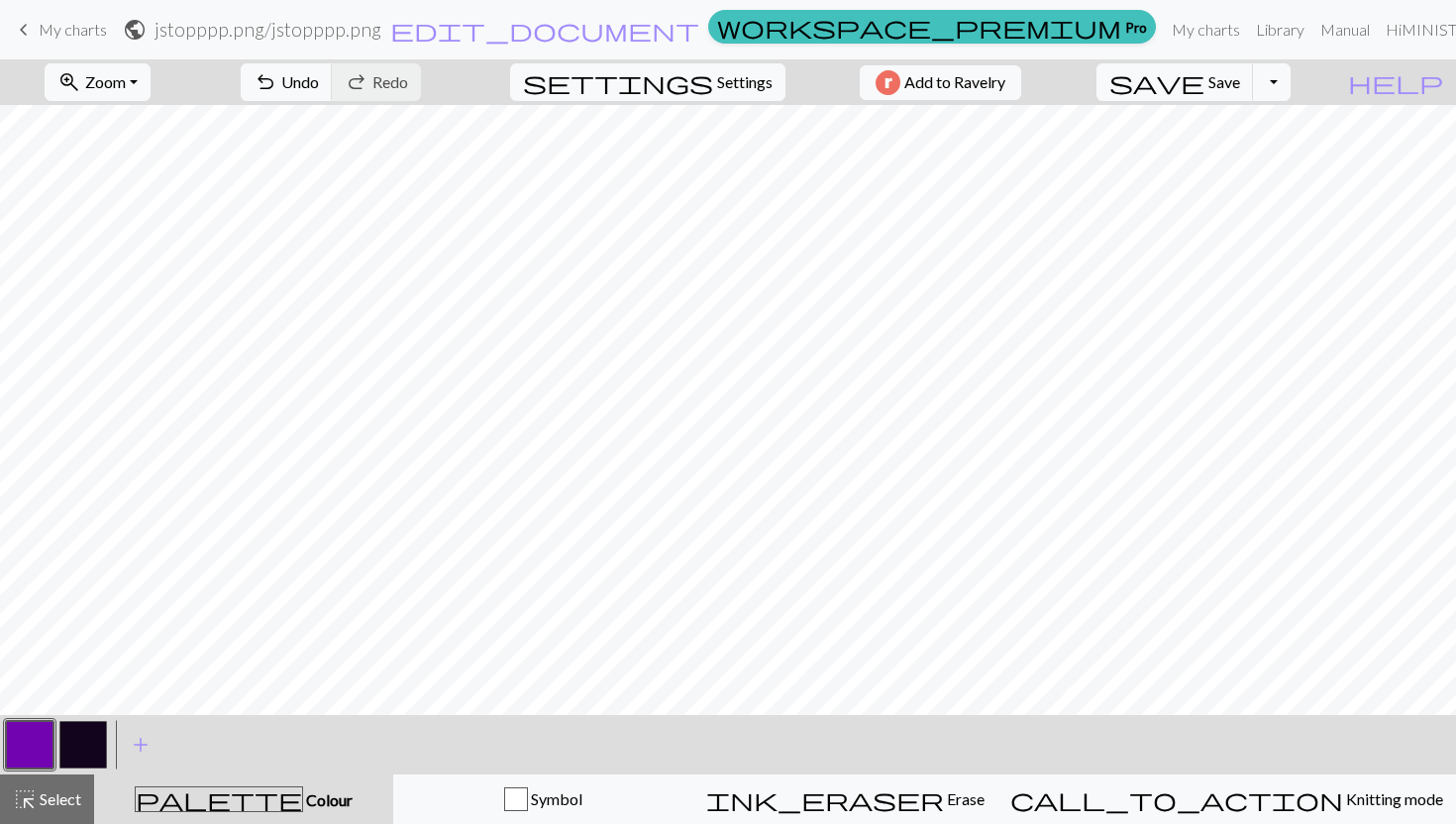 click at bounding box center [83, 745] 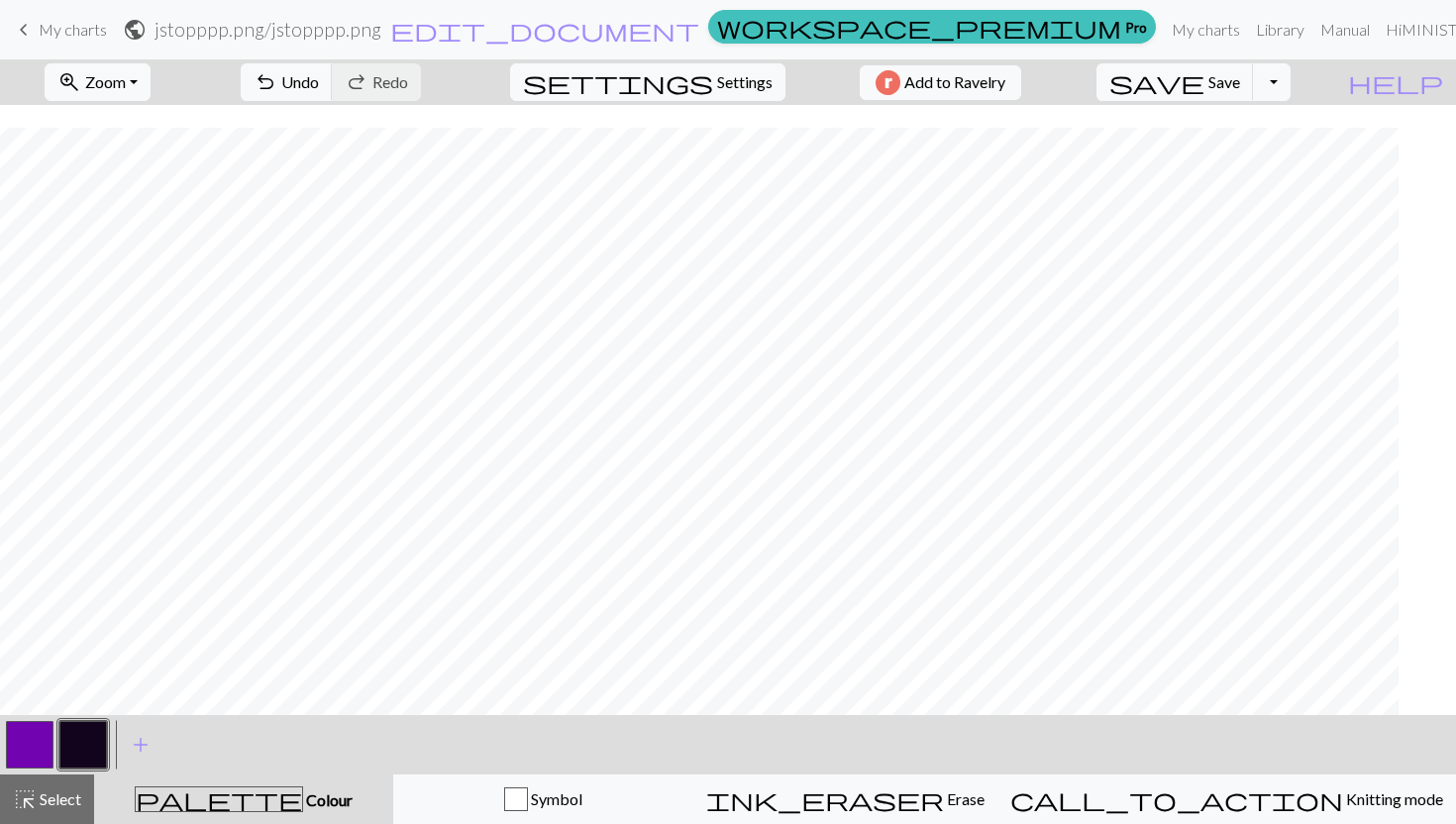scroll, scrollTop: 40, scrollLeft: 1132, axis: both 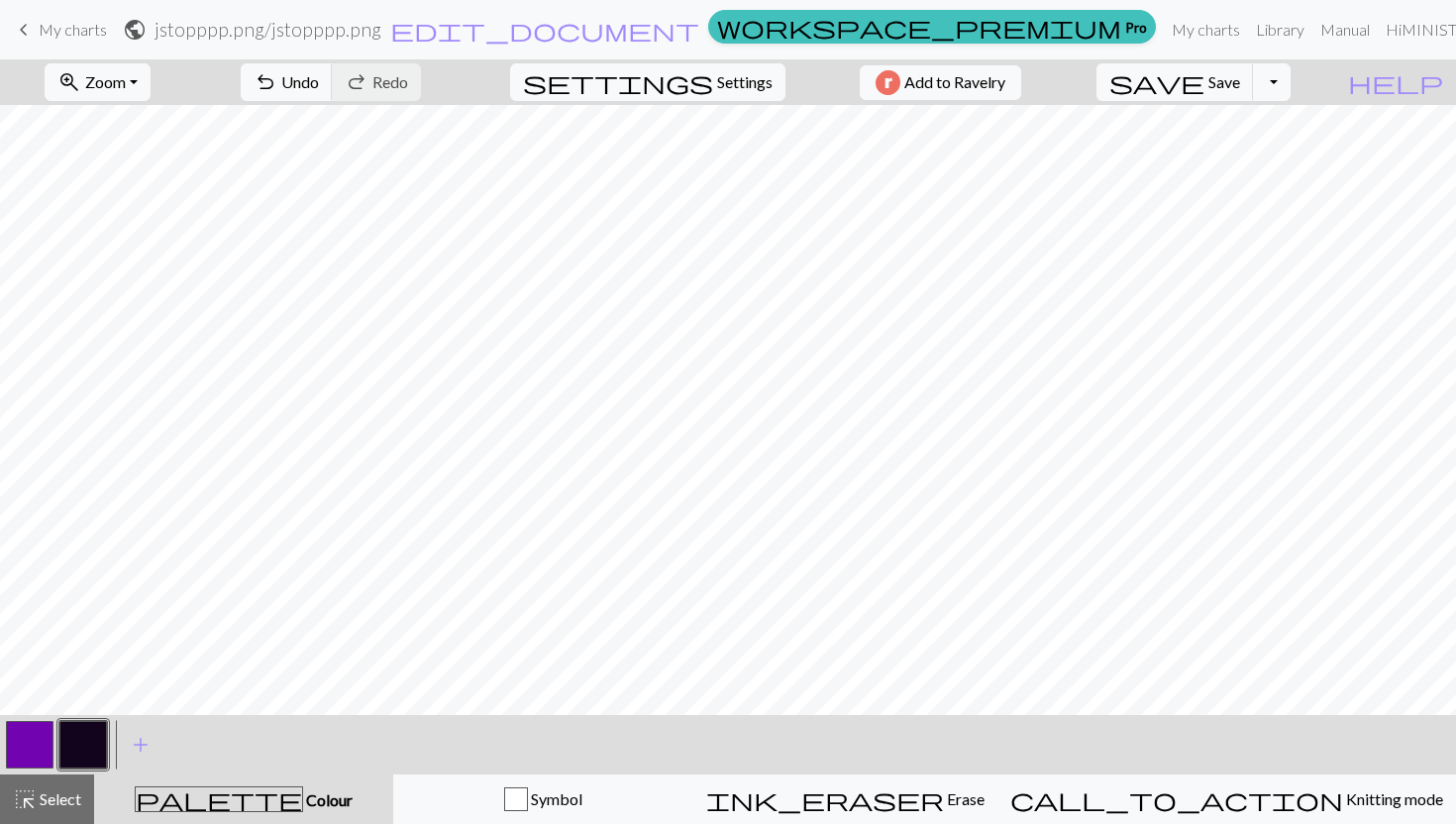 drag, startPoint x: 28, startPoint y: 741, endPoint x: 34, endPoint y: 722, distance: 19.924859 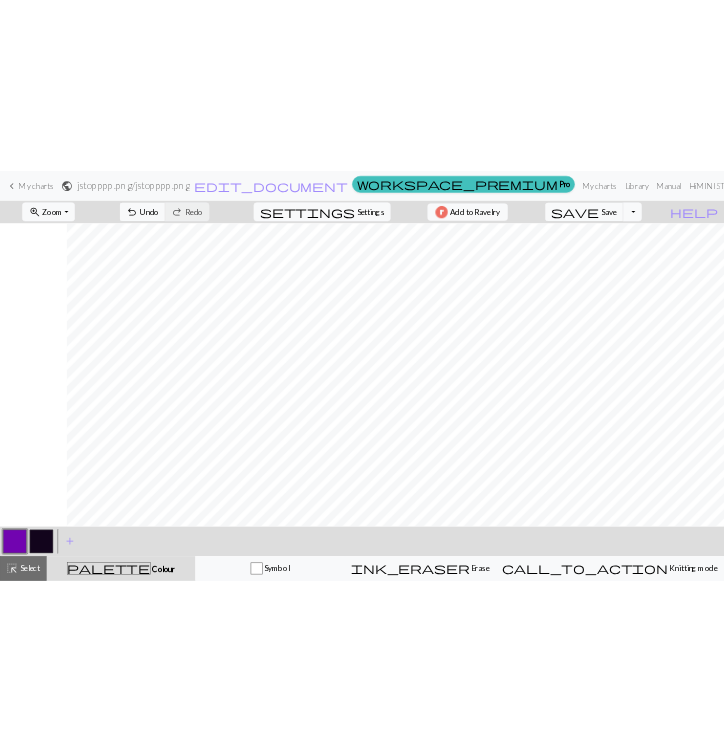 scroll, scrollTop: 56, scrollLeft: 1415, axis: both 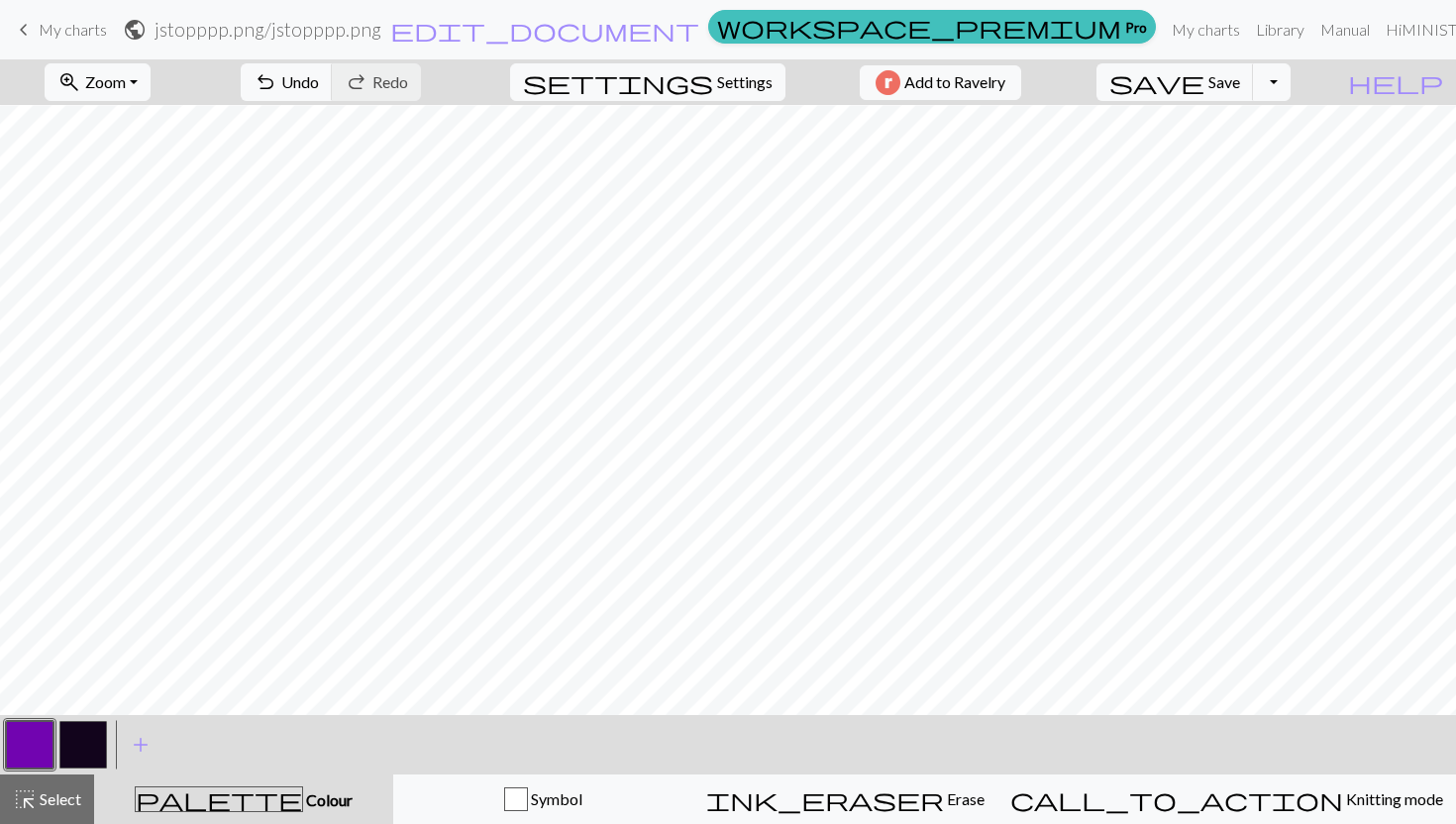 click at bounding box center (83, 745) 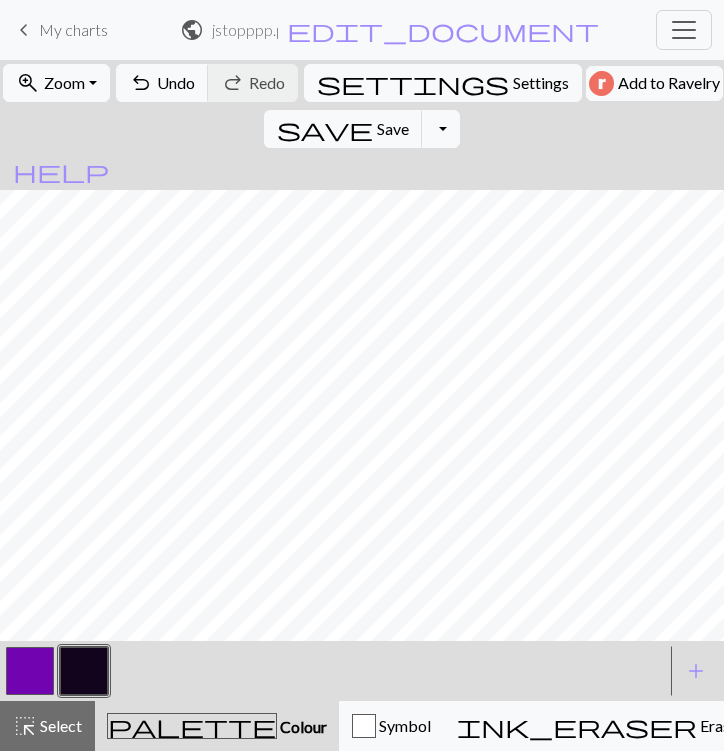 scroll, scrollTop: 0, scrollLeft: 1804, axis: horizontal 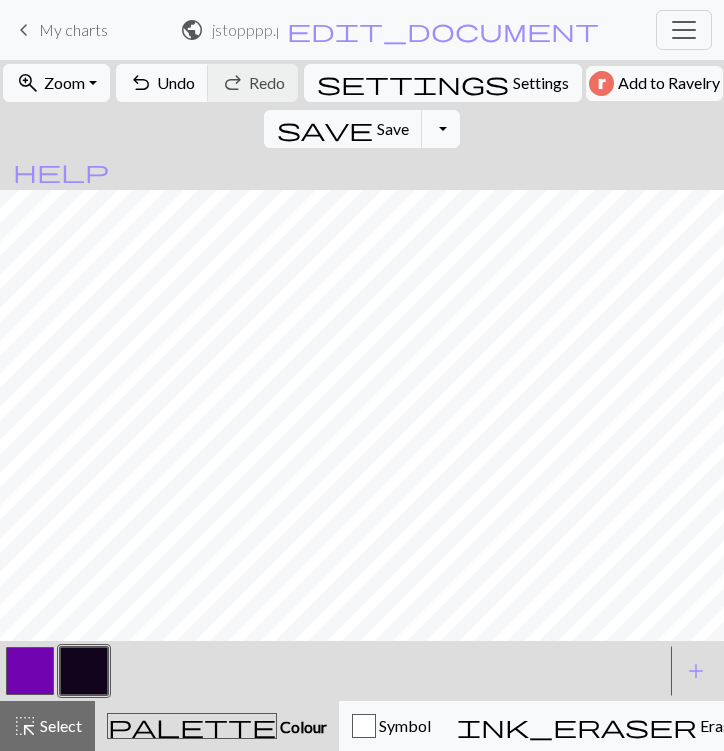click at bounding box center (30, 671) 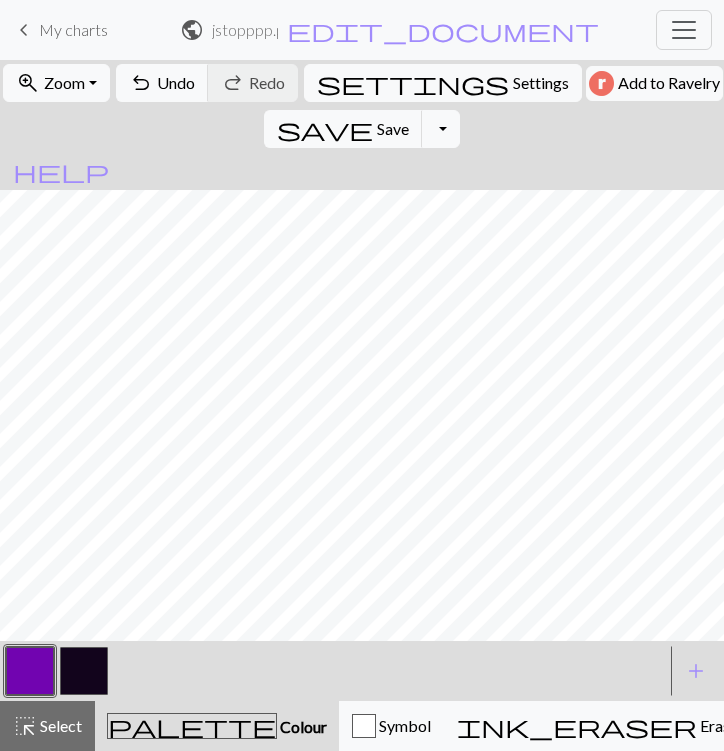 scroll, scrollTop: 0, scrollLeft: 1804, axis: horizontal 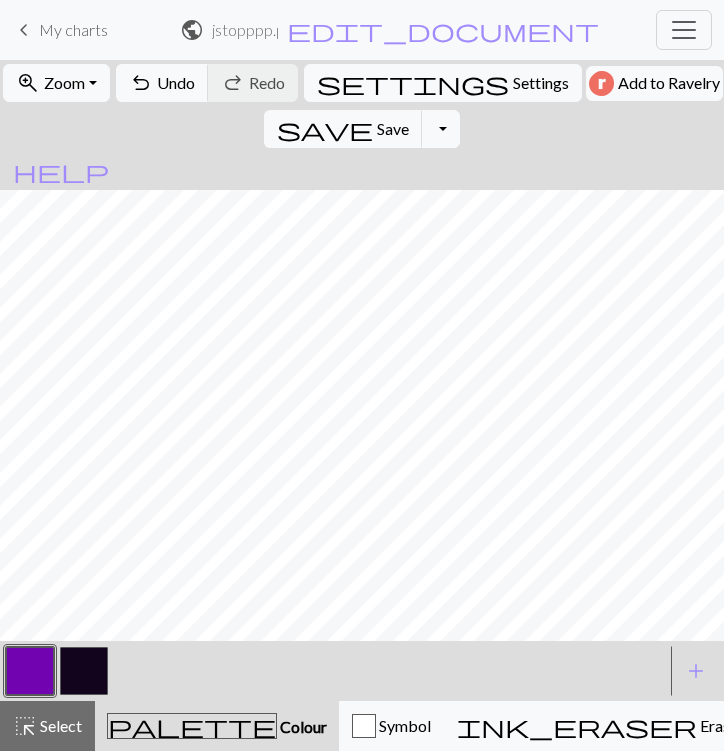 click at bounding box center (84, 671) 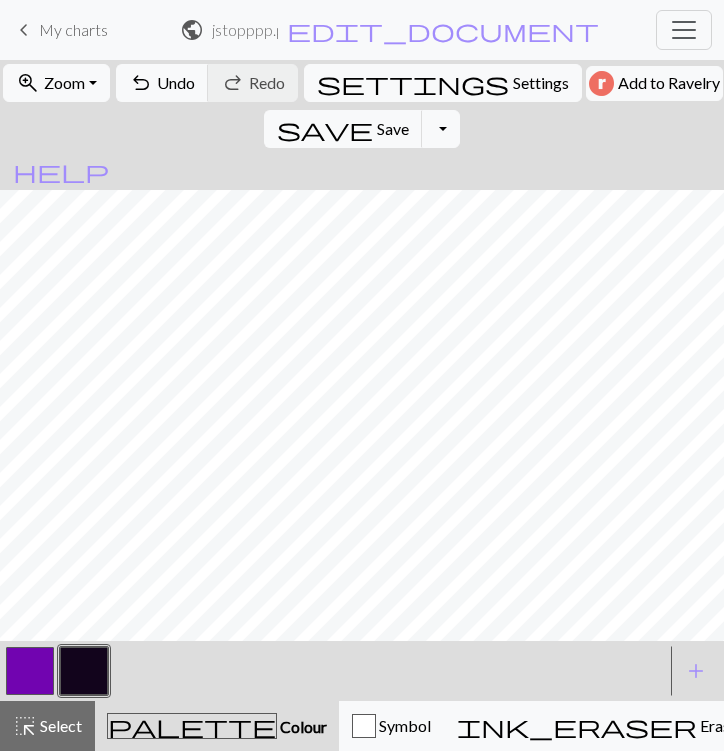 click at bounding box center (30, 671) 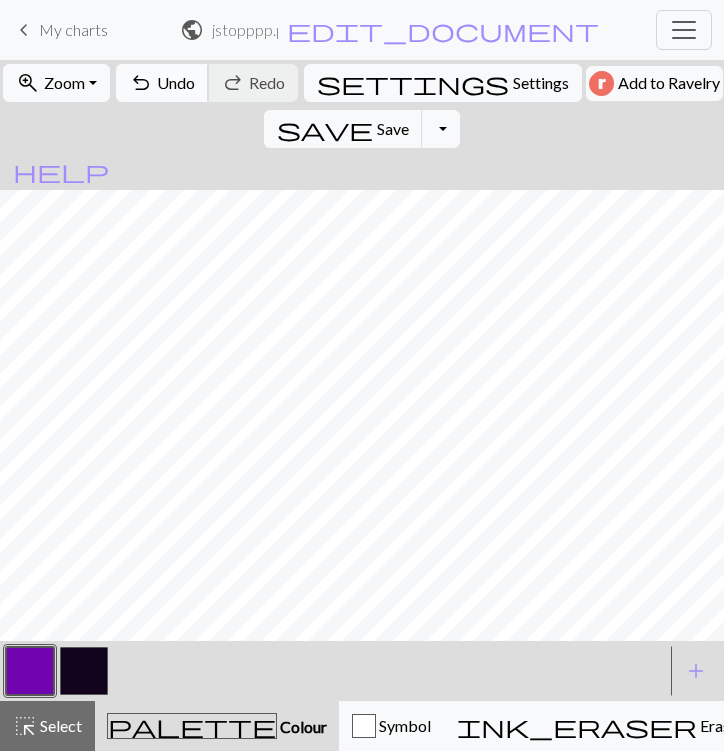 click on "undo" at bounding box center [141, 83] 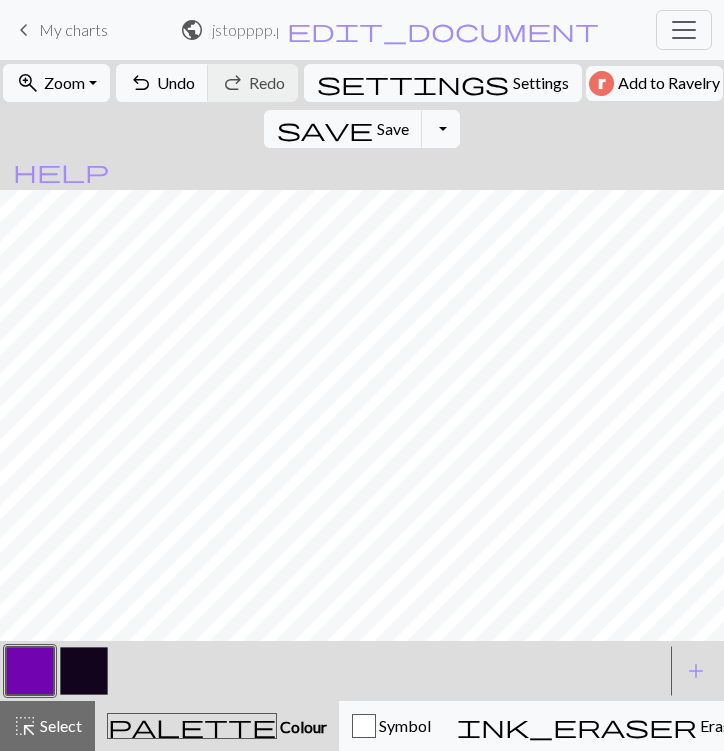 click at bounding box center [84, 671] 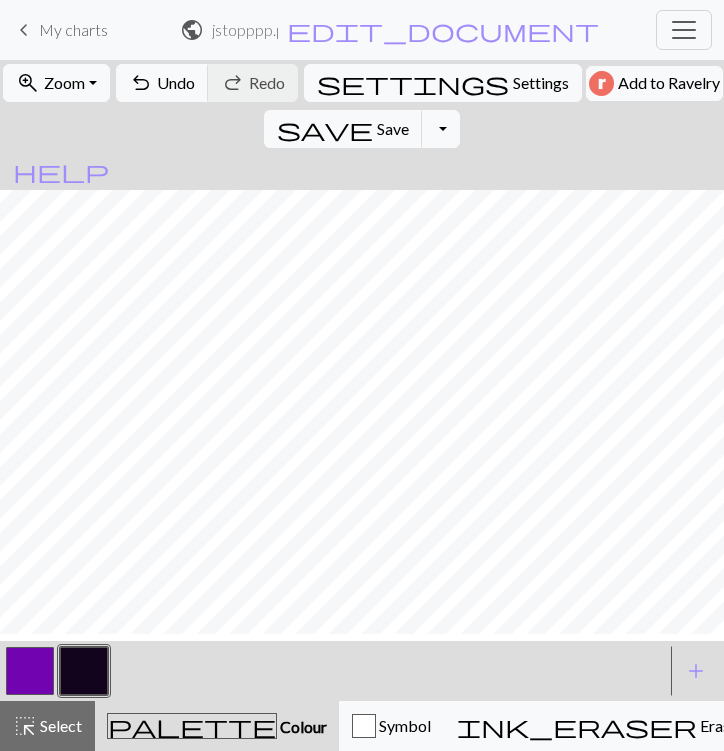 scroll, scrollTop: 0, scrollLeft: 1874, axis: horizontal 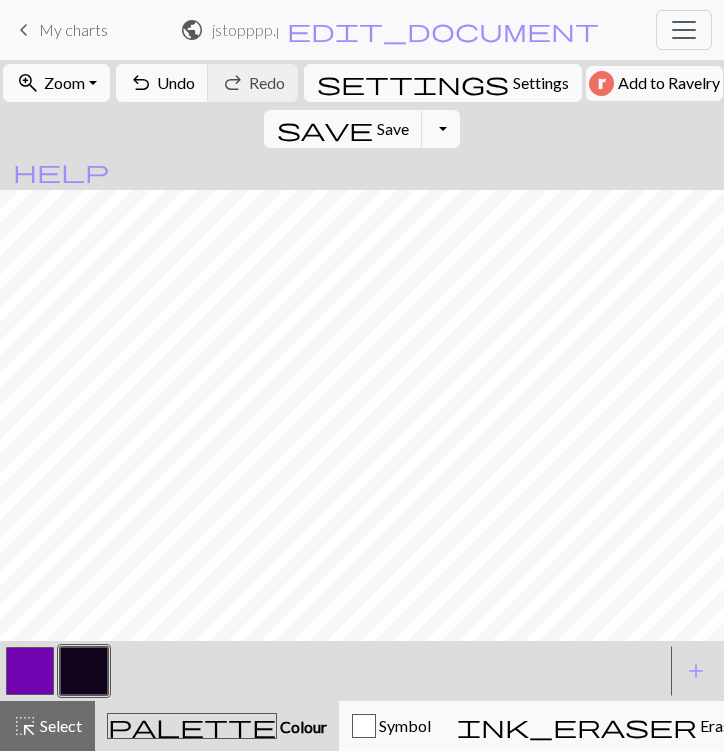 click at bounding box center (30, 671) 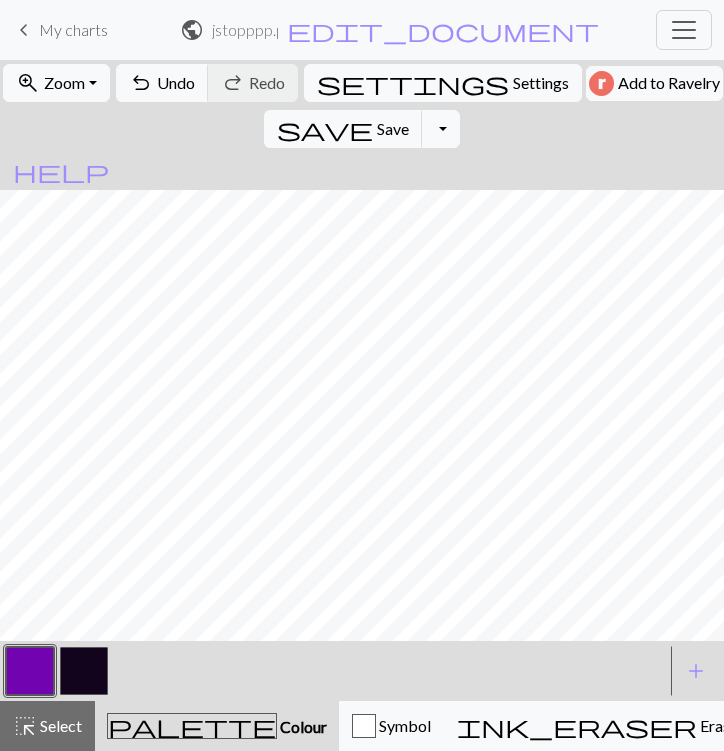 click at bounding box center (84, 671) 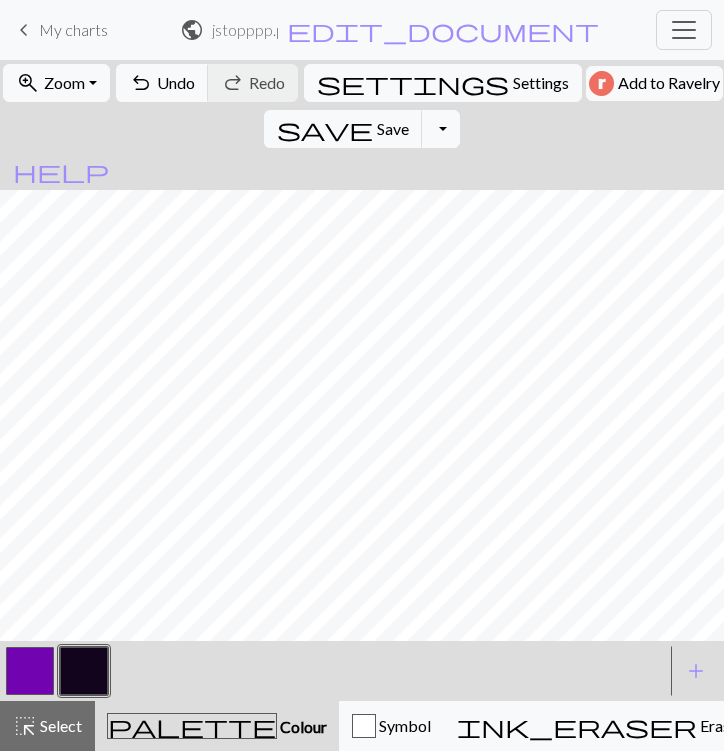click at bounding box center [30, 671] 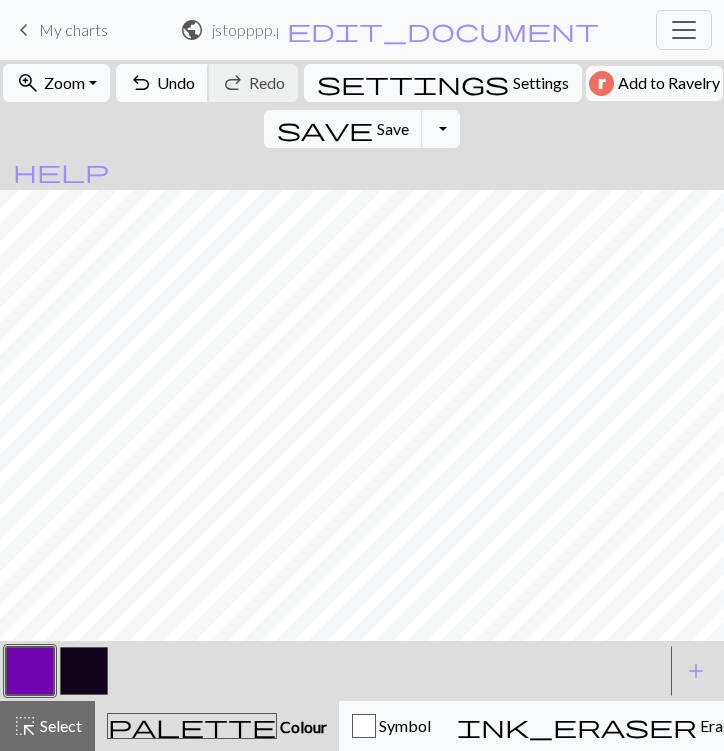 click on "undo Undo Undo" at bounding box center [162, 83] 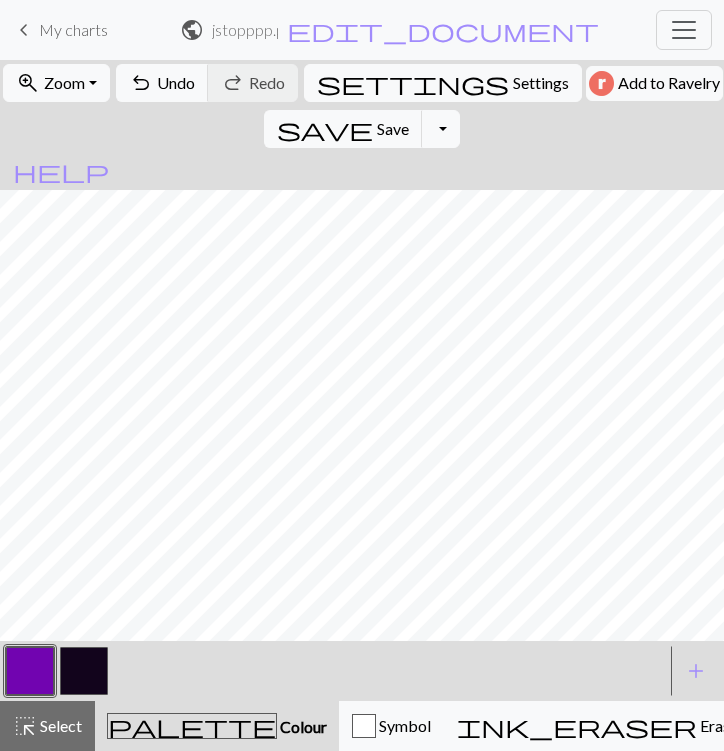 click at bounding box center (84, 671) 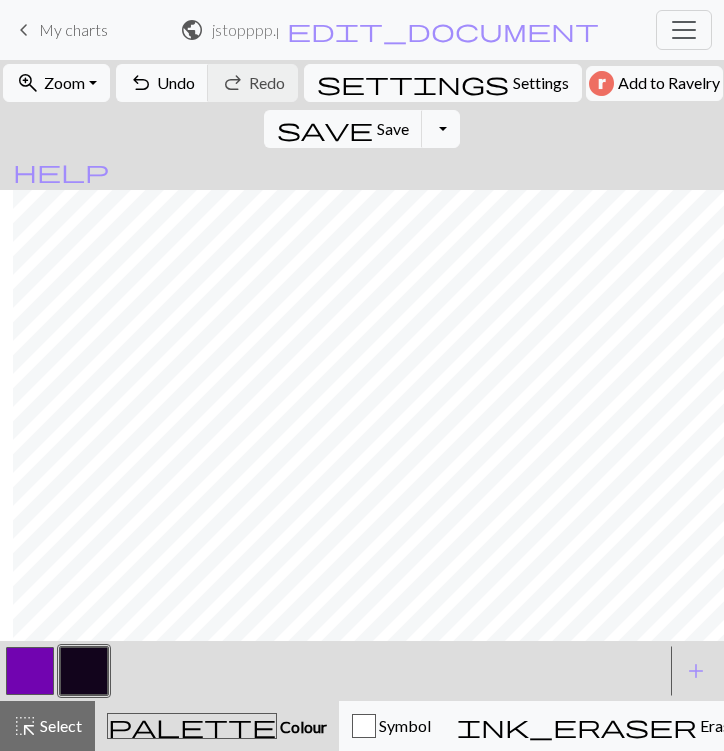 scroll, scrollTop: 18, scrollLeft: 2546, axis: both 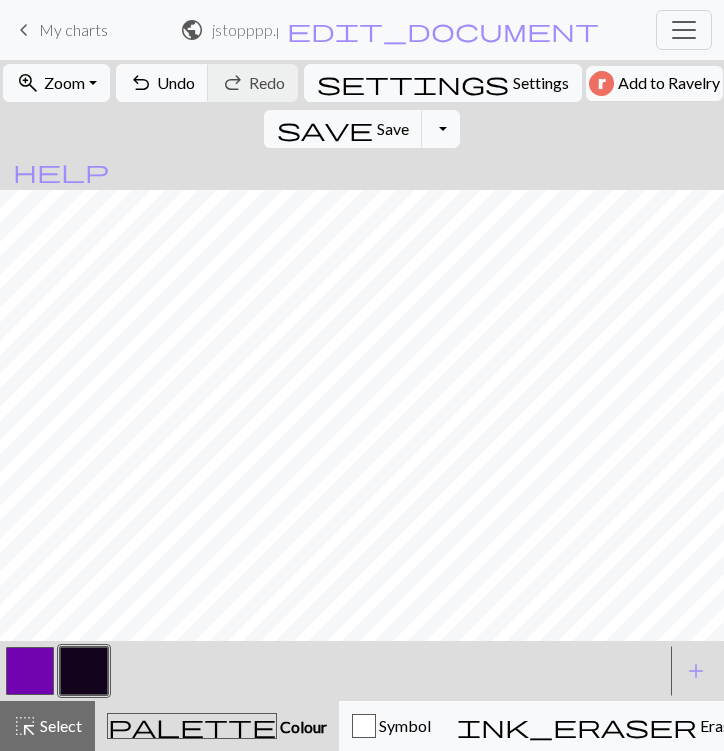 click at bounding box center (30, 671) 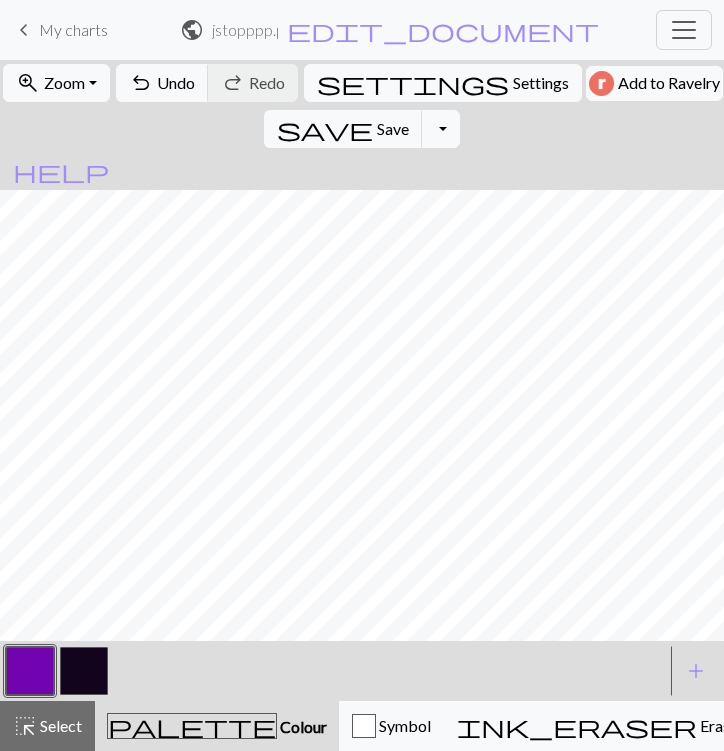 click at bounding box center (84, 671) 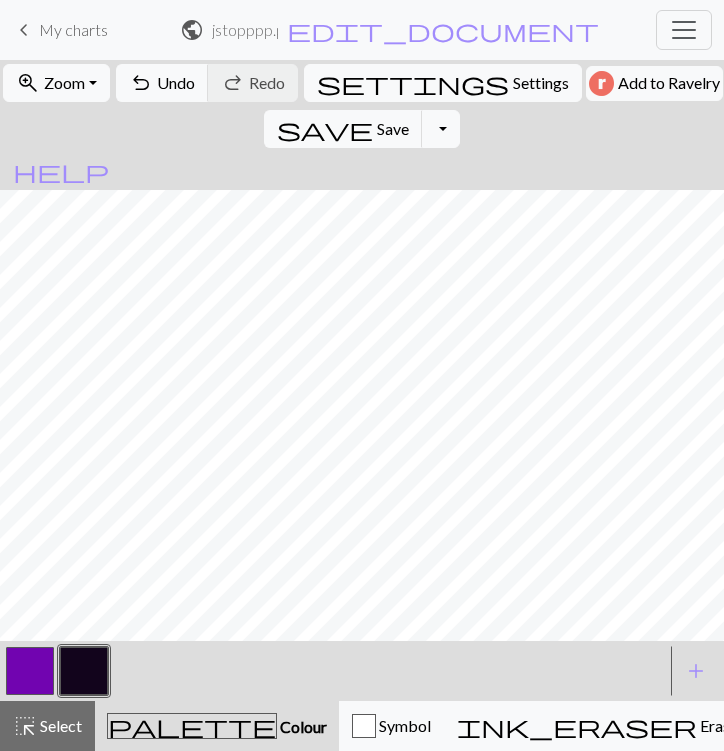 scroll, scrollTop: 18, scrollLeft: 2634, axis: both 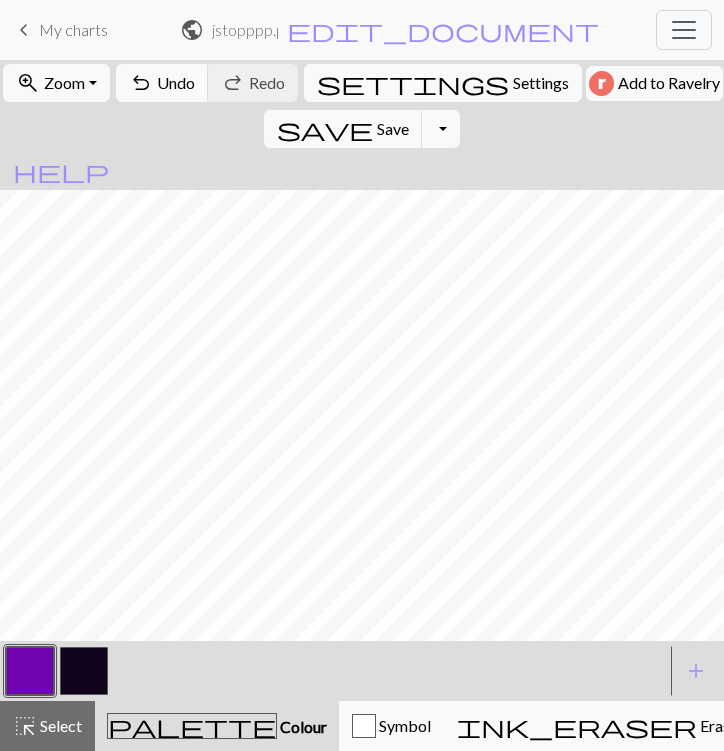click at bounding box center [84, 671] 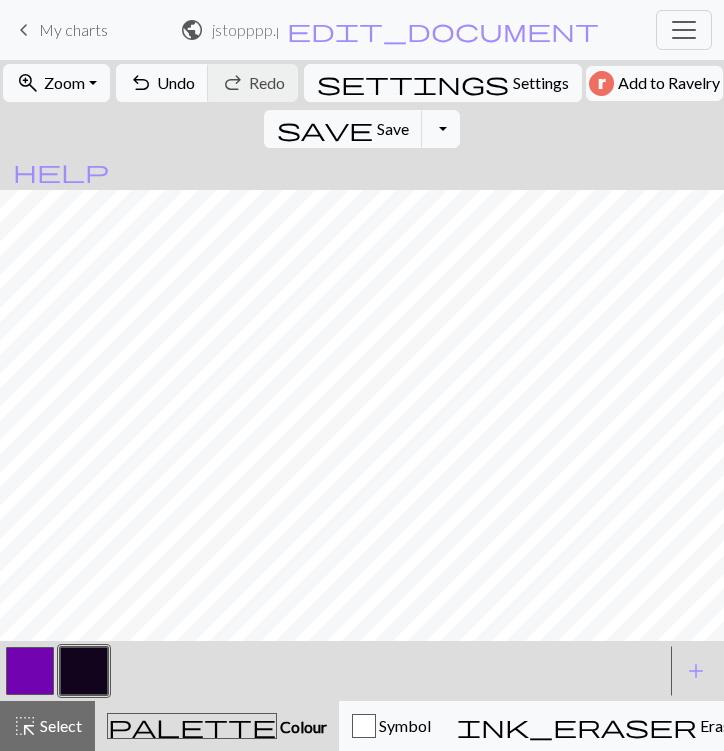 scroll, scrollTop: 18, scrollLeft: 2548, axis: both 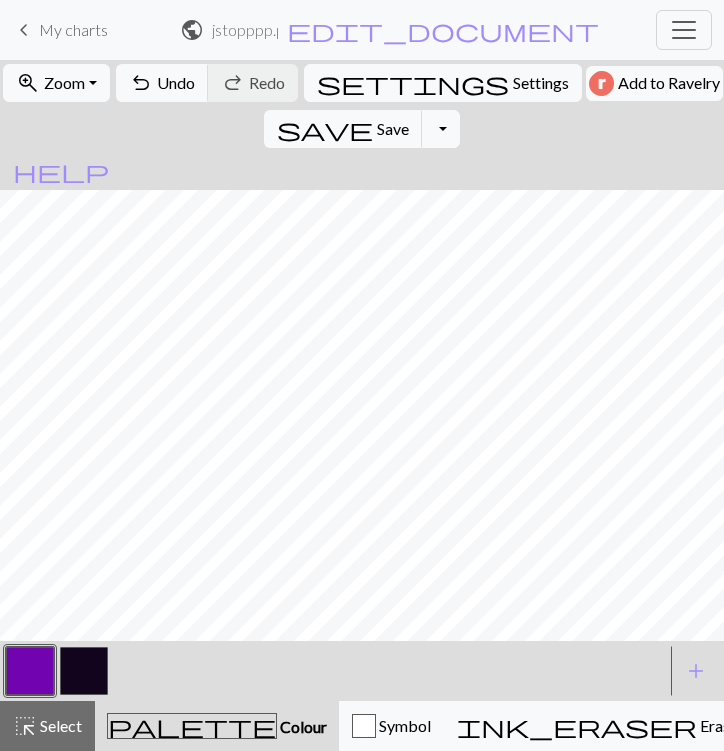 click at bounding box center (84, 671) 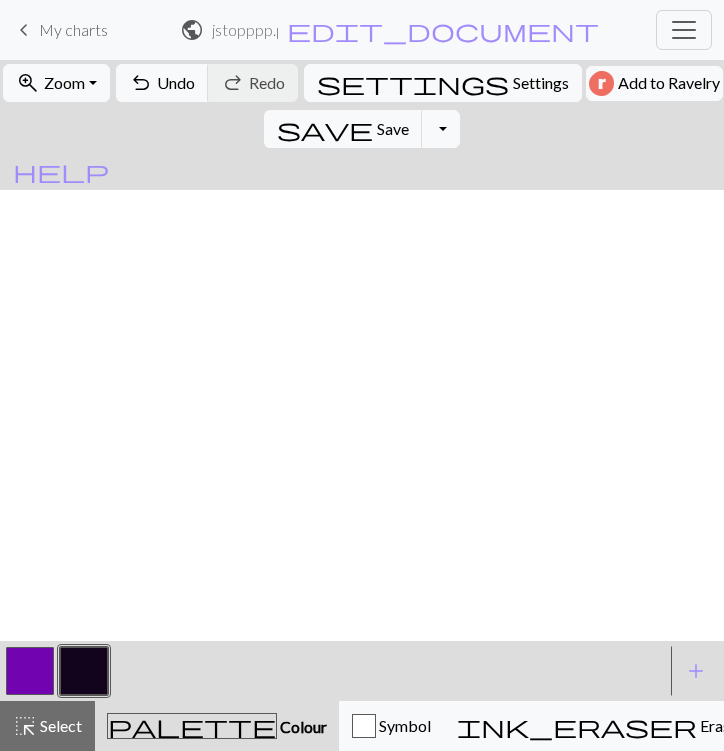 scroll, scrollTop: 0, scrollLeft: 1898, axis: horizontal 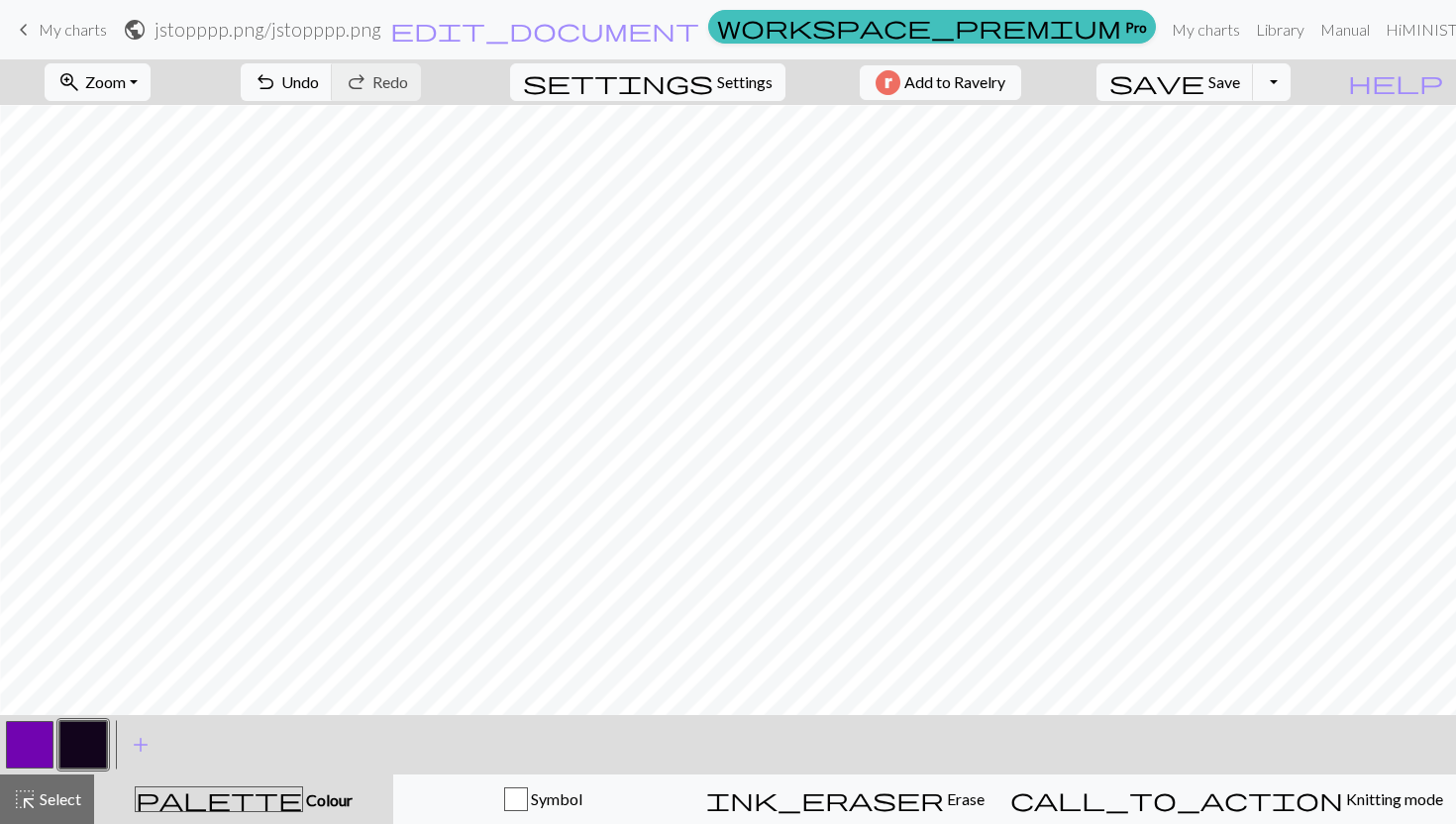 click at bounding box center (30, 745) 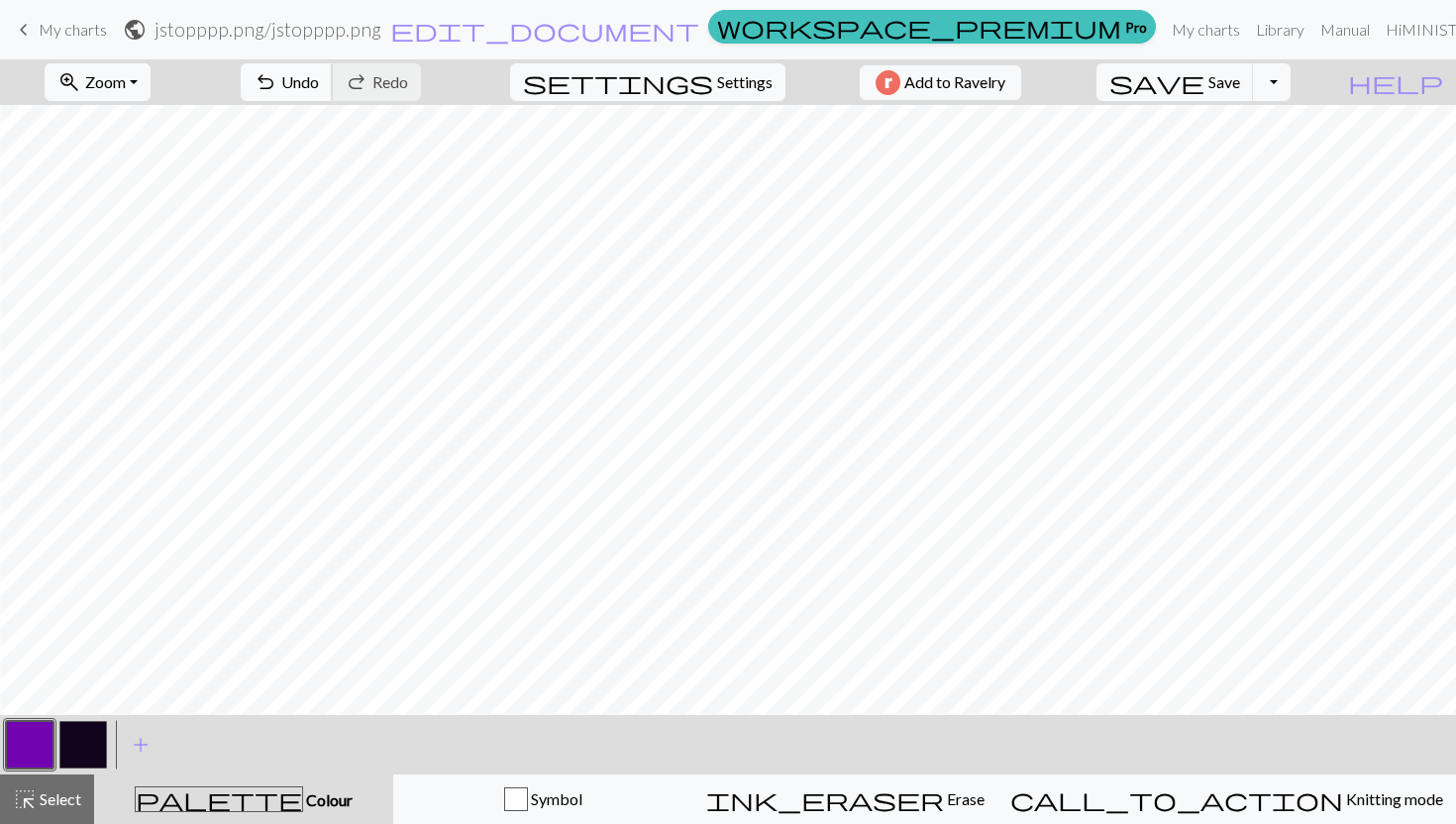 click on "undo Undo Undo" at bounding box center (286, 82) 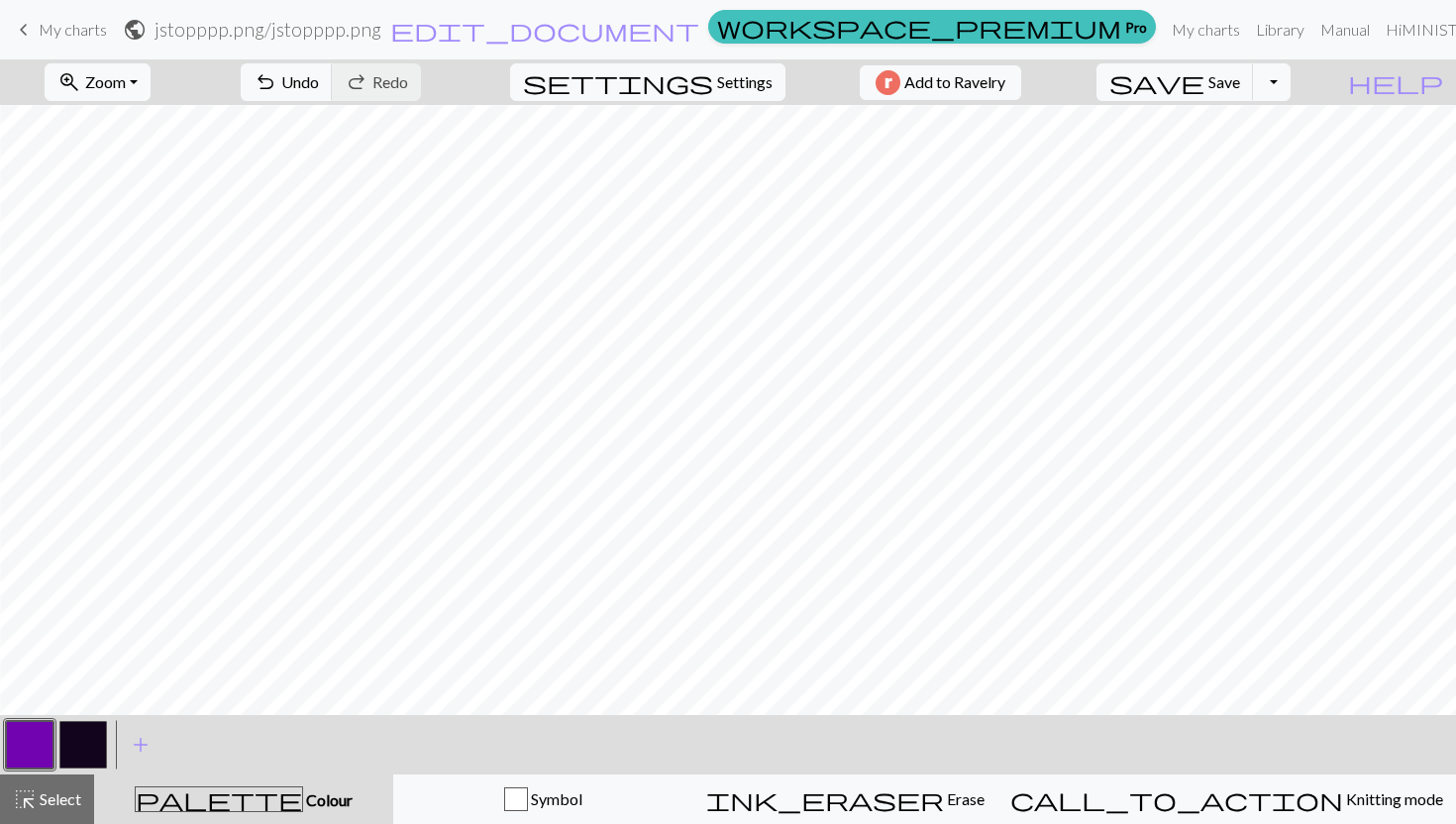 click at bounding box center (83, 745) 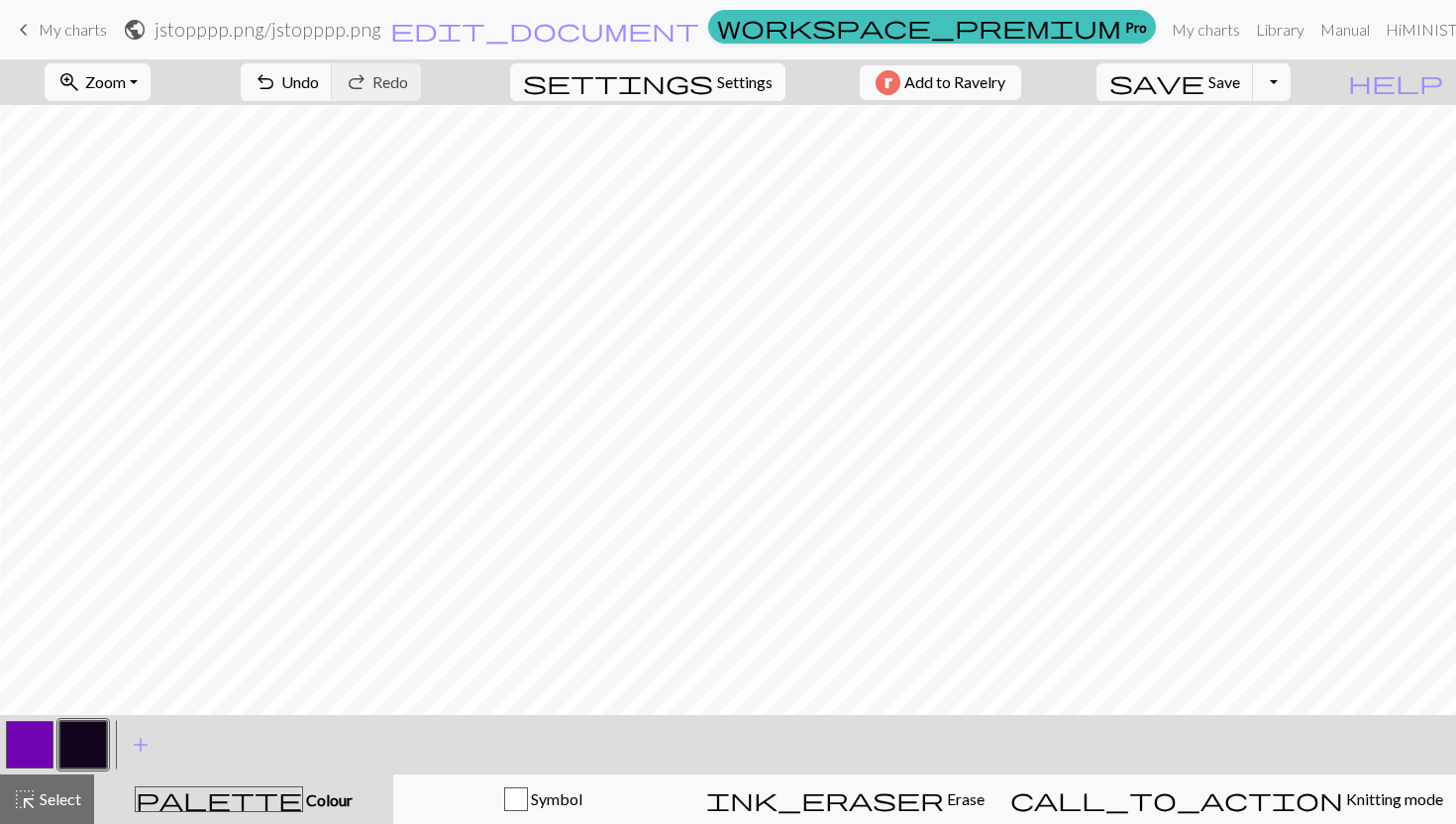 click at bounding box center [30, 745] 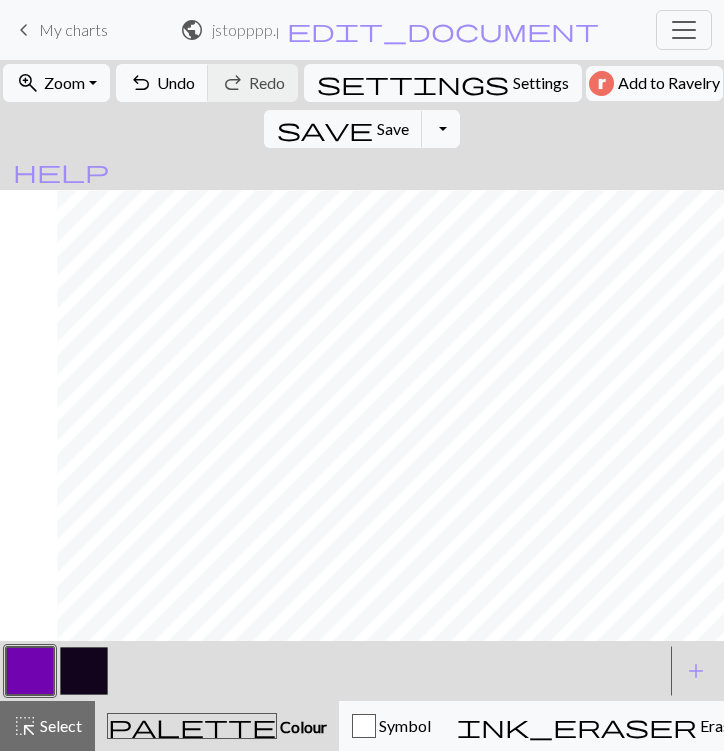 scroll, scrollTop: 0, scrollLeft: 2262, axis: horizontal 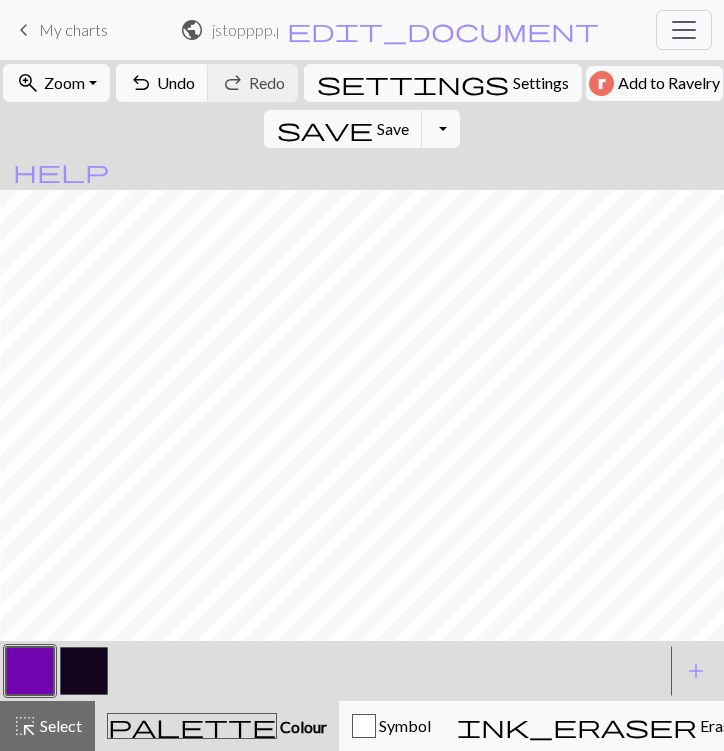 click at bounding box center (84, 671) 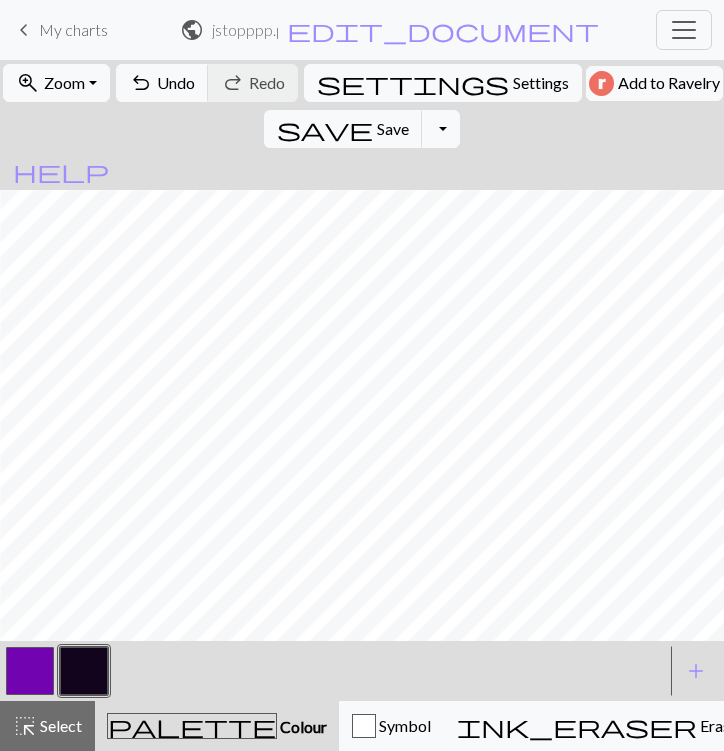 click at bounding box center [30, 671] 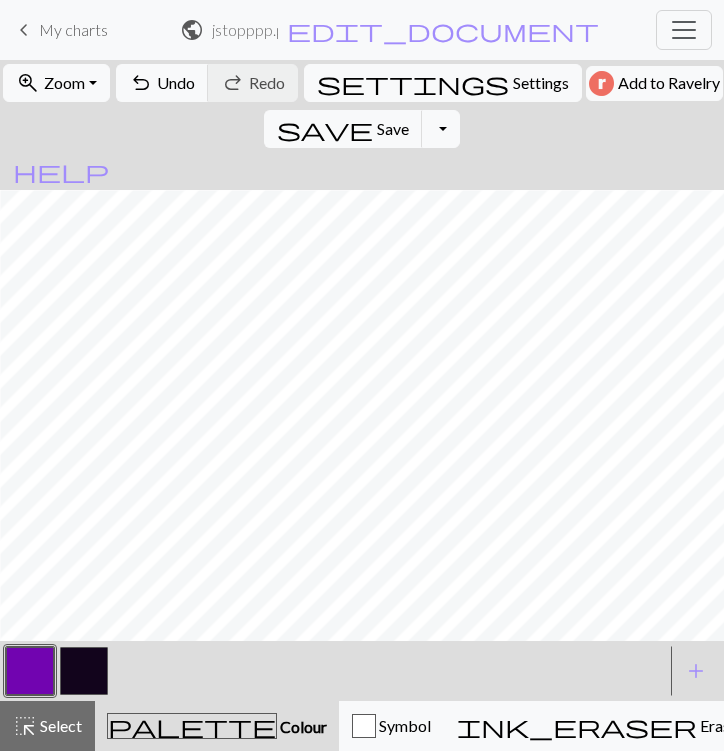 click at bounding box center [84, 671] 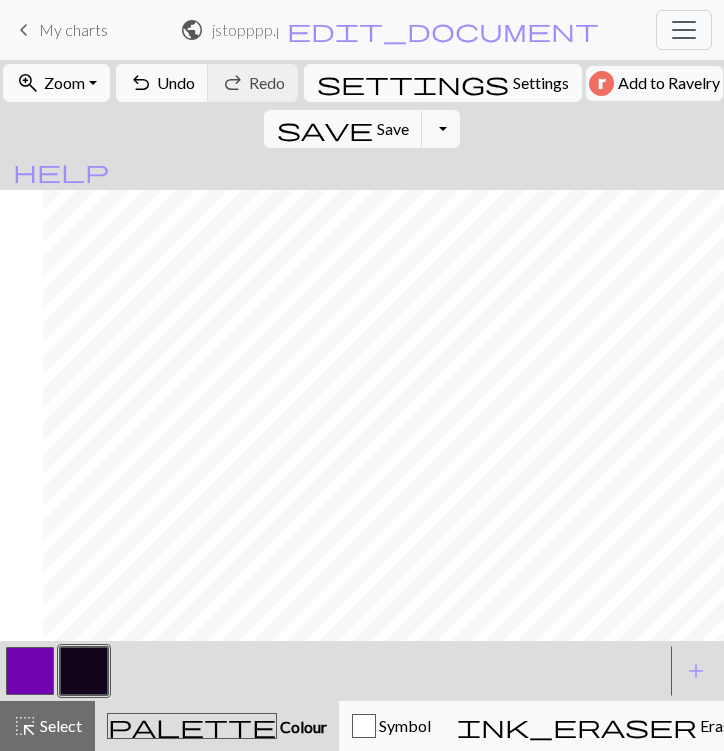 scroll, scrollTop: 143, scrollLeft: 2512, axis: both 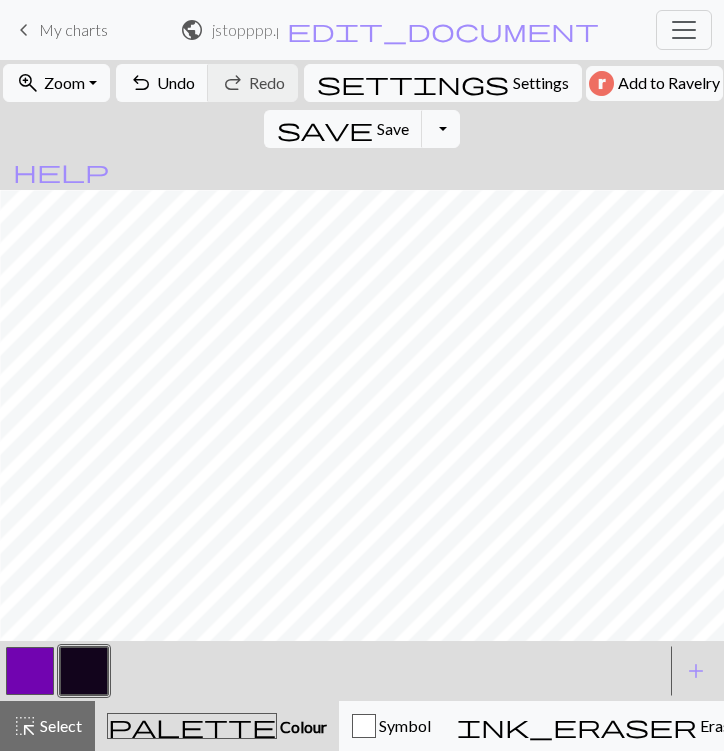 click at bounding box center (30, 671) 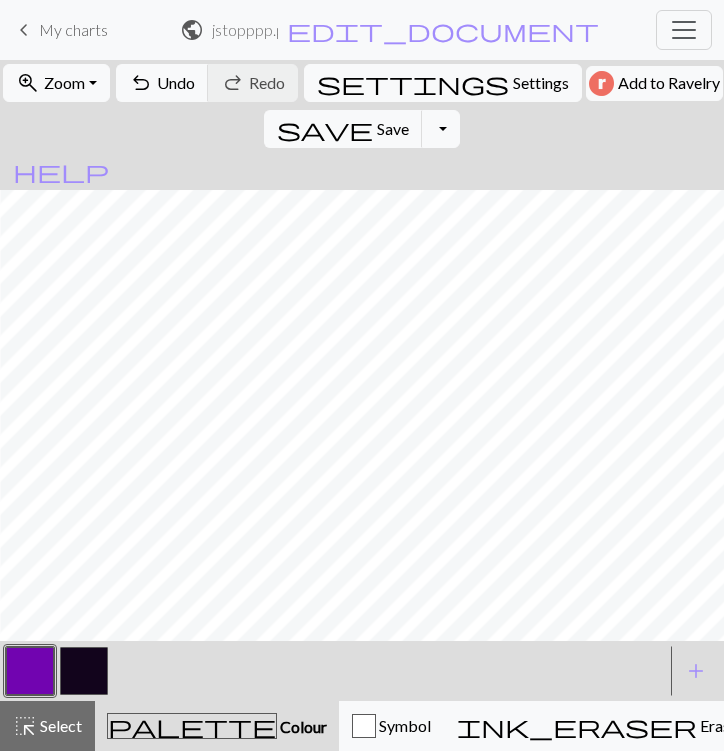 scroll, scrollTop: 153, scrollLeft: 2512, axis: both 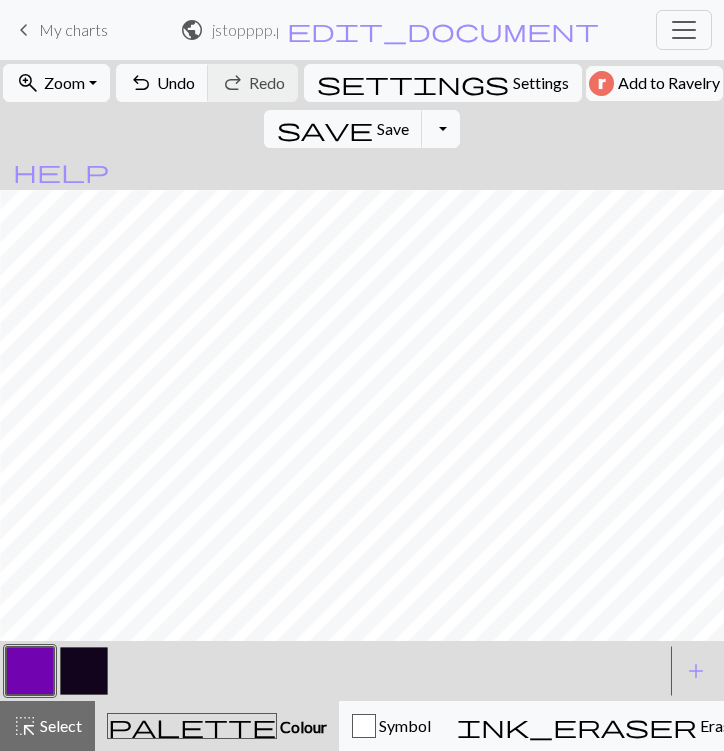 click at bounding box center [84, 671] 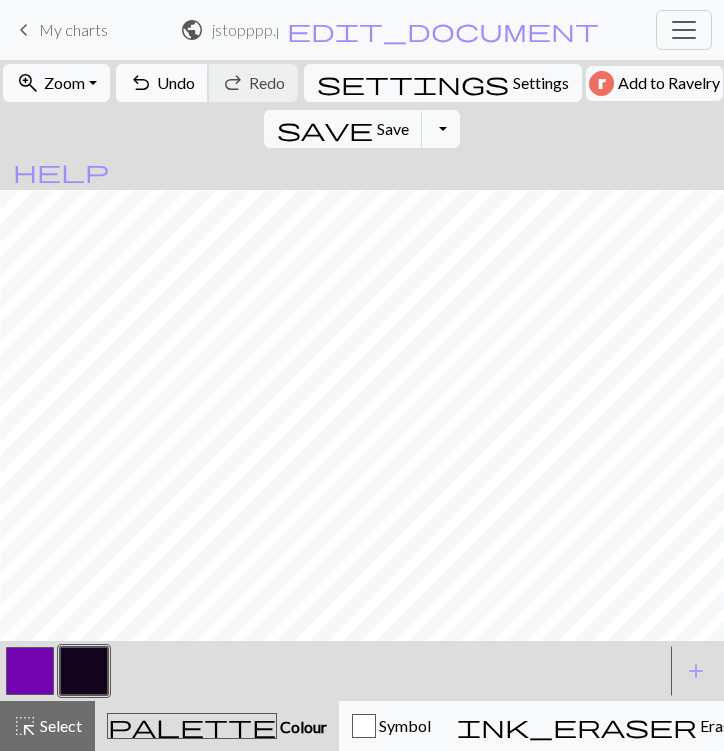 click on "undo Undo Undo" at bounding box center [162, 83] 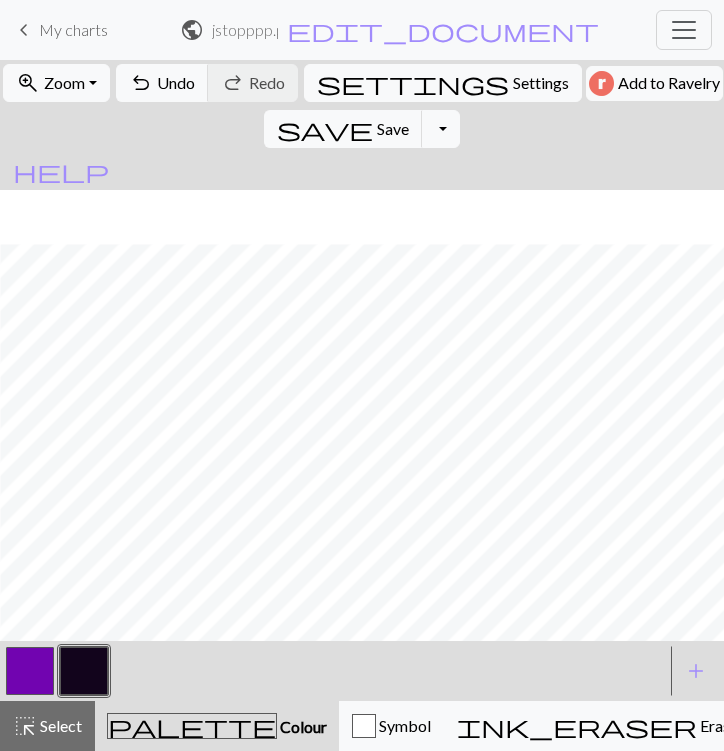 scroll, scrollTop: 207, scrollLeft: 2512, axis: both 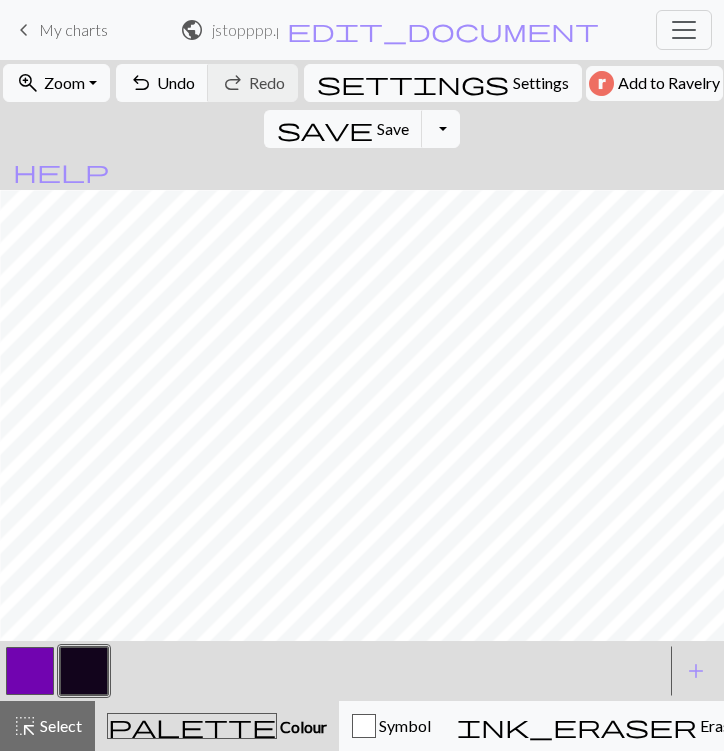 click at bounding box center [30, 671] 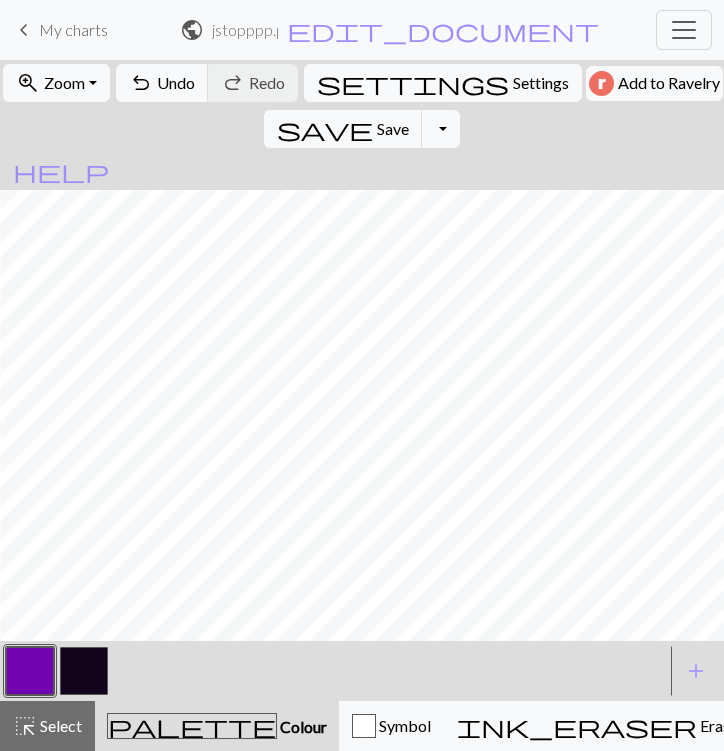 click at bounding box center (84, 671) 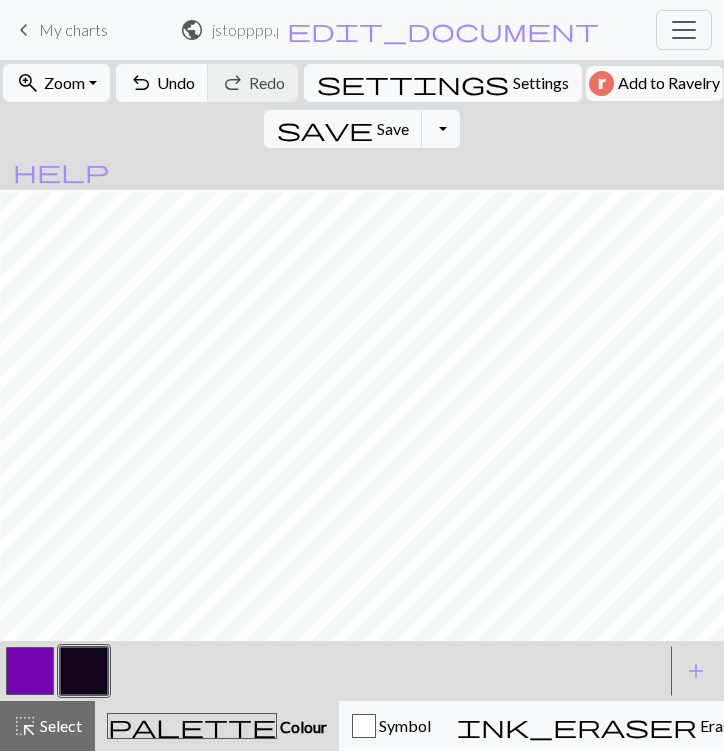 scroll, scrollTop: 207, scrollLeft: 2605, axis: both 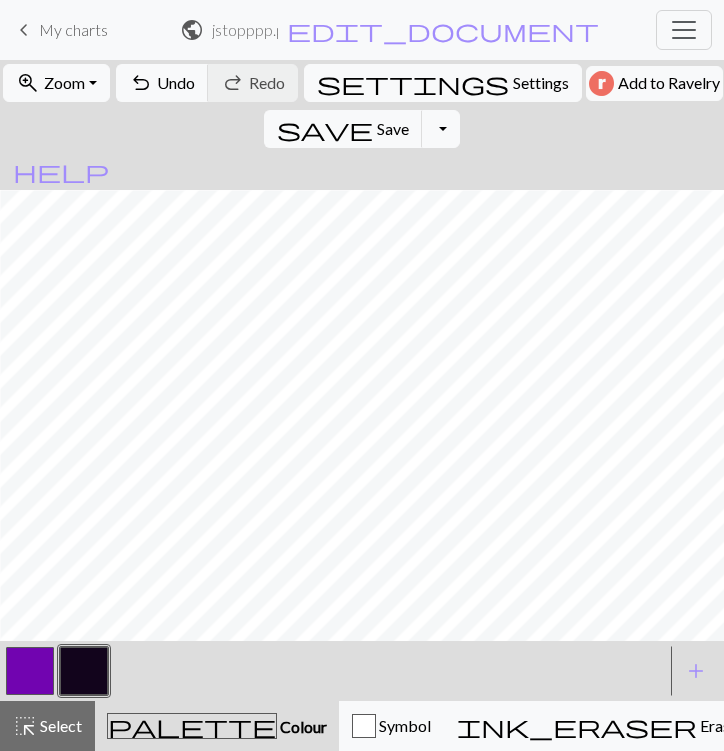 click at bounding box center (30, 671) 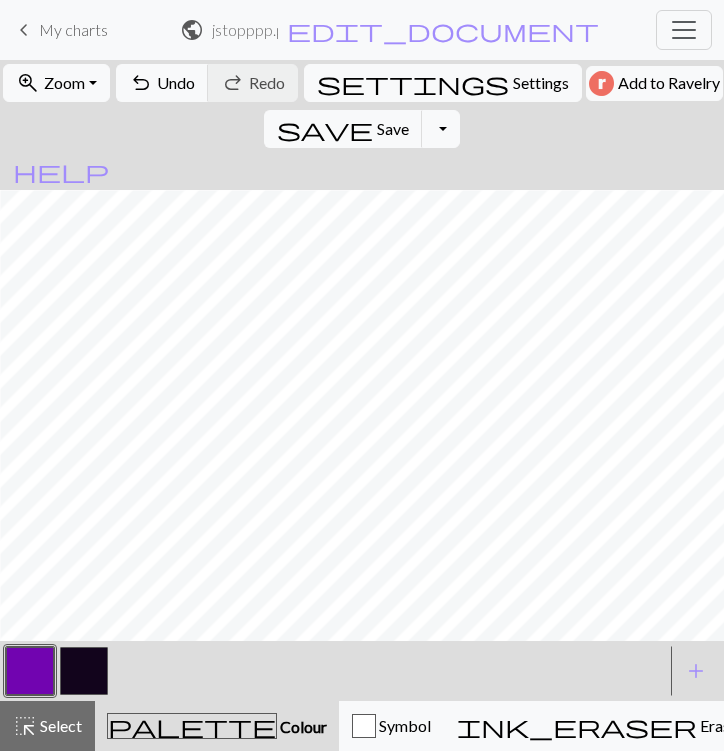 click at bounding box center [84, 671] 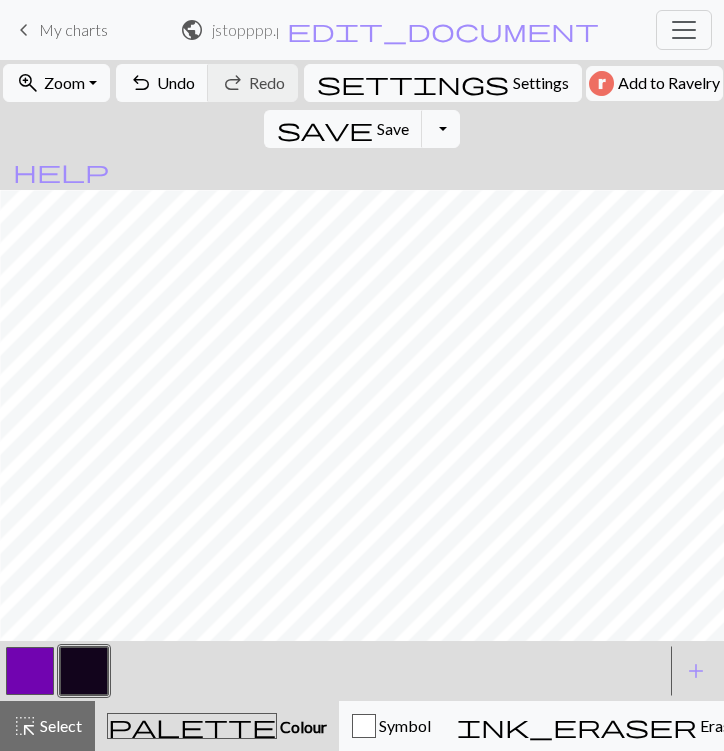 click at bounding box center [30, 671] 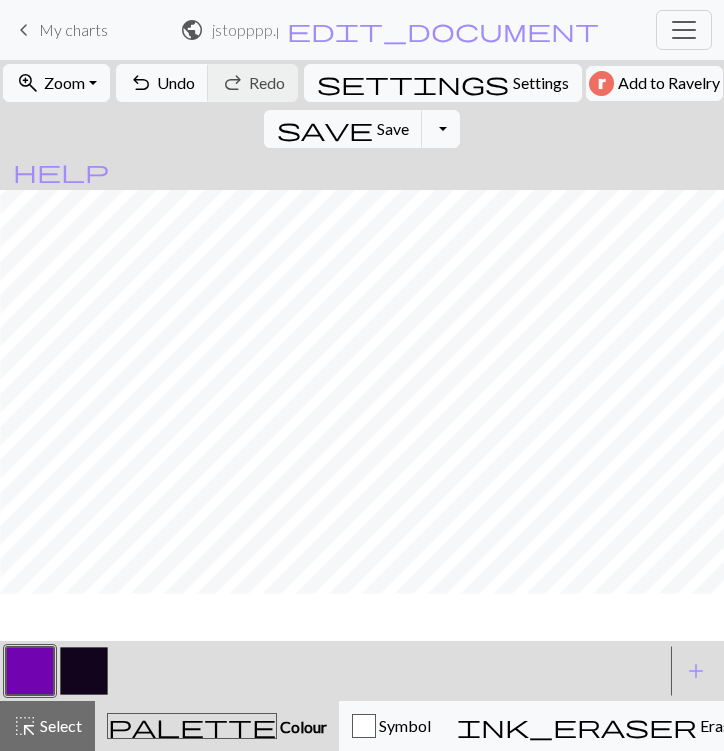 scroll, scrollTop: 113, scrollLeft: 2605, axis: both 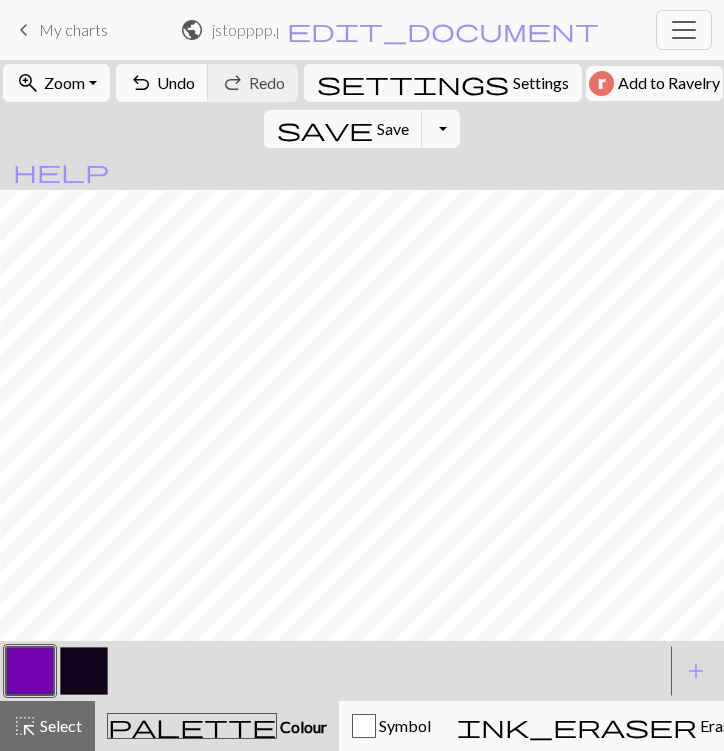click at bounding box center [84, 671] 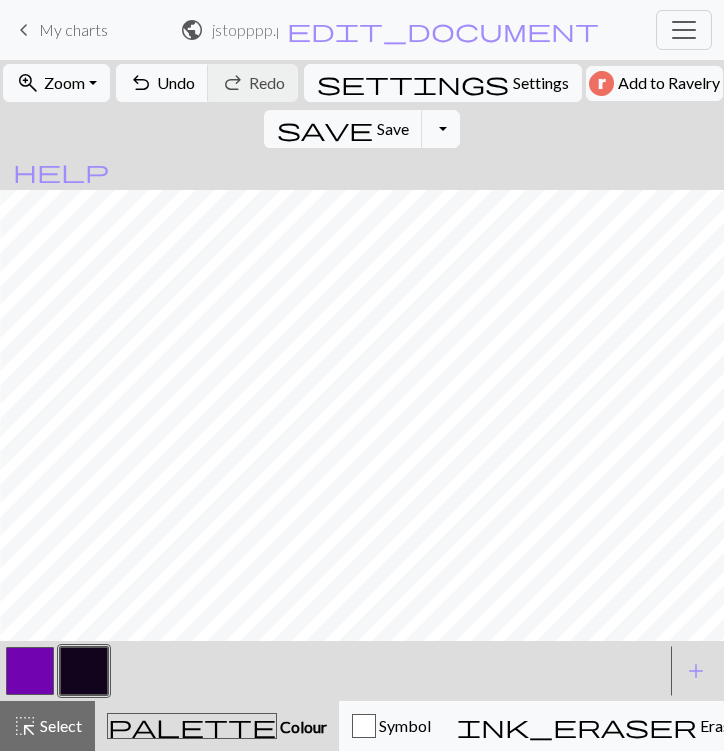 scroll, scrollTop: 0, scrollLeft: 2605, axis: horizontal 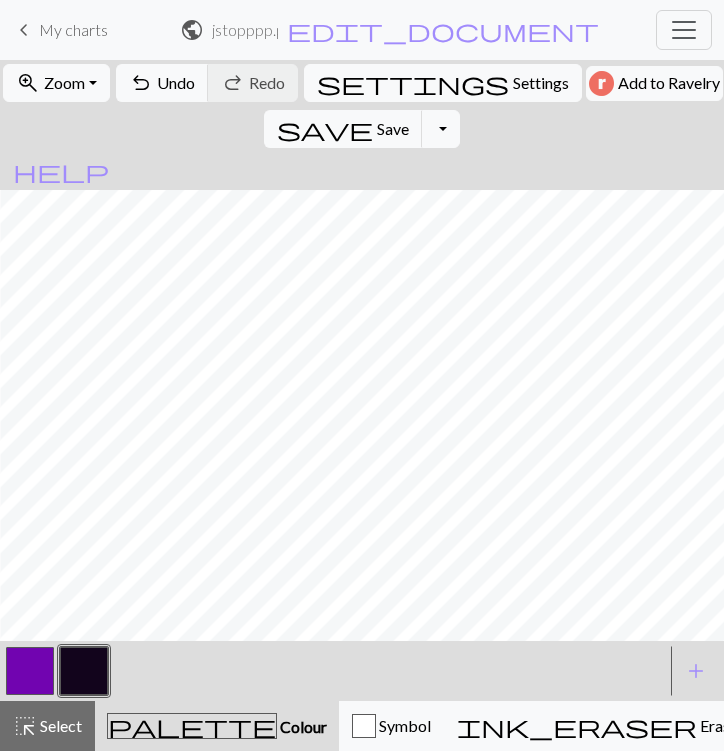 click on "undo Undo Undo redo Redo Redo" at bounding box center (207, 83) 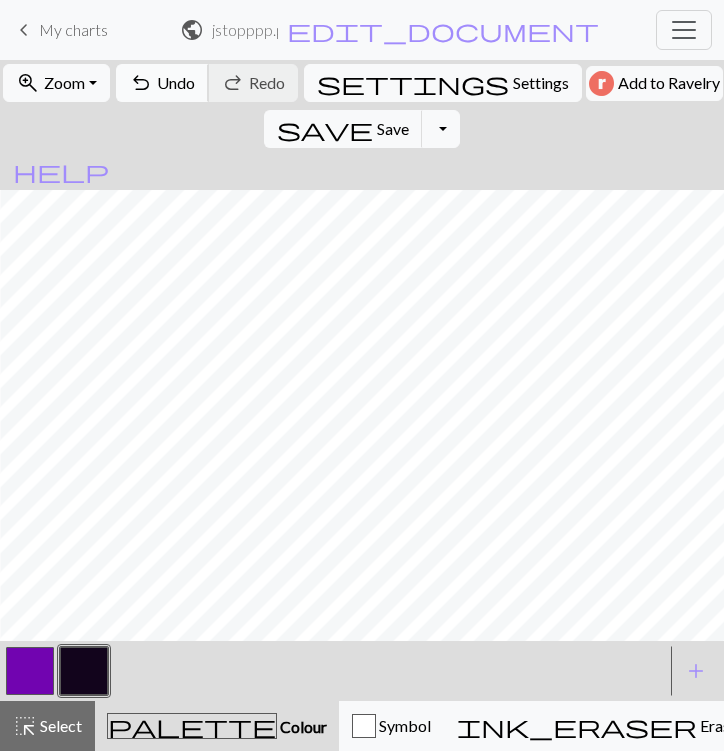 click on "Undo" at bounding box center [176, 82] 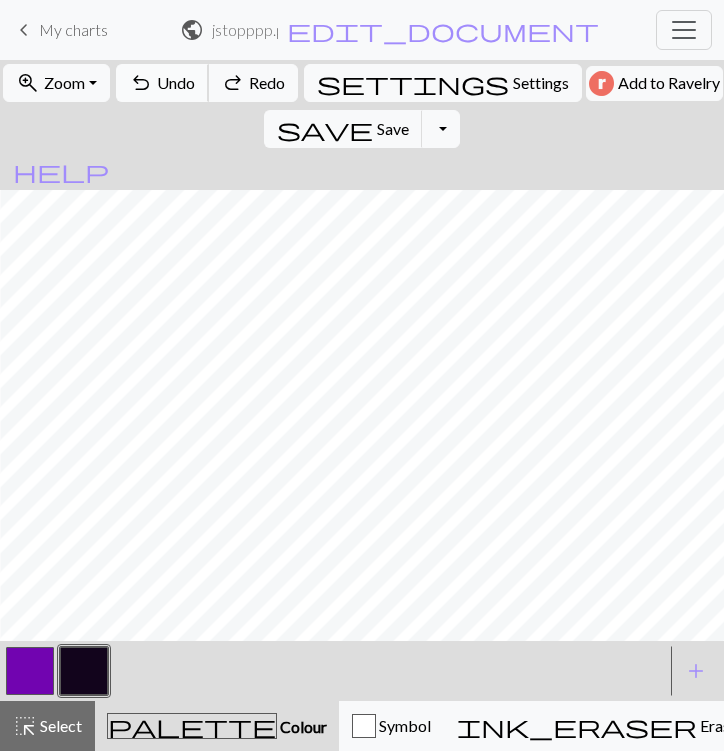 click on "Undo" at bounding box center (176, 82) 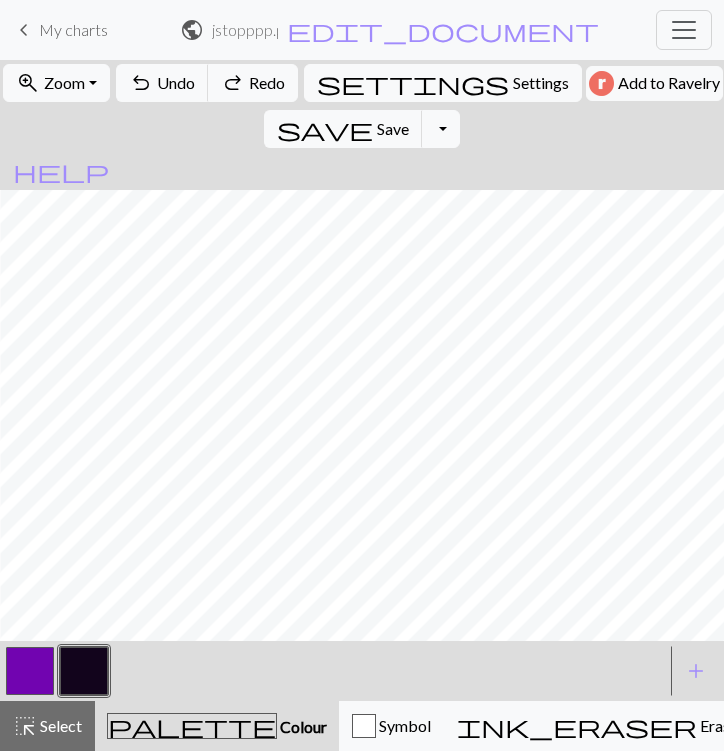 click at bounding box center (30, 671) 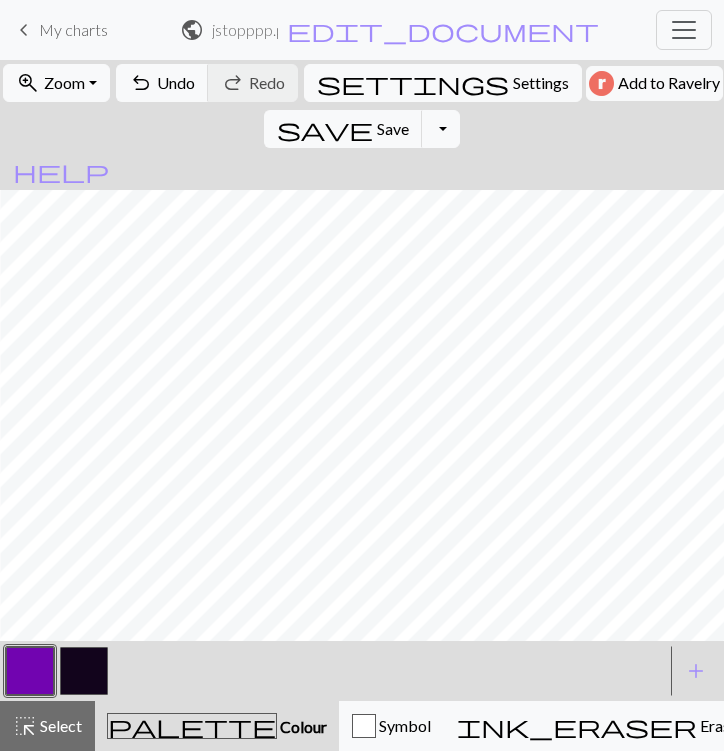 scroll, scrollTop: 184, scrollLeft: 2644, axis: both 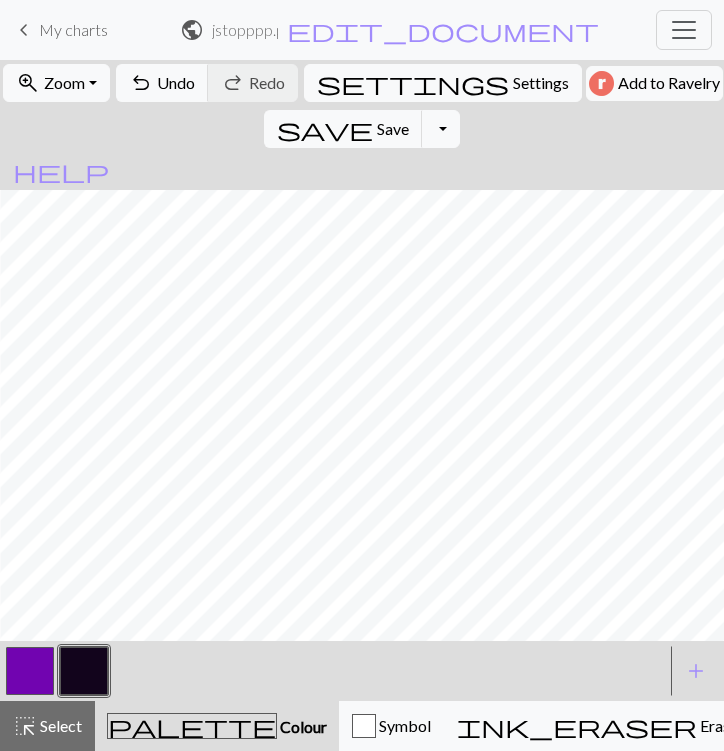 click at bounding box center (30, 671) 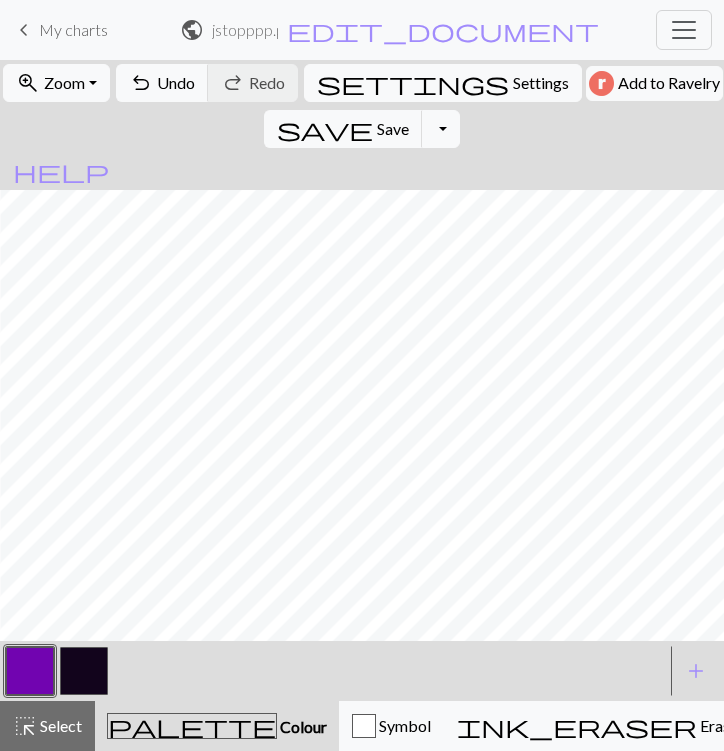 scroll, scrollTop: 132, scrollLeft: 2644, axis: both 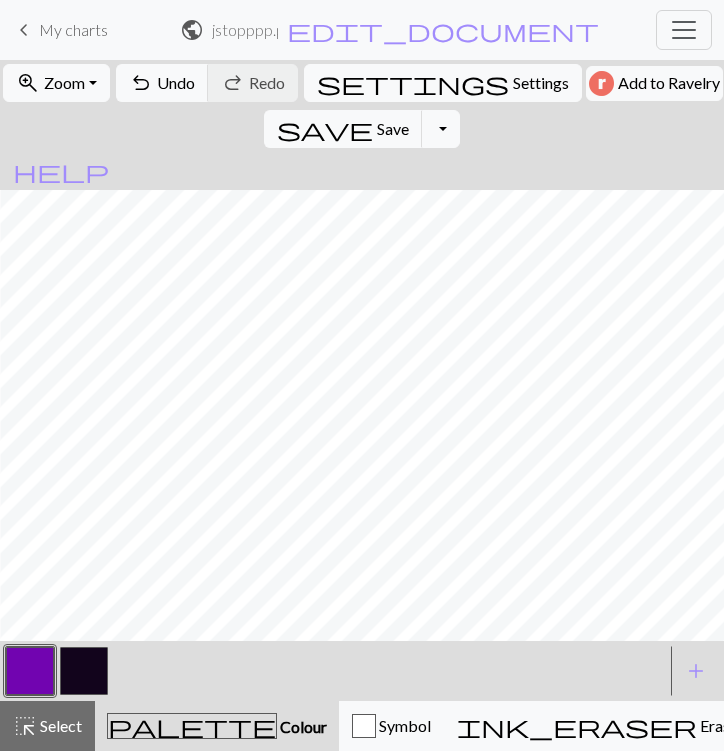 click at bounding box center [84, 671] 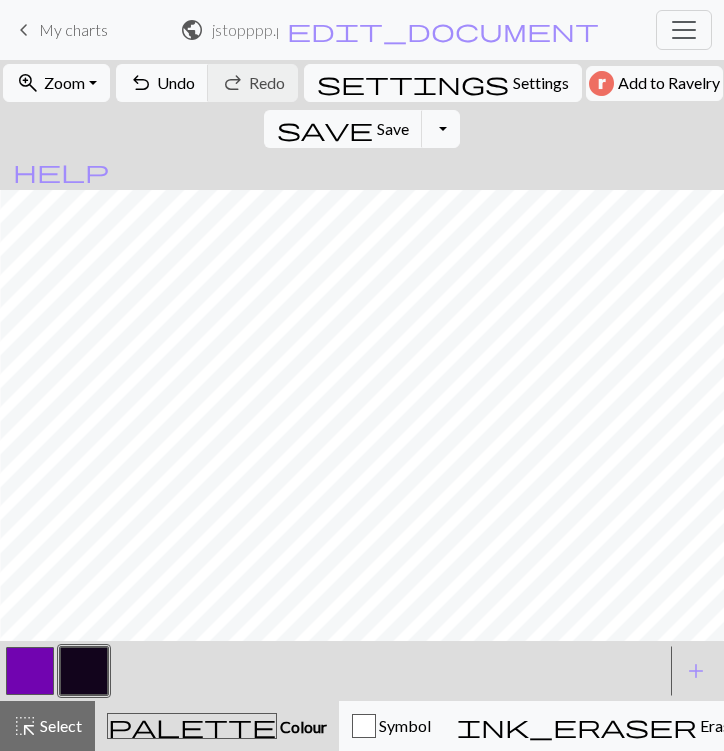 click at bounding box center (84, 671) 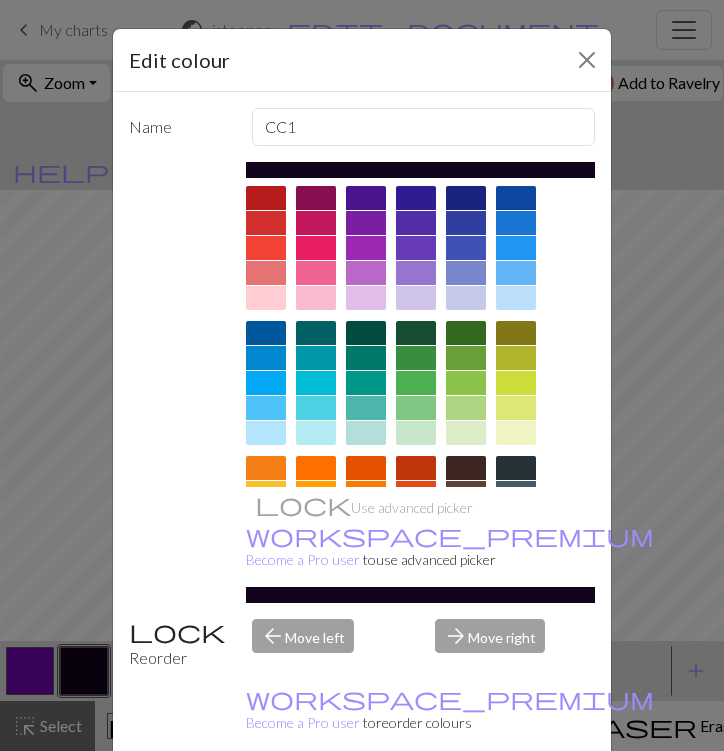 click on "Edit colour Name CC1 Use advanced picker workspace_premium Become a Pro user   to  use advanced picker Reorder arrow_back Move left arrow_forward Move right workspace_premium Become a Pro user   to  reorder colours Delete Done Cancel" at bounding box center (362, 375) 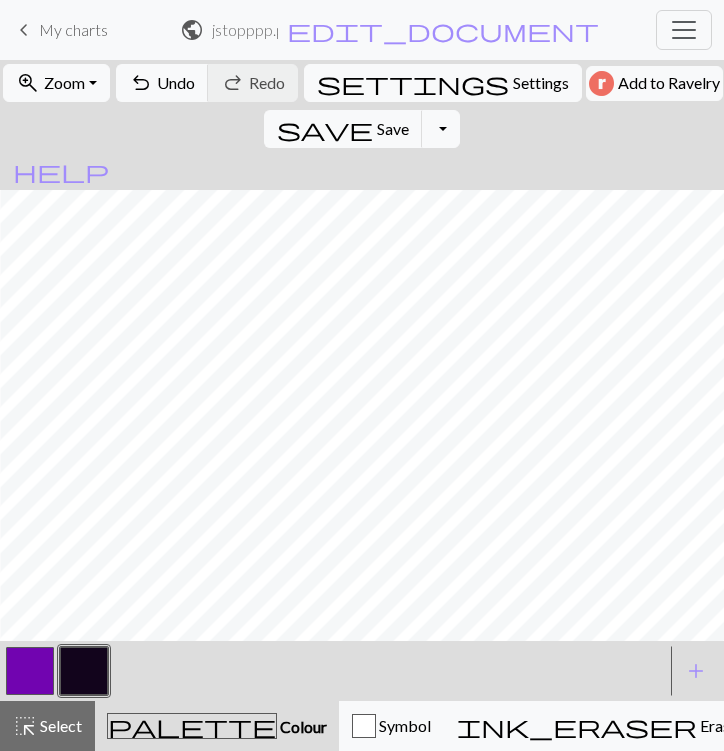 click at bounding box center [30, 671] 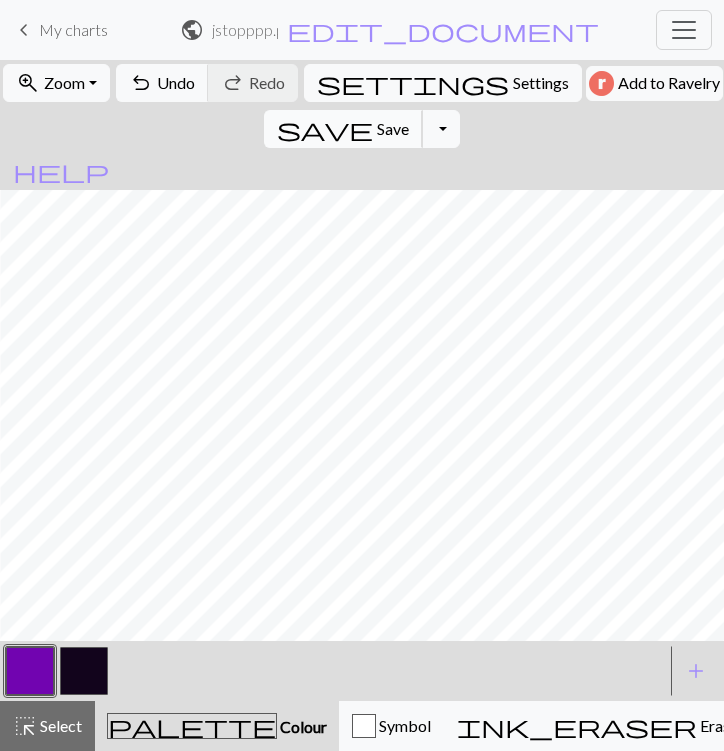 click on "save" at bounding box center [325, 129] 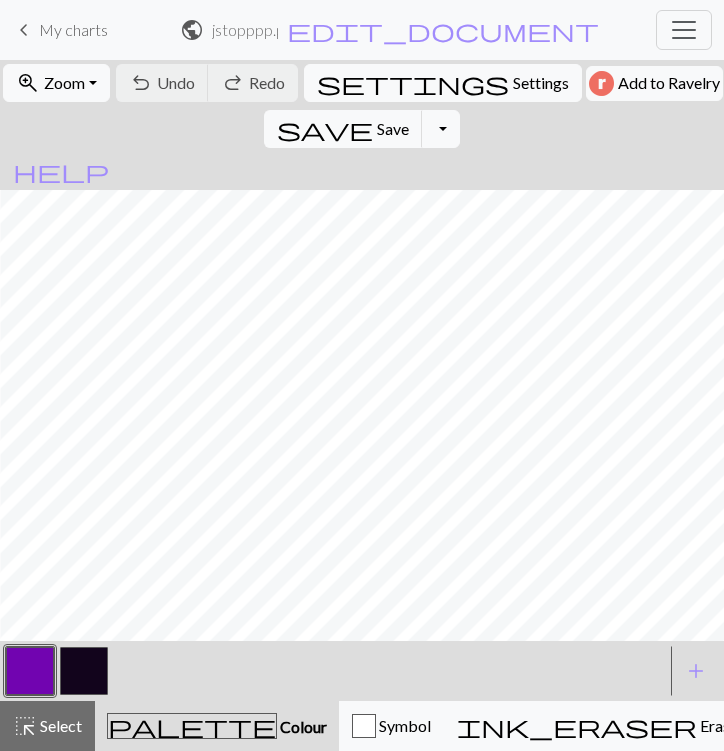 click at bounding box center (84, 671) 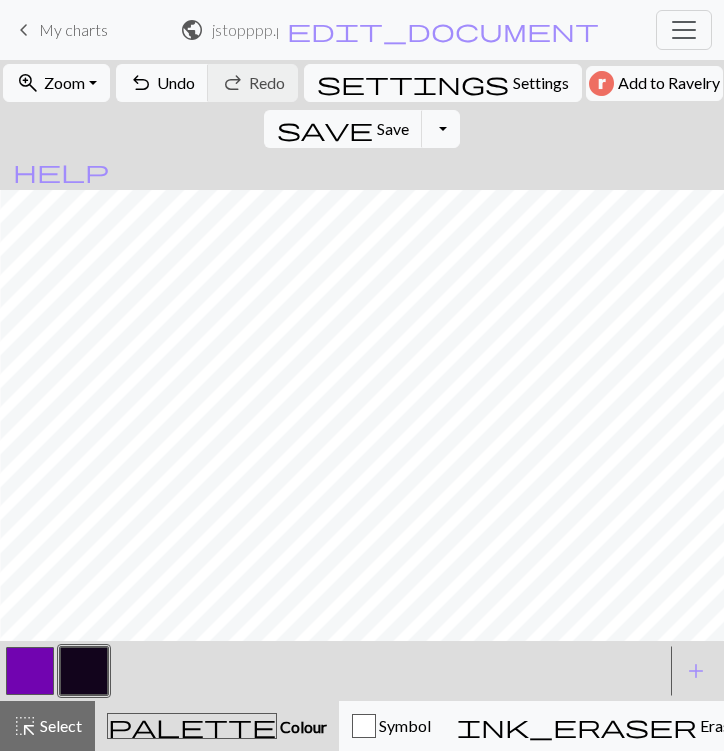 click at bounding box center (30, 671) 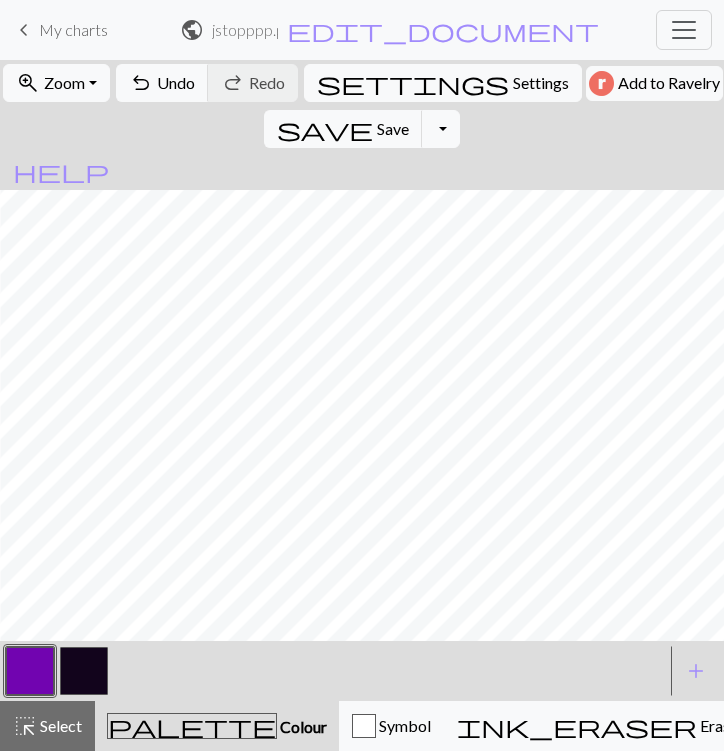 scroll, scrollTop: 31, scrollLeft: 2644, axis: both 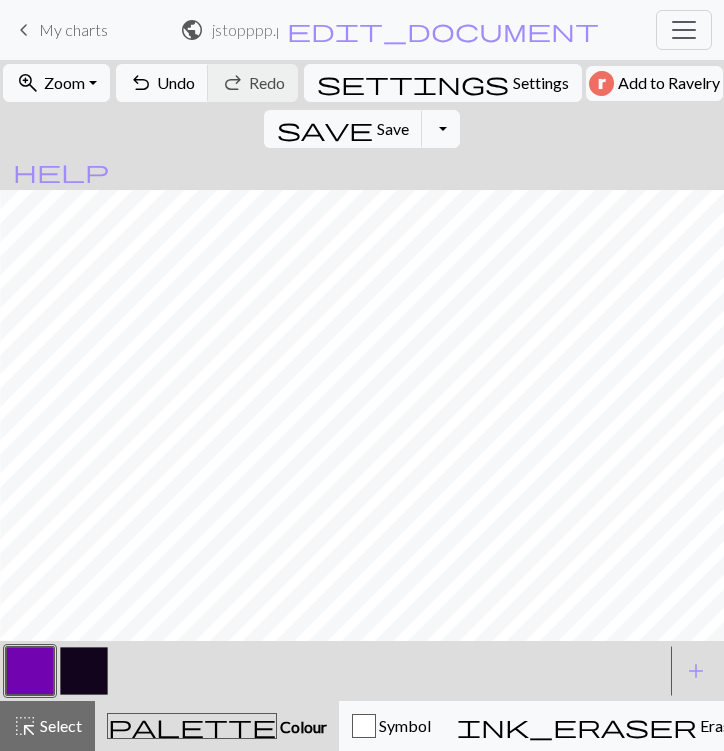 click at bounding box center (84, 671) 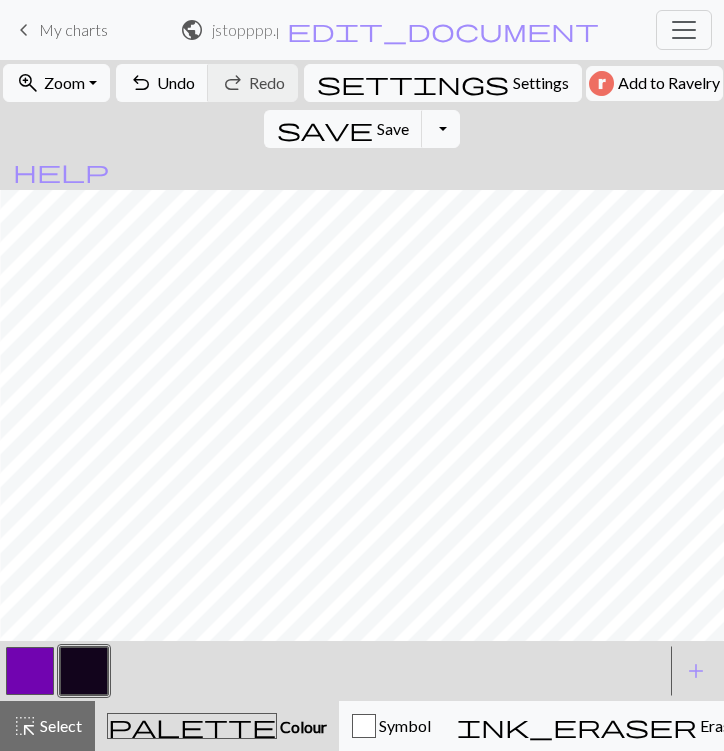 click on "< >" at bounding box center (334, 671) 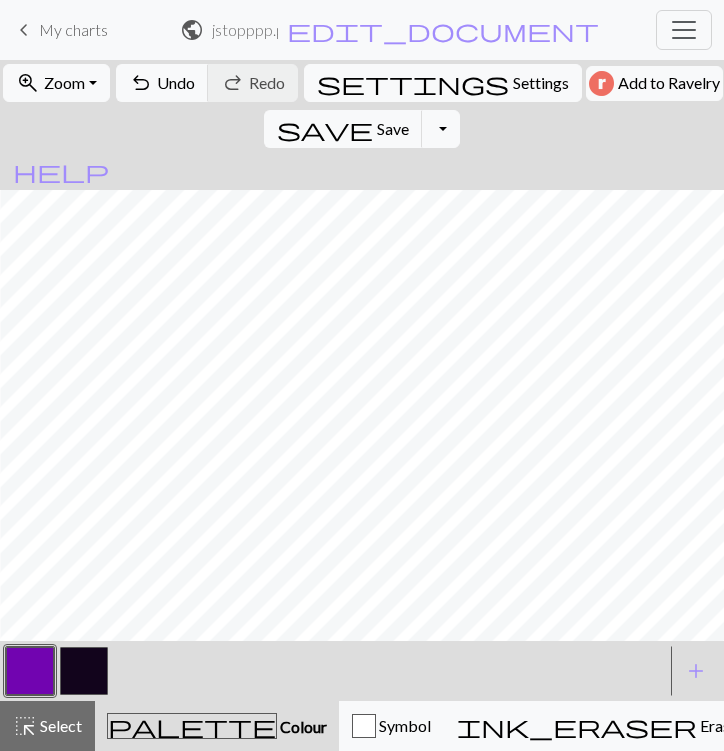 click at bounding box center [84, 671] 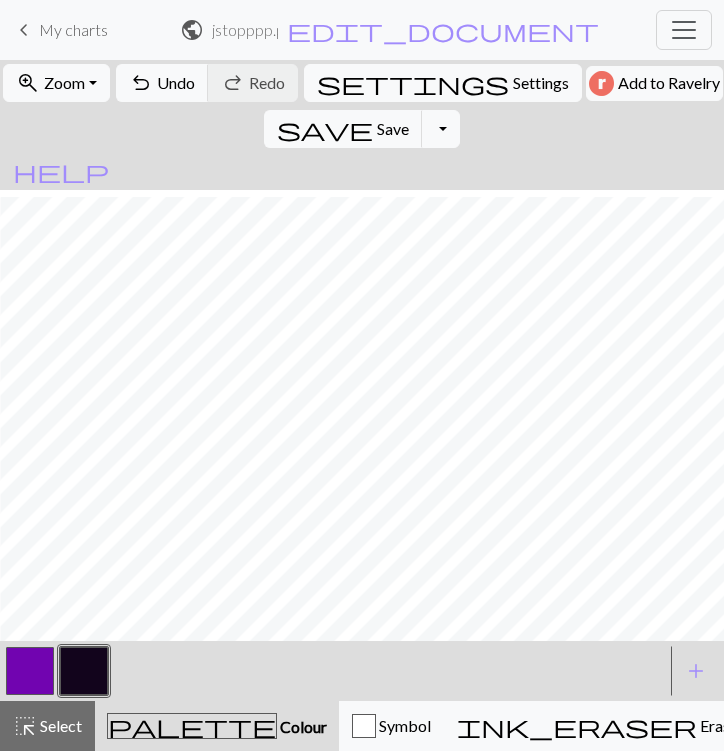scroll, scrollTop: 0, scrollLeft: 2644, axis: horizontal 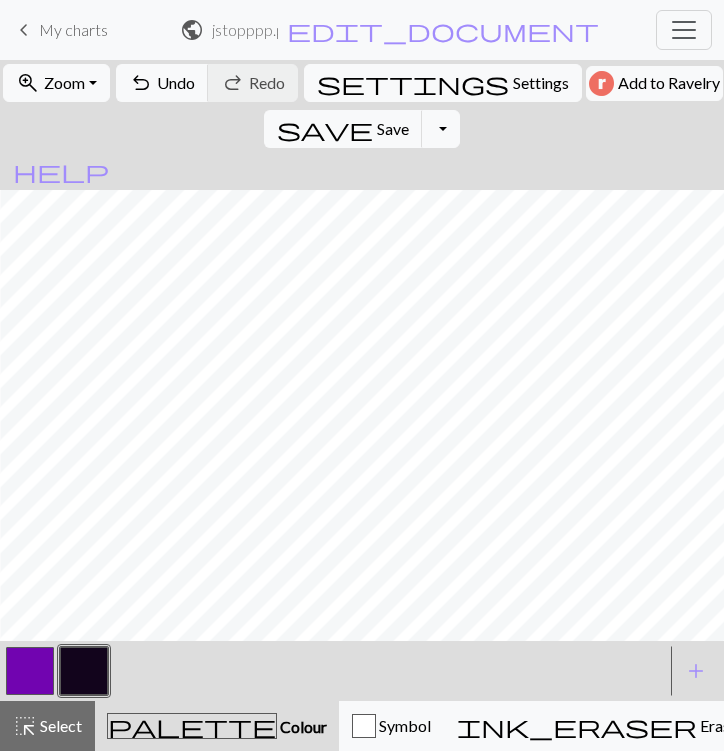 click at bounding box center (30, 671) 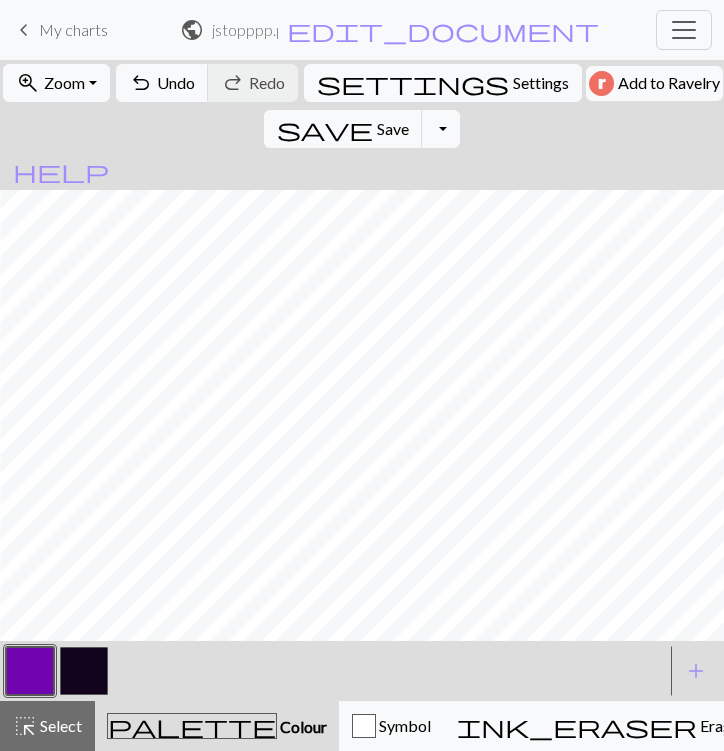 click at bounding box center [84, 671] 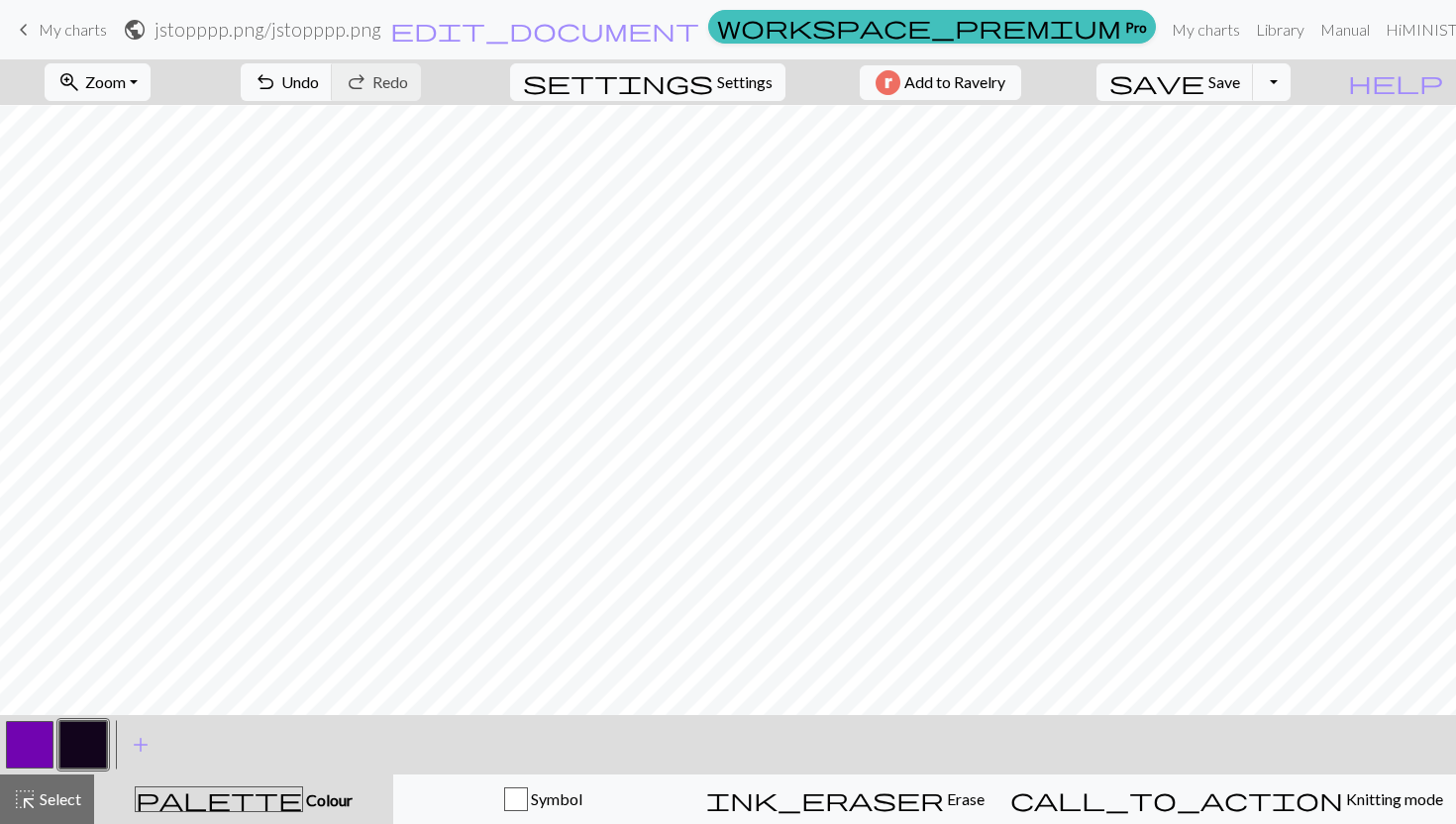 scroll, scrollTop: 0, scrollLeft: 1718, axis: horizontal 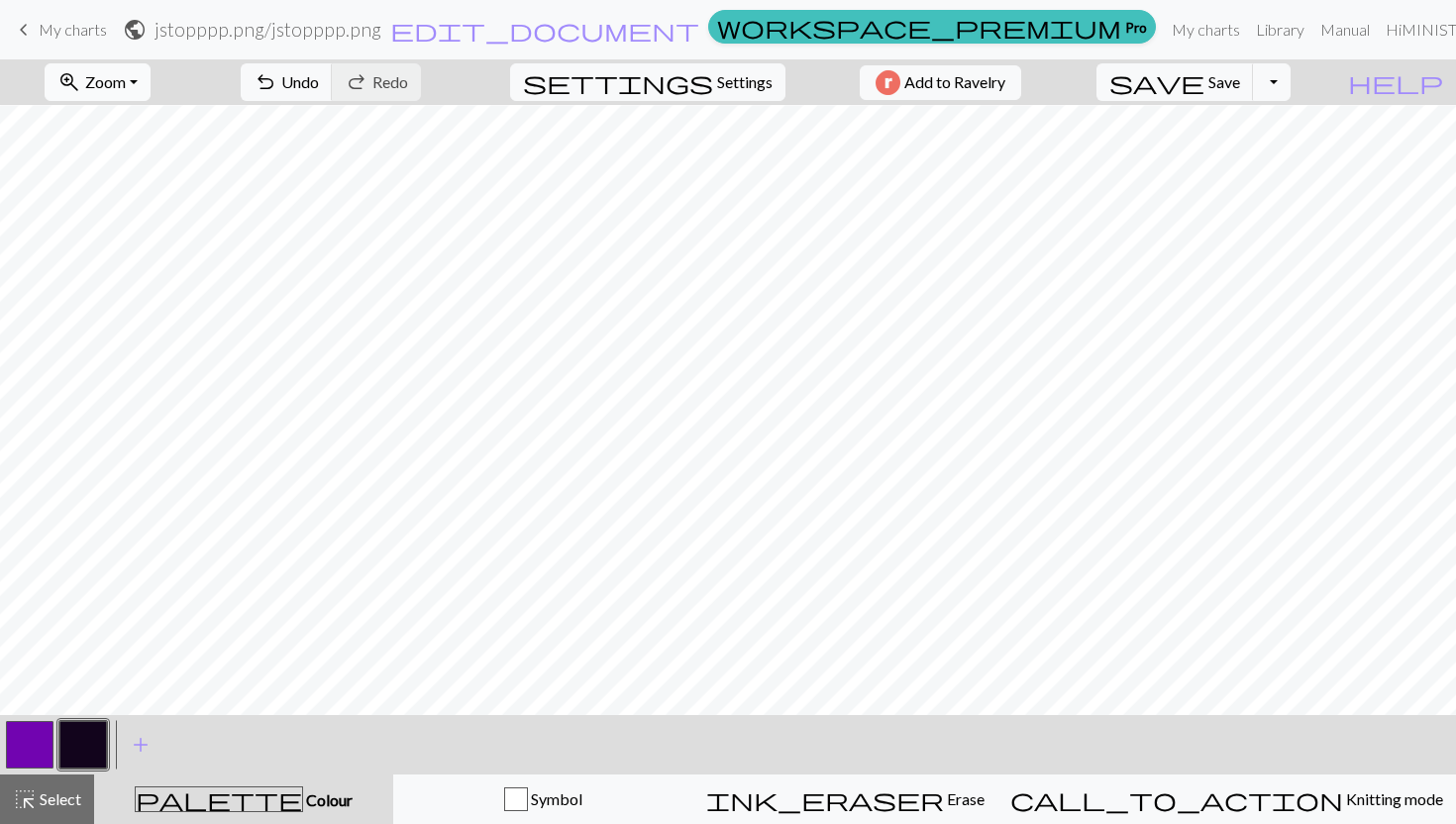 click on "zoom_in Zoom Zoom" at bounding box center (97, 82) 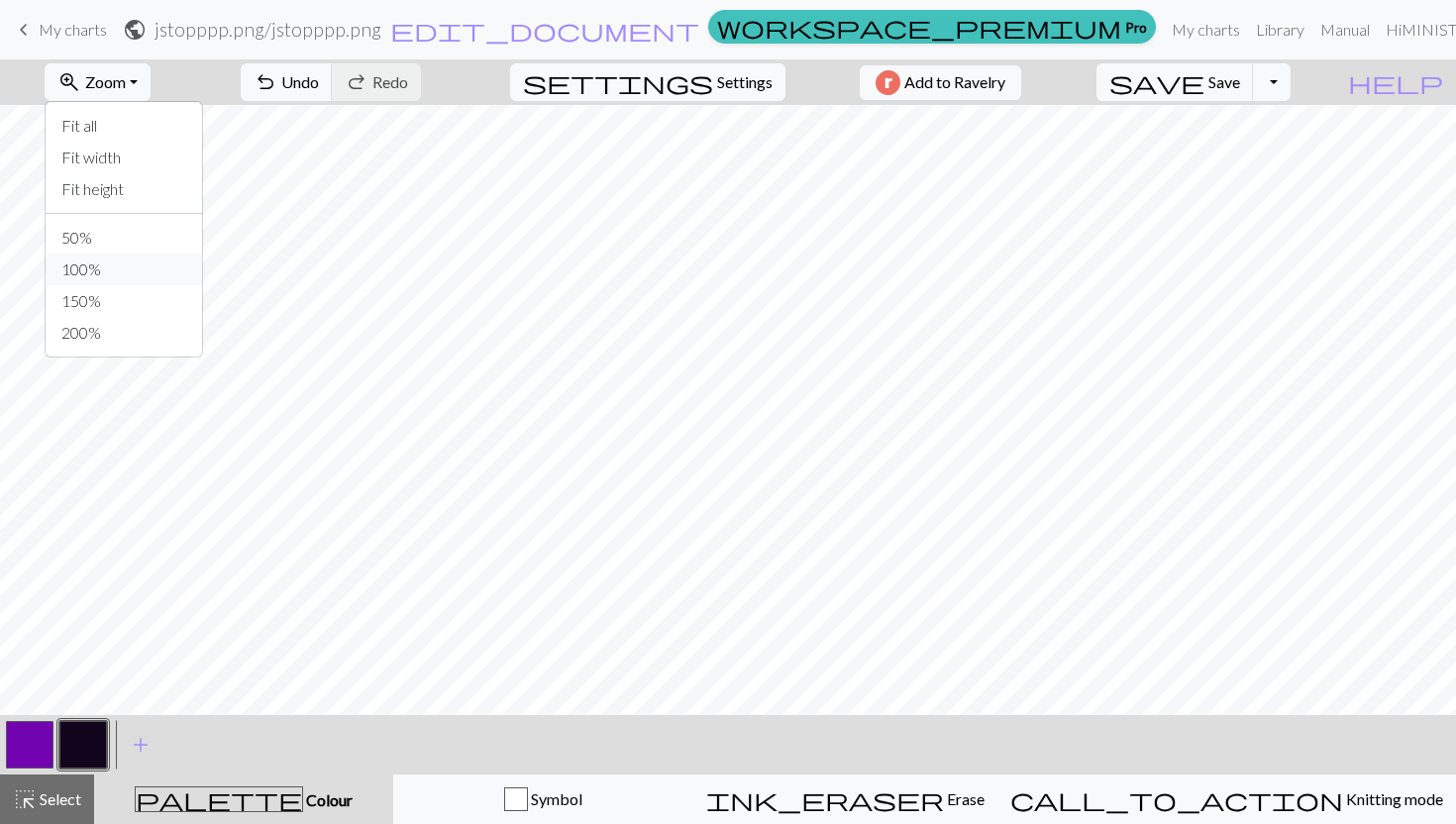 click on "100%" at bounding box center (124, 269) 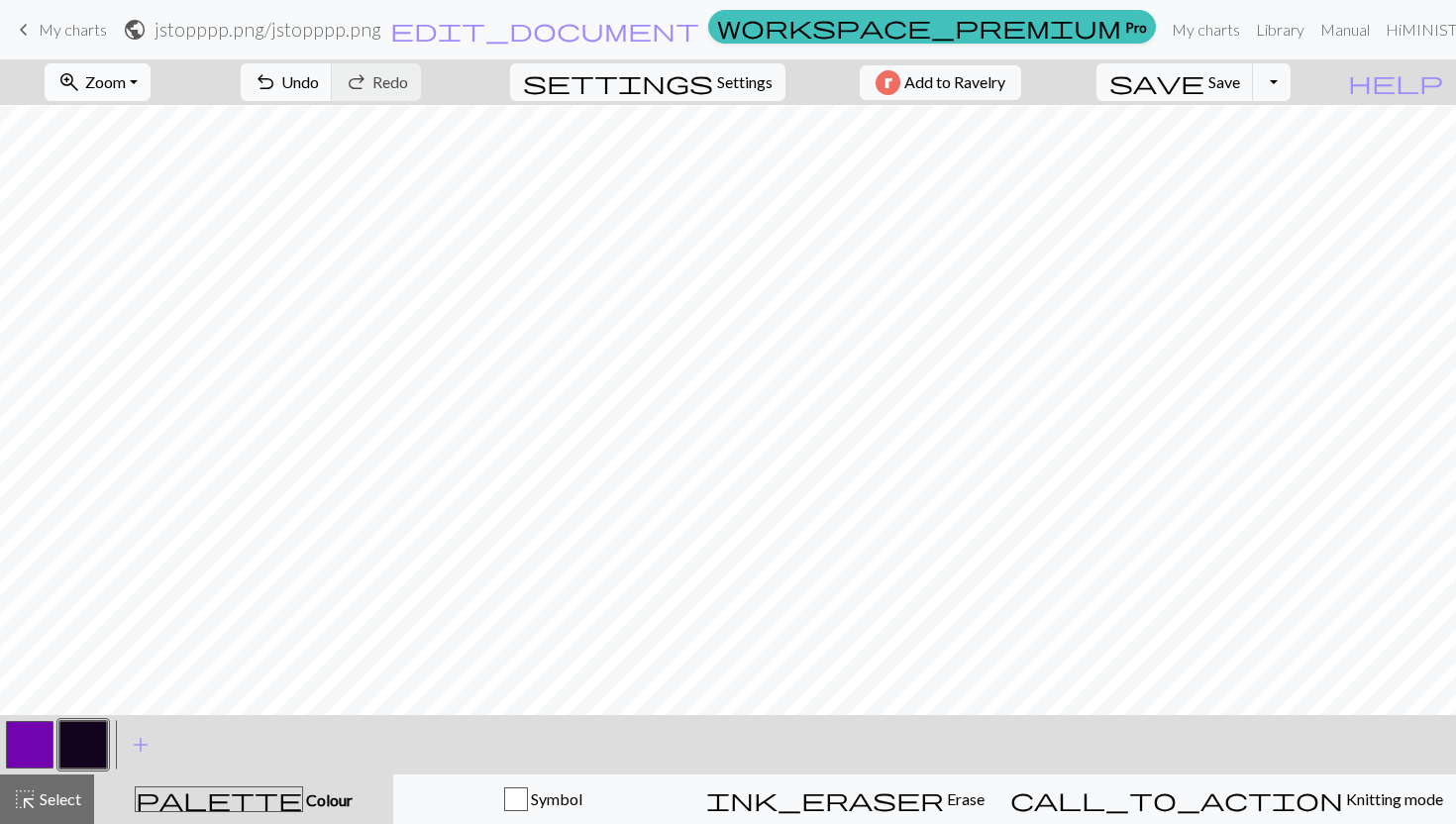 click on "zoom_in Zoom Zoom" at bounding box center (97, 82) 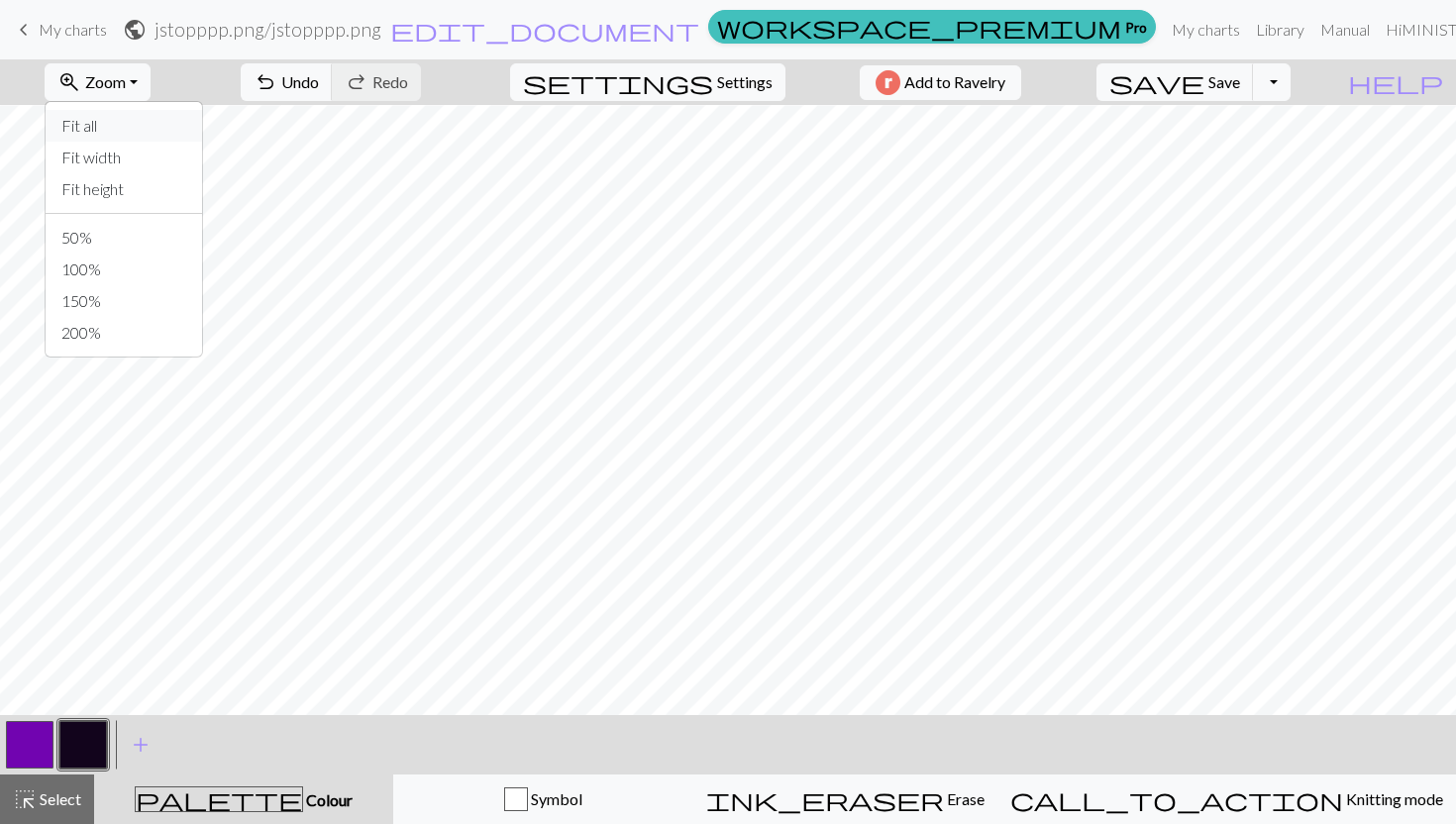 click on "Fit all" at bounding box center (124, 126) 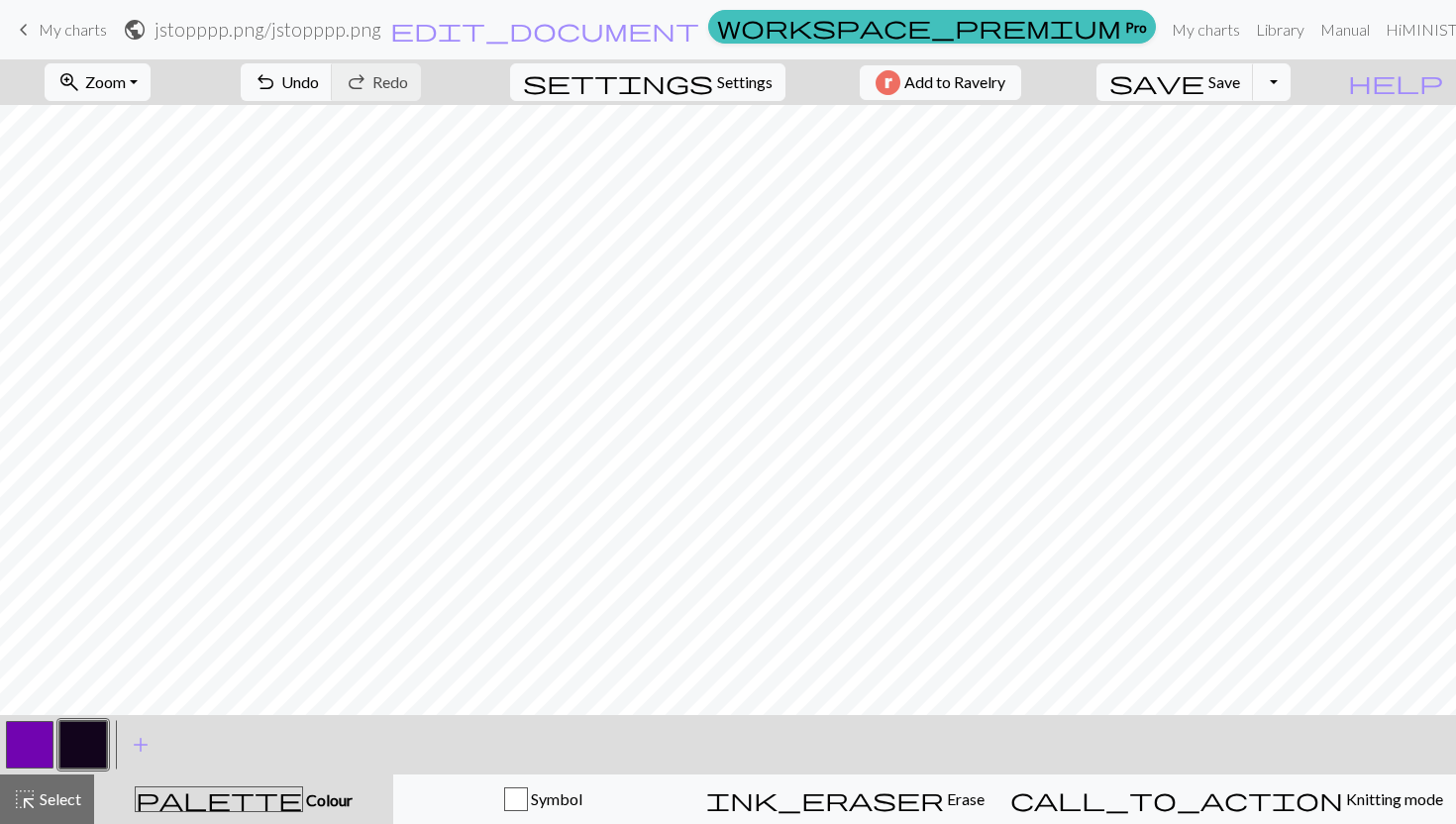 scroll, scrollTop: 0, scrollLeft: 1288, axis: horizontal 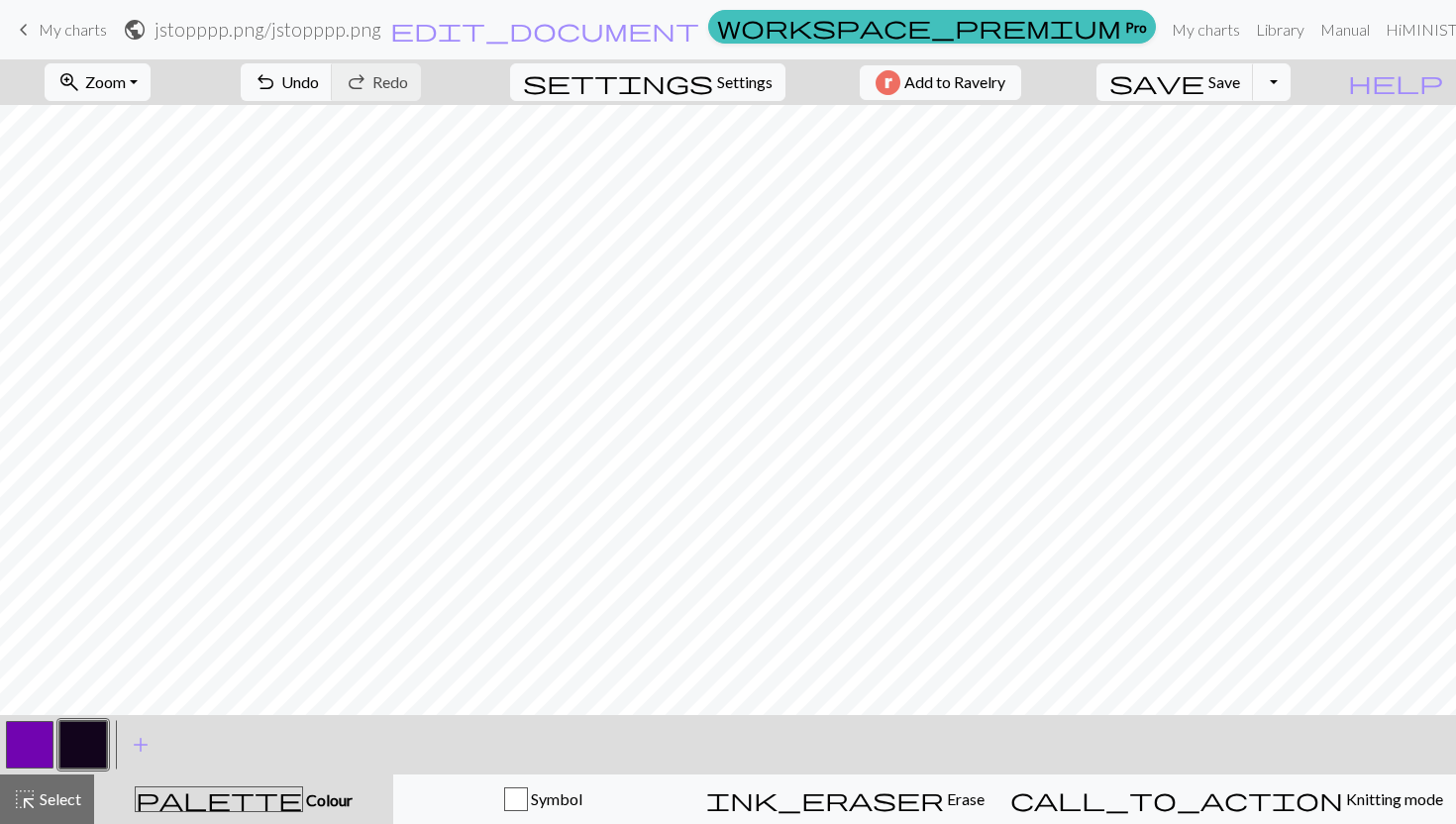 click at bounding box center (30, 745) 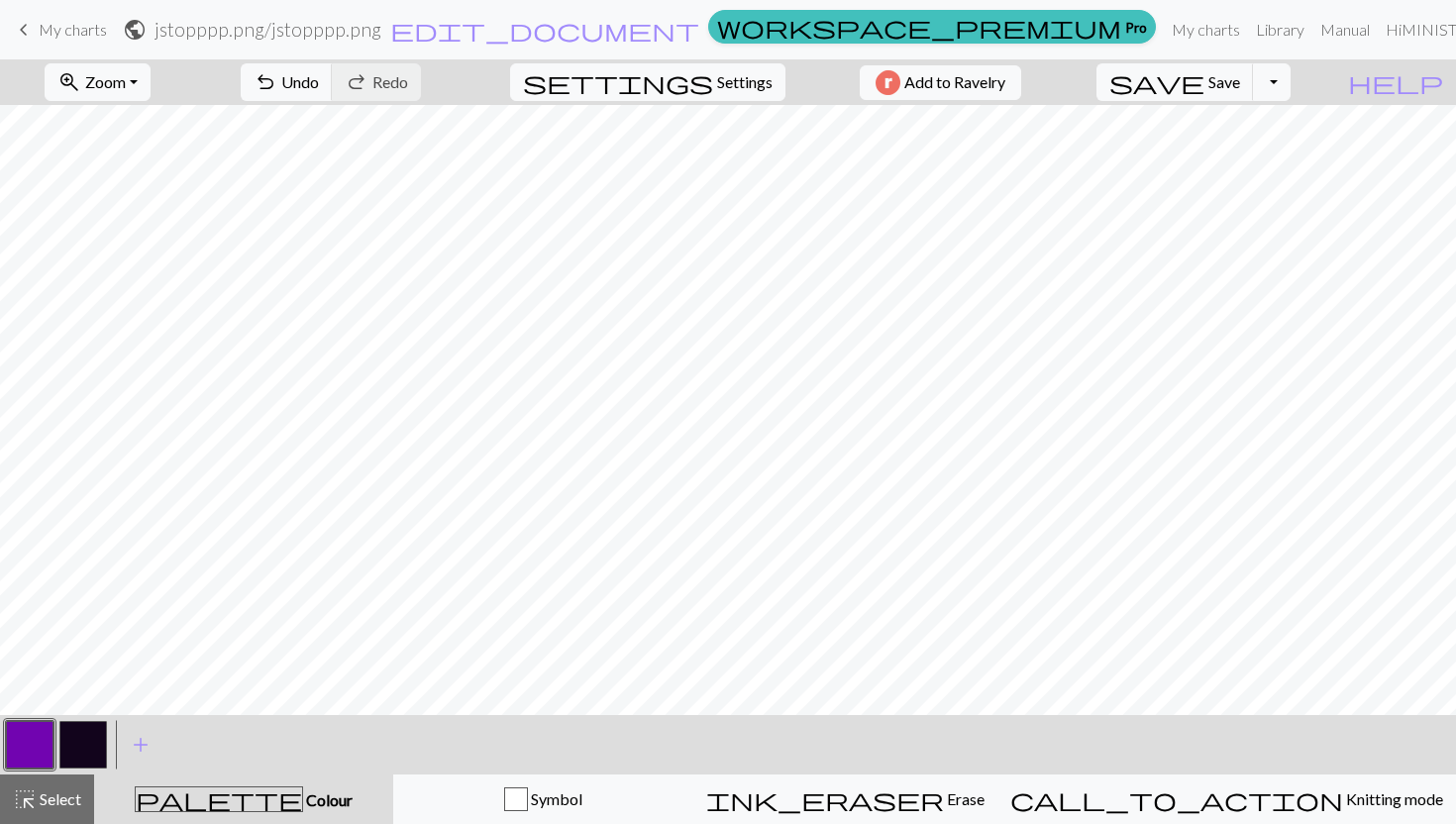 click at bounding box center (83, 745) 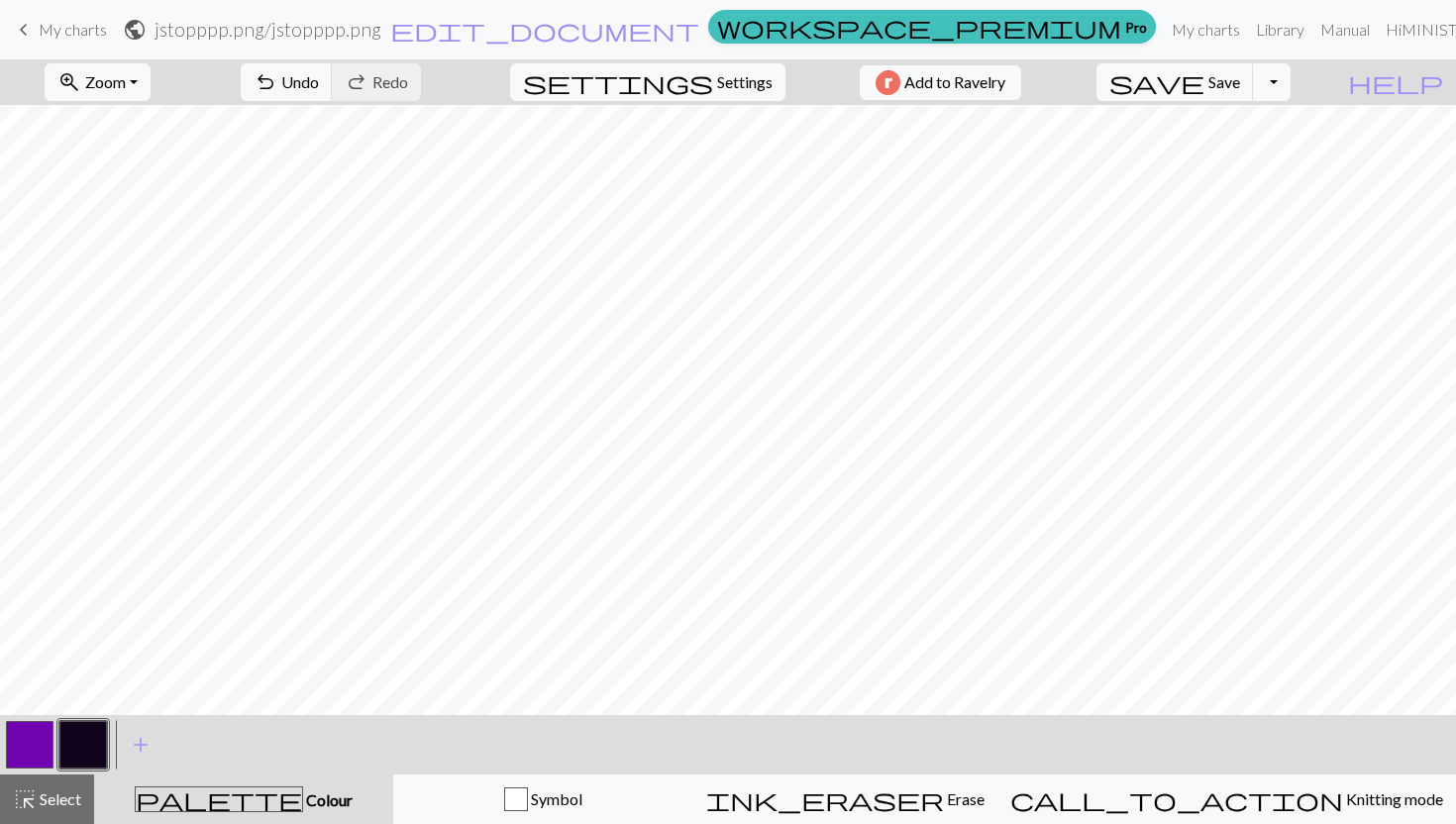 click at bounding box center [30, 745] 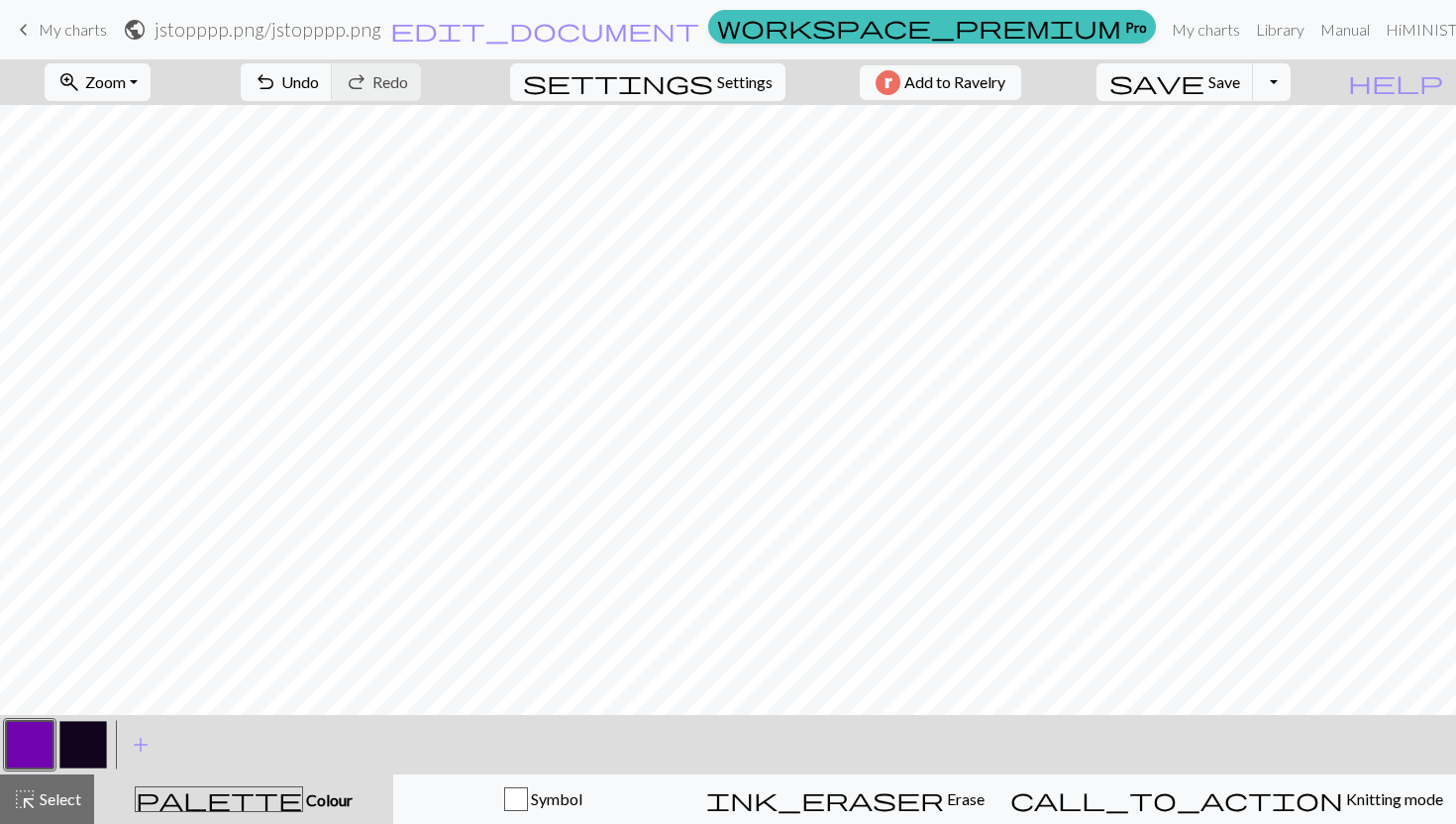 click at bounding box center [83, 745] 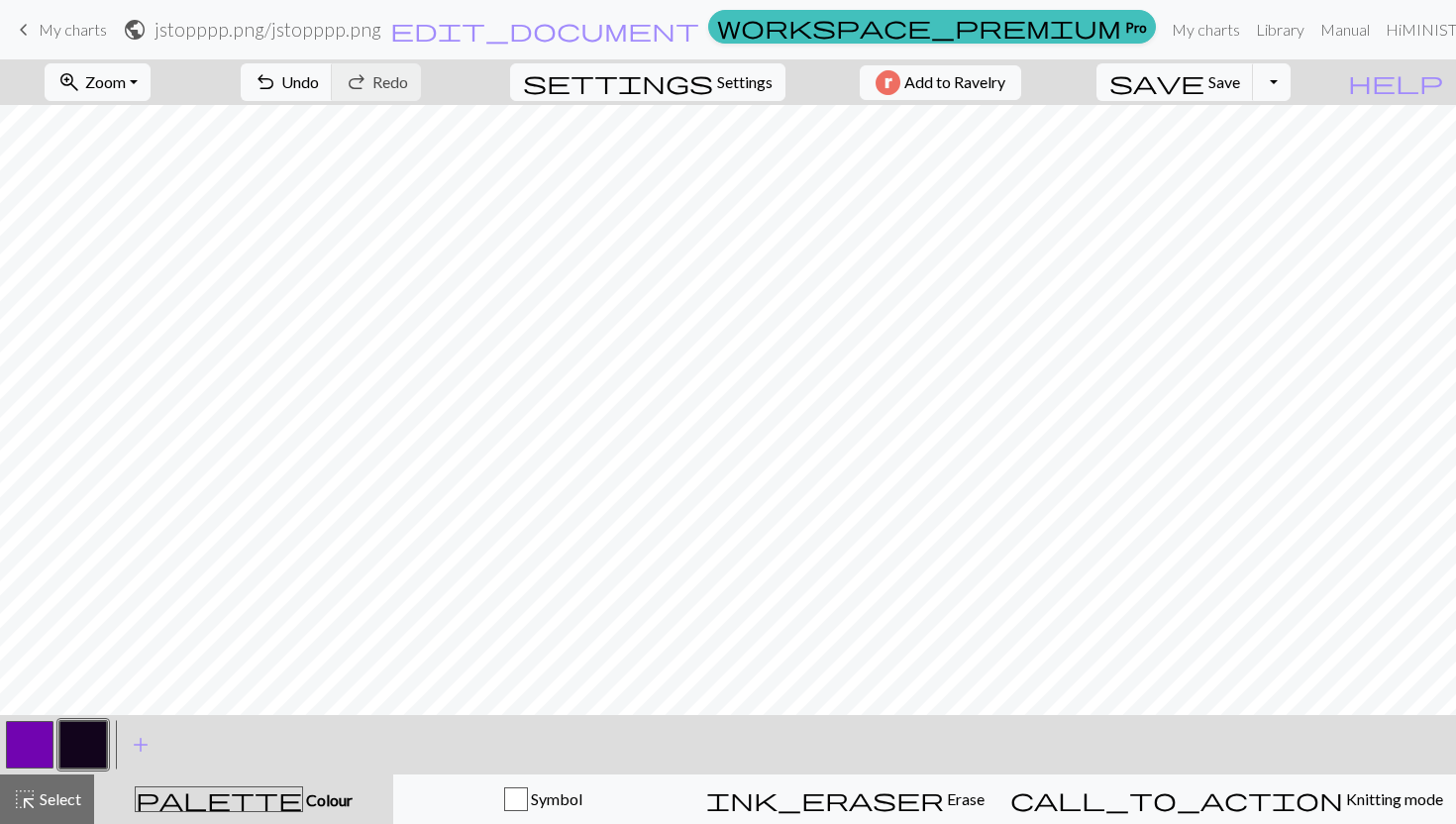 click at bounding box center [30, 745] 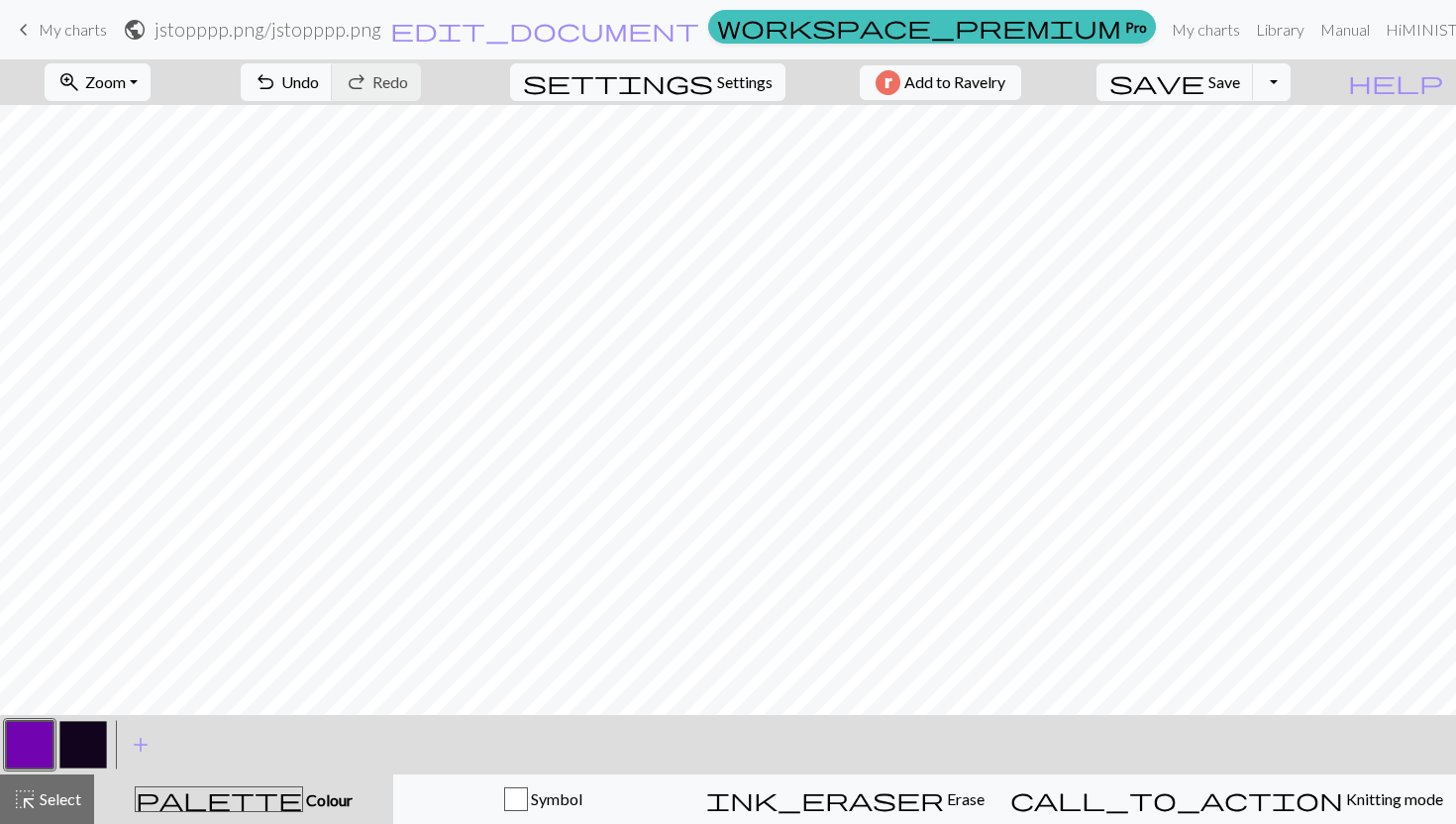 click at bounding box center (83, 745) 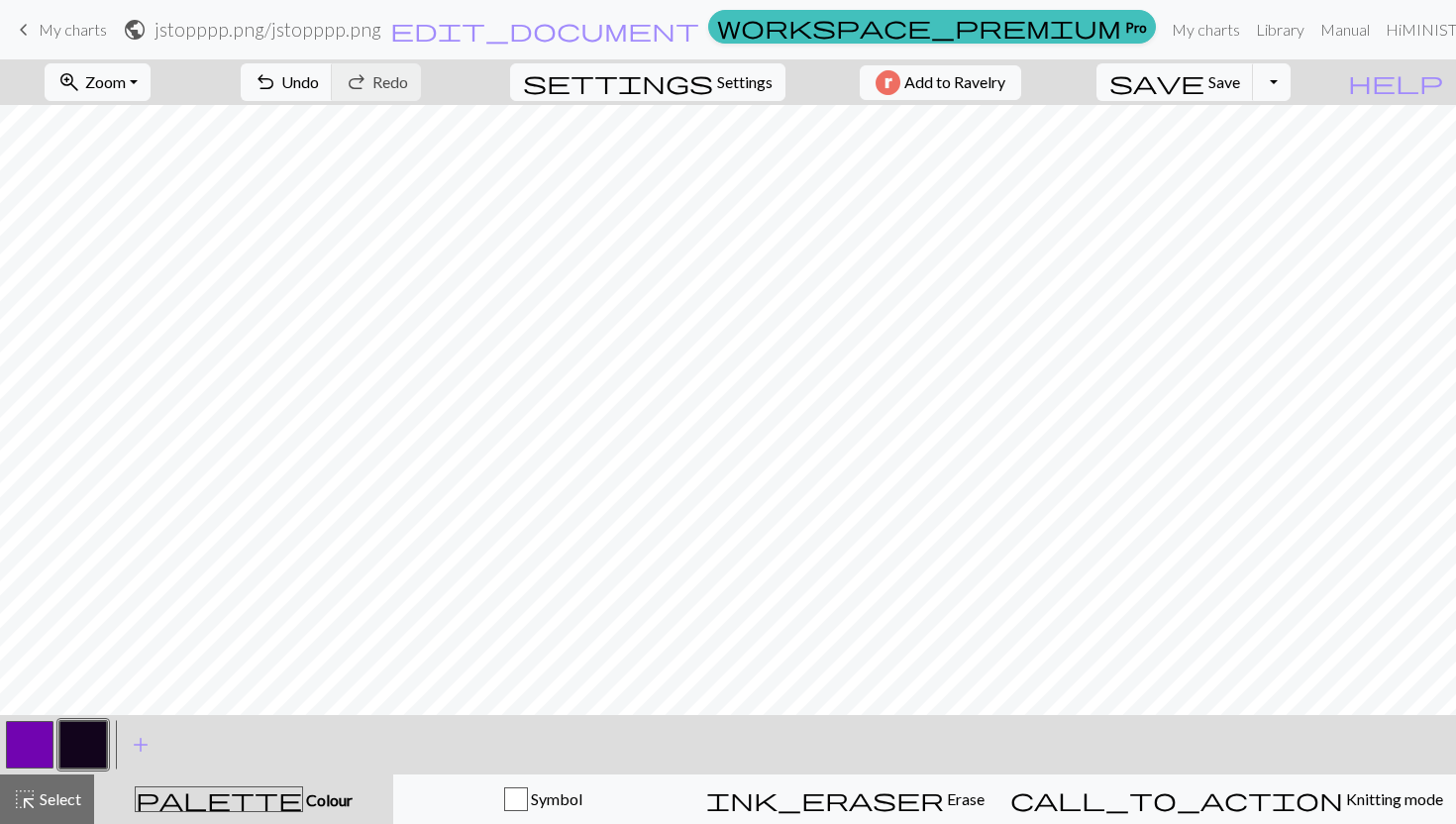 click at bounding box center (30, 745) 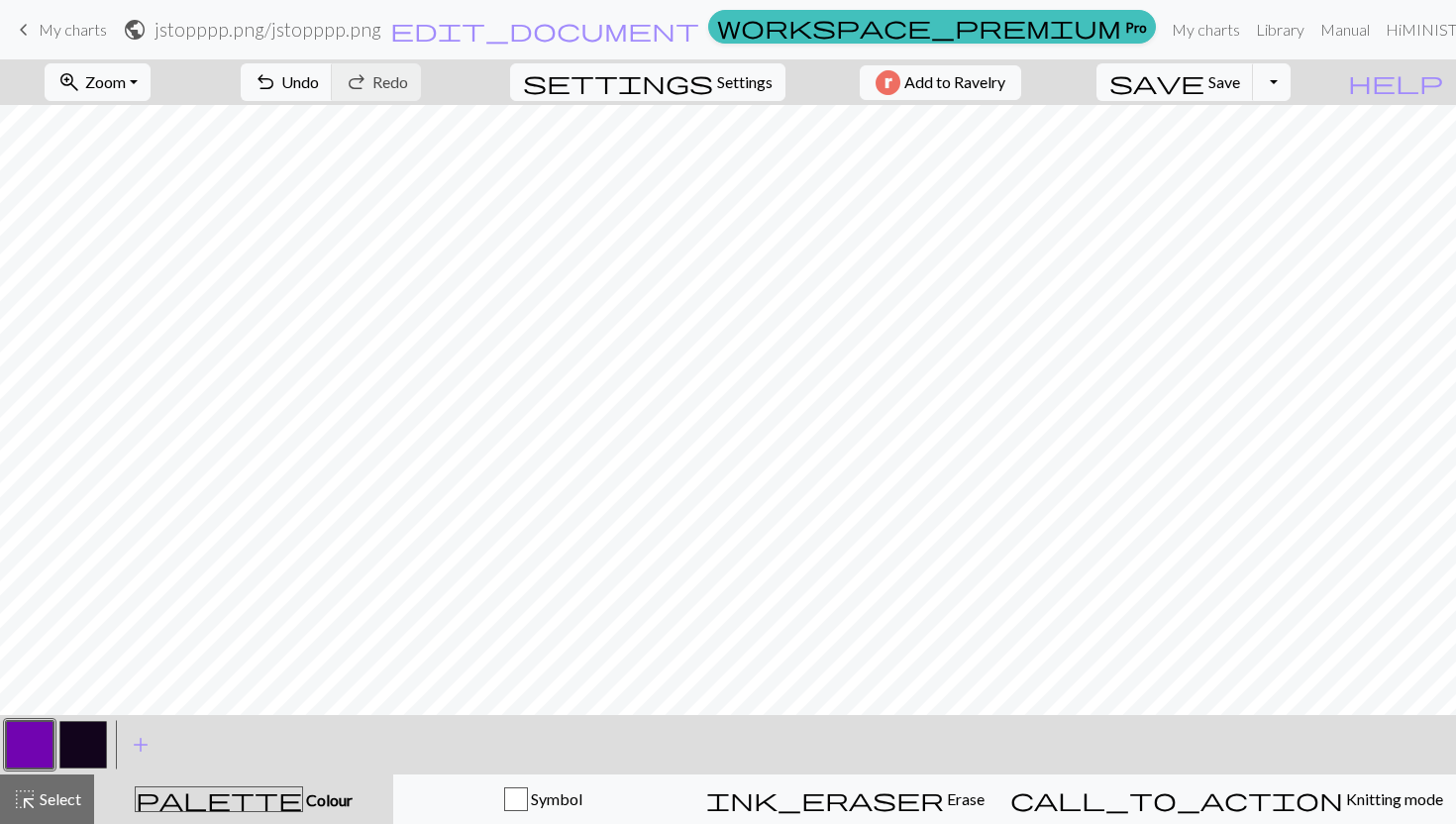 click at bounding box center [83, 745] 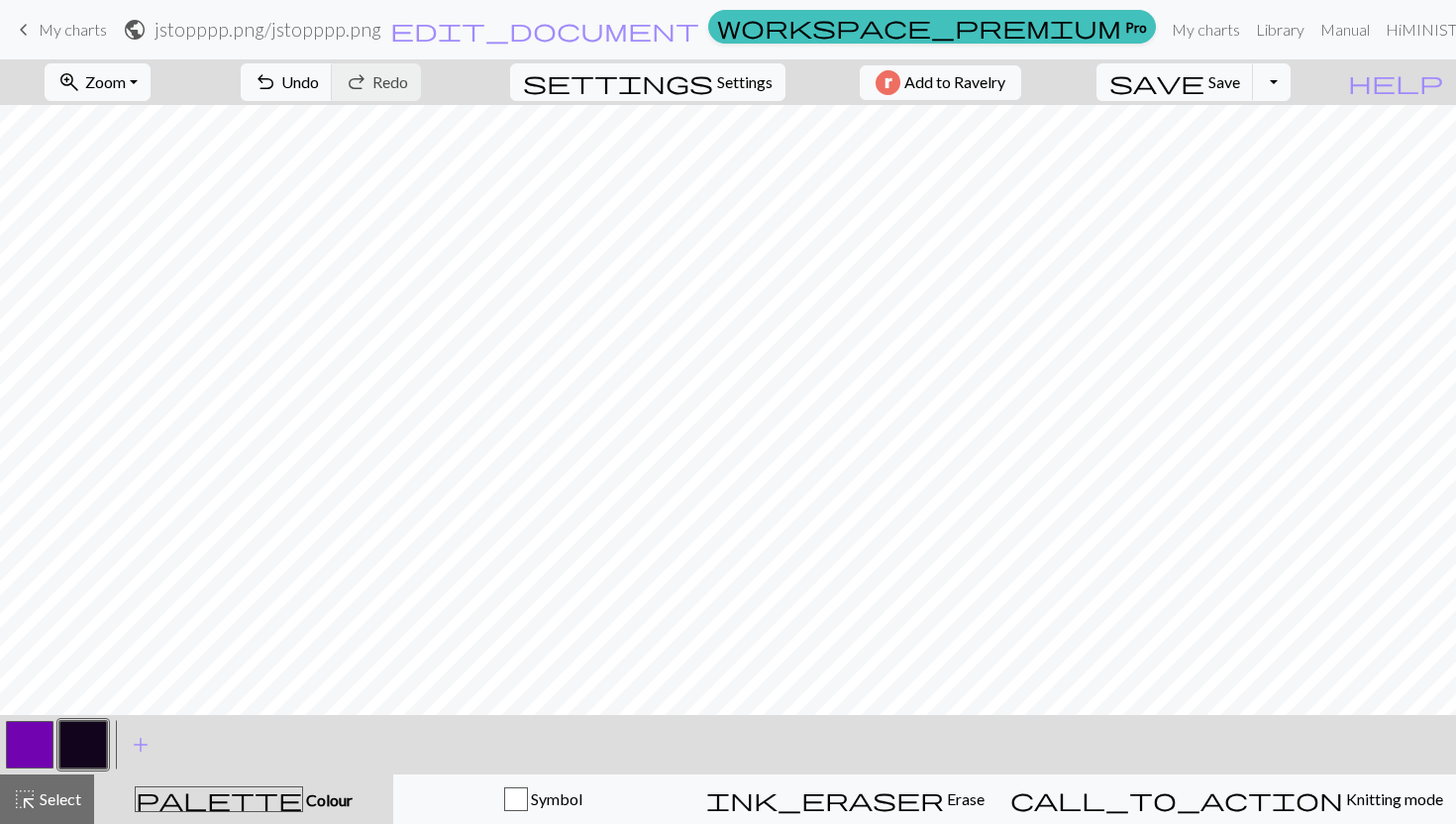click at bounding box center (30, 745) 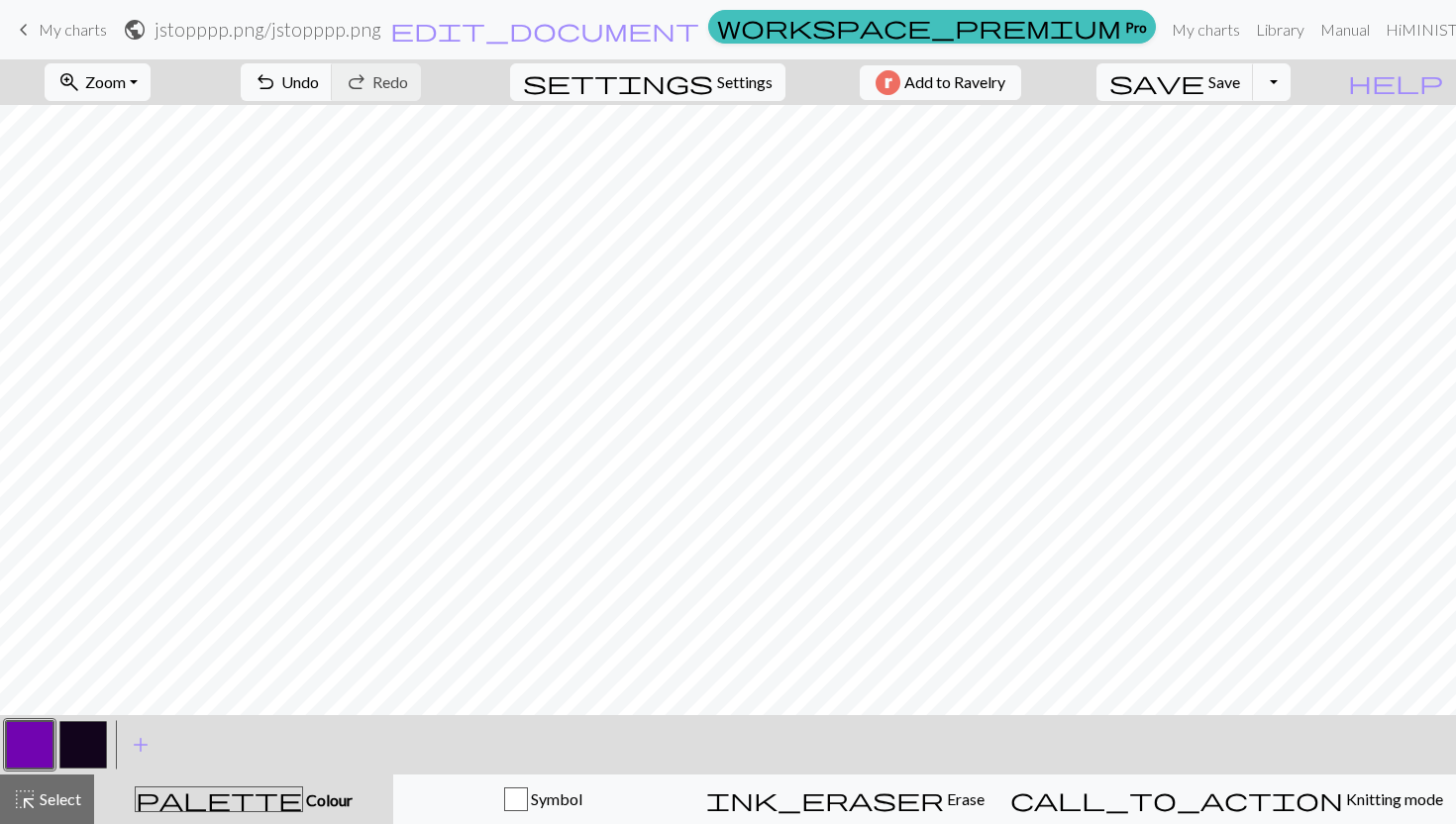 click at bounding box center [83, 745] 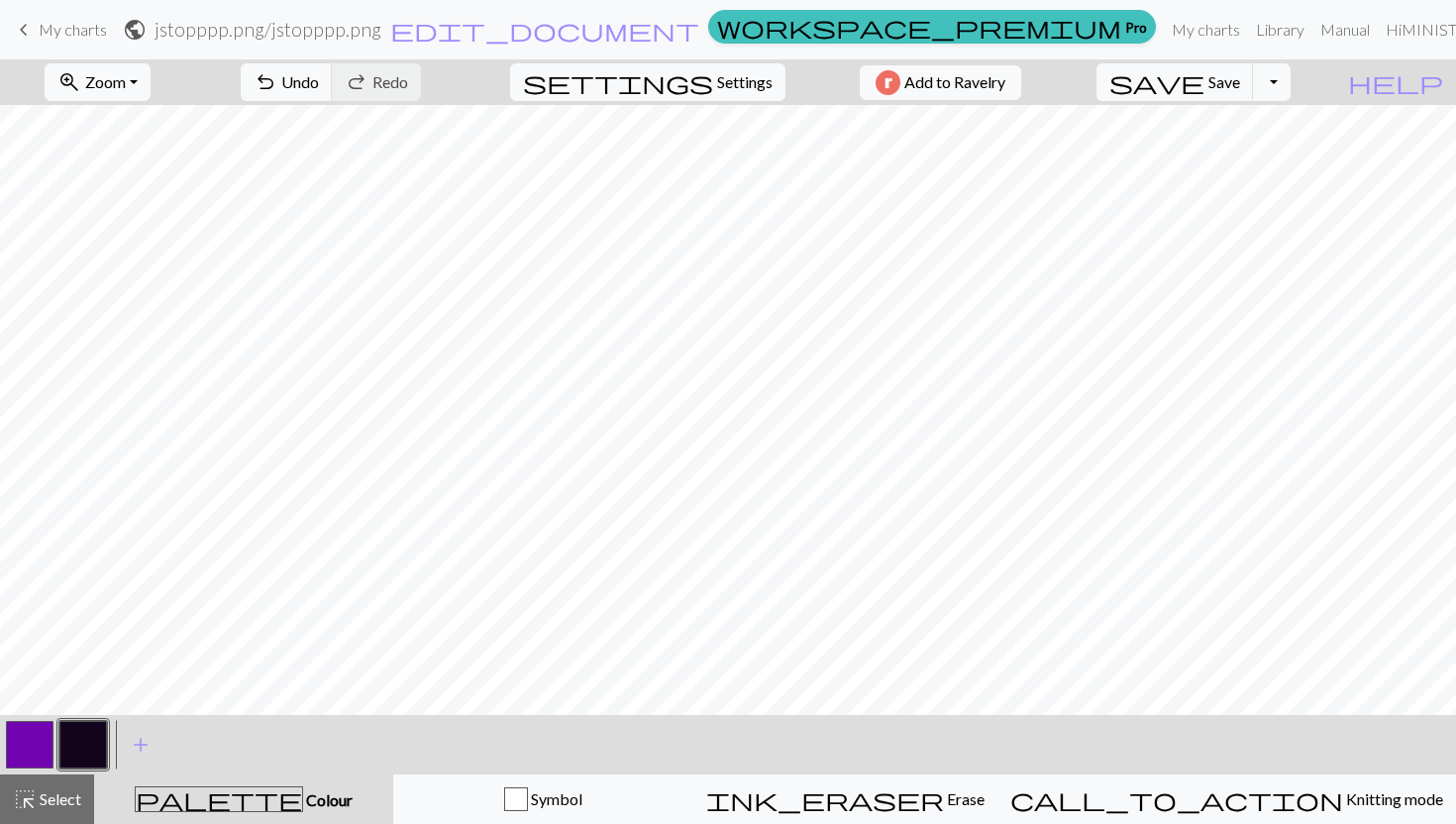 scroll, scrollTop: 0, scrollLeft: 0, axis: both 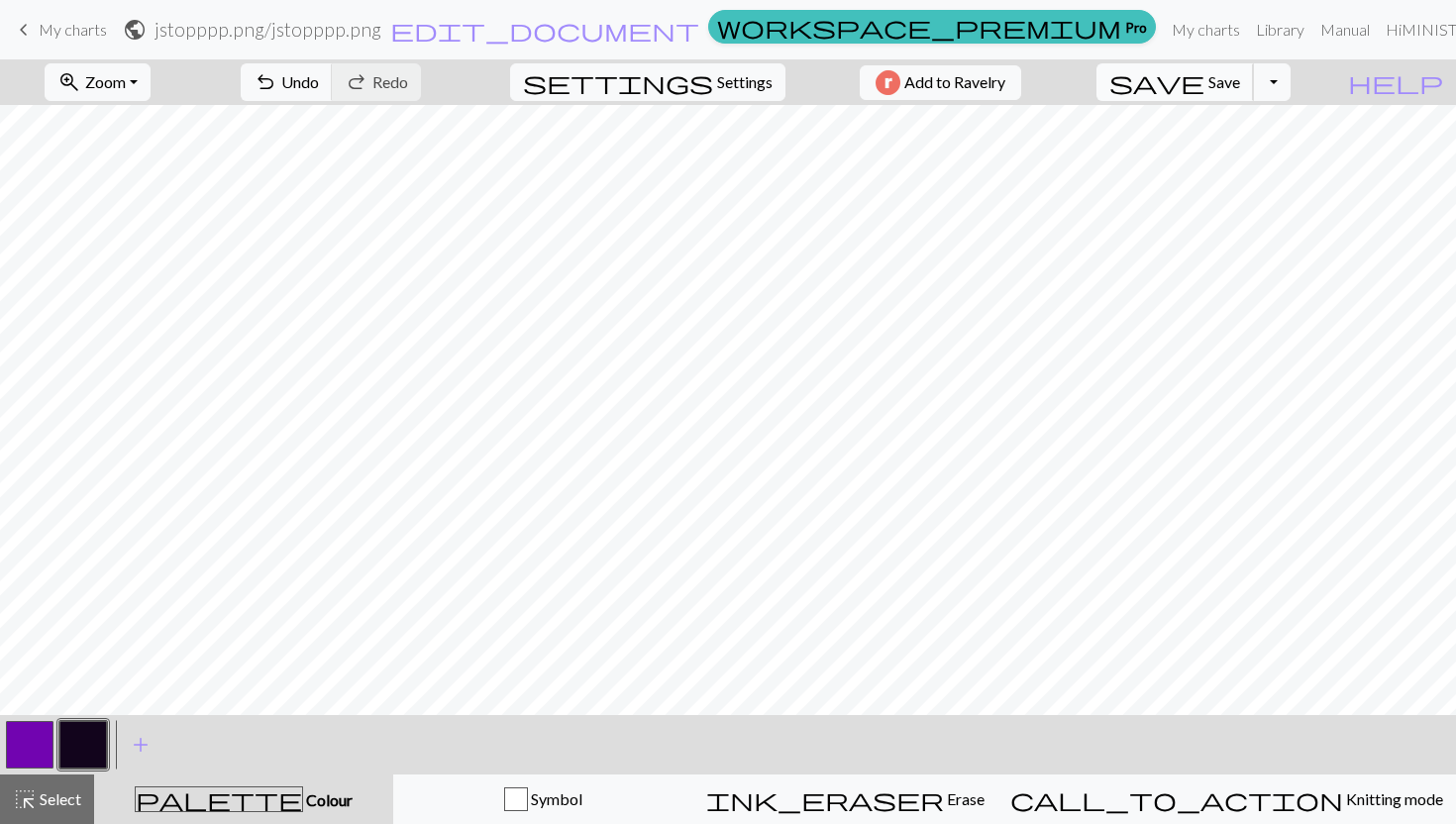 click on "save Save Save" at bounding box center [1175, 82] 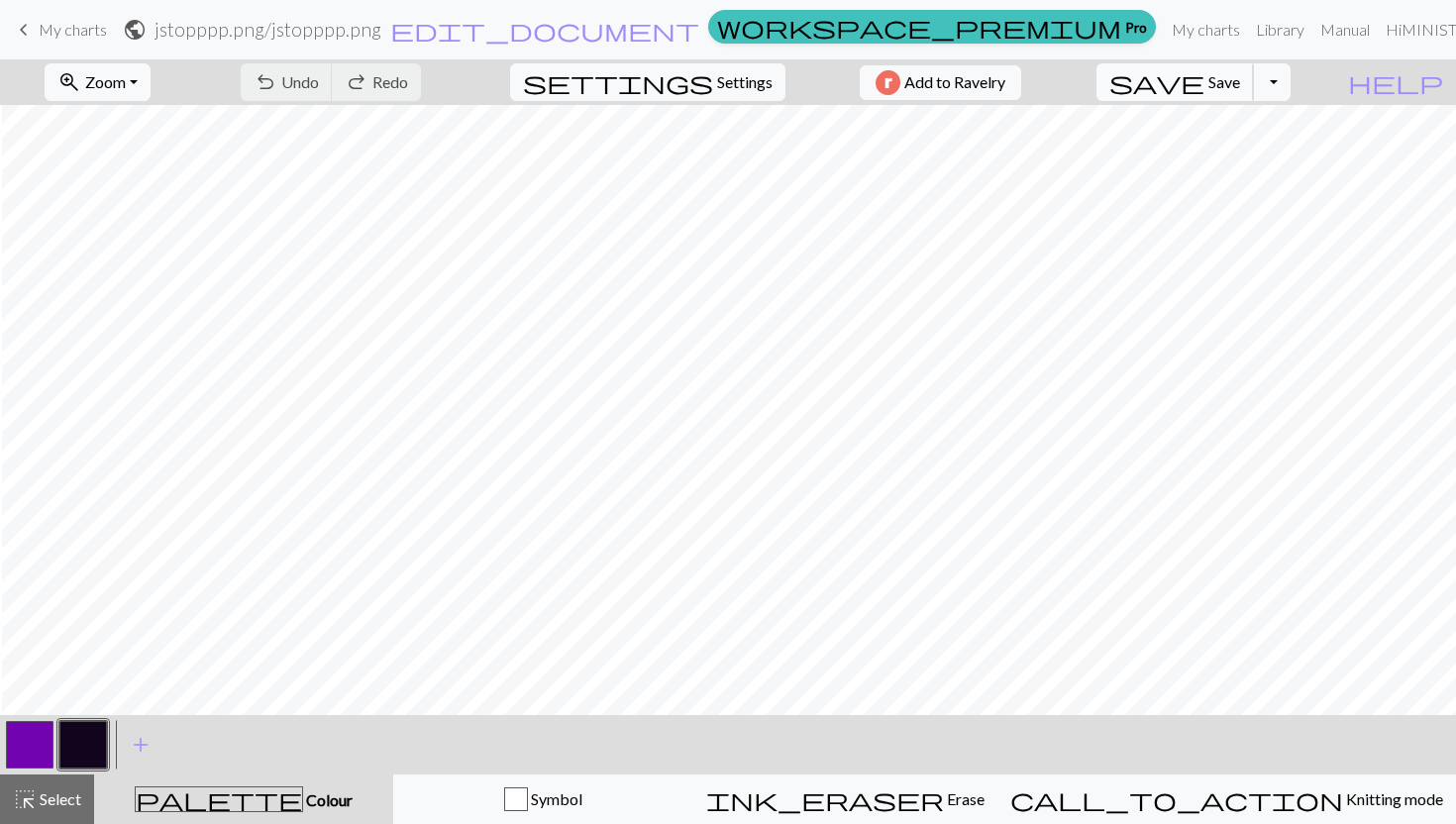 scroll, scrollTop: 0, scrollLeft: 112, axis: horizontal 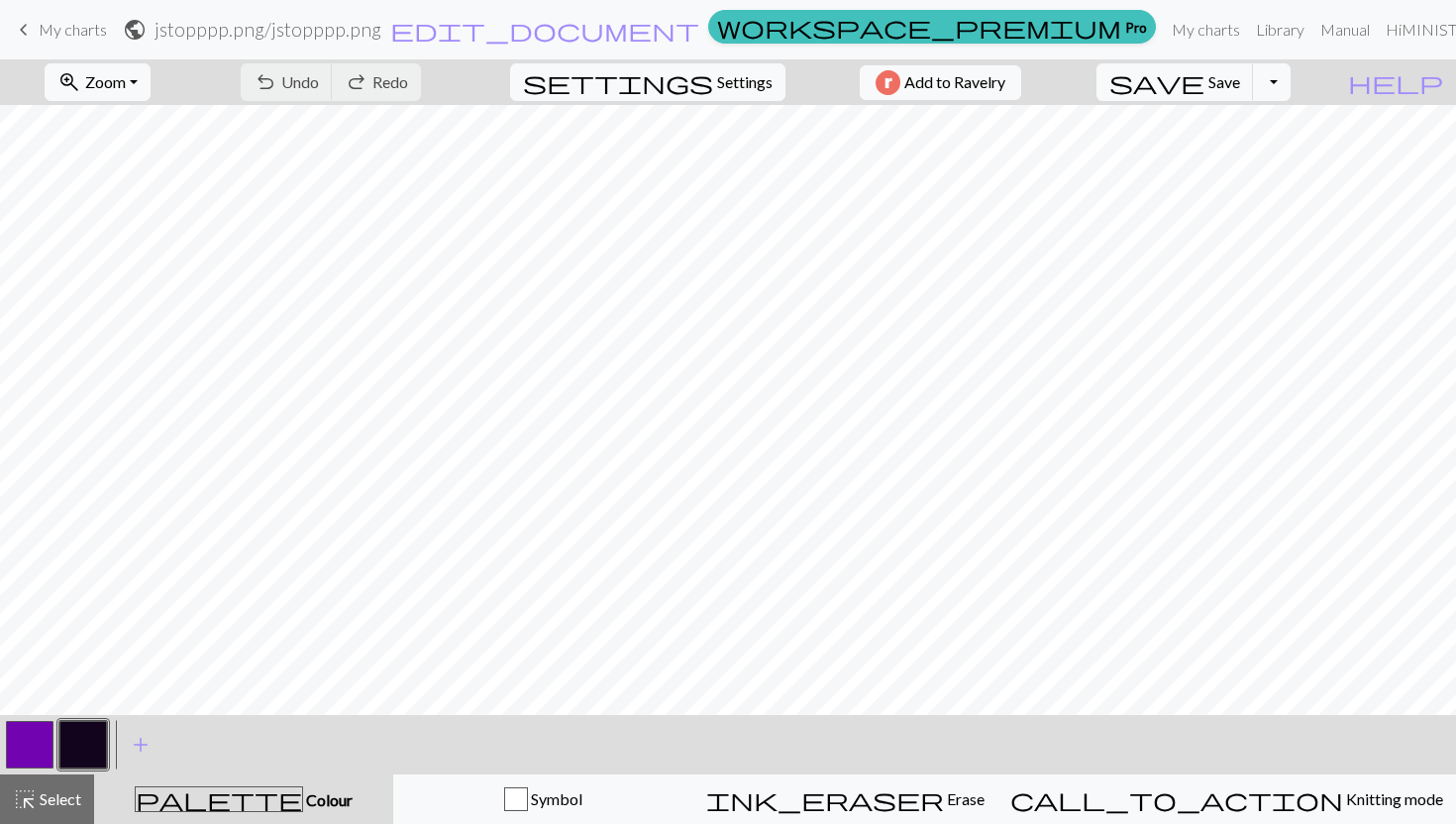 click on "My charts" at bounding box center (72, 29) 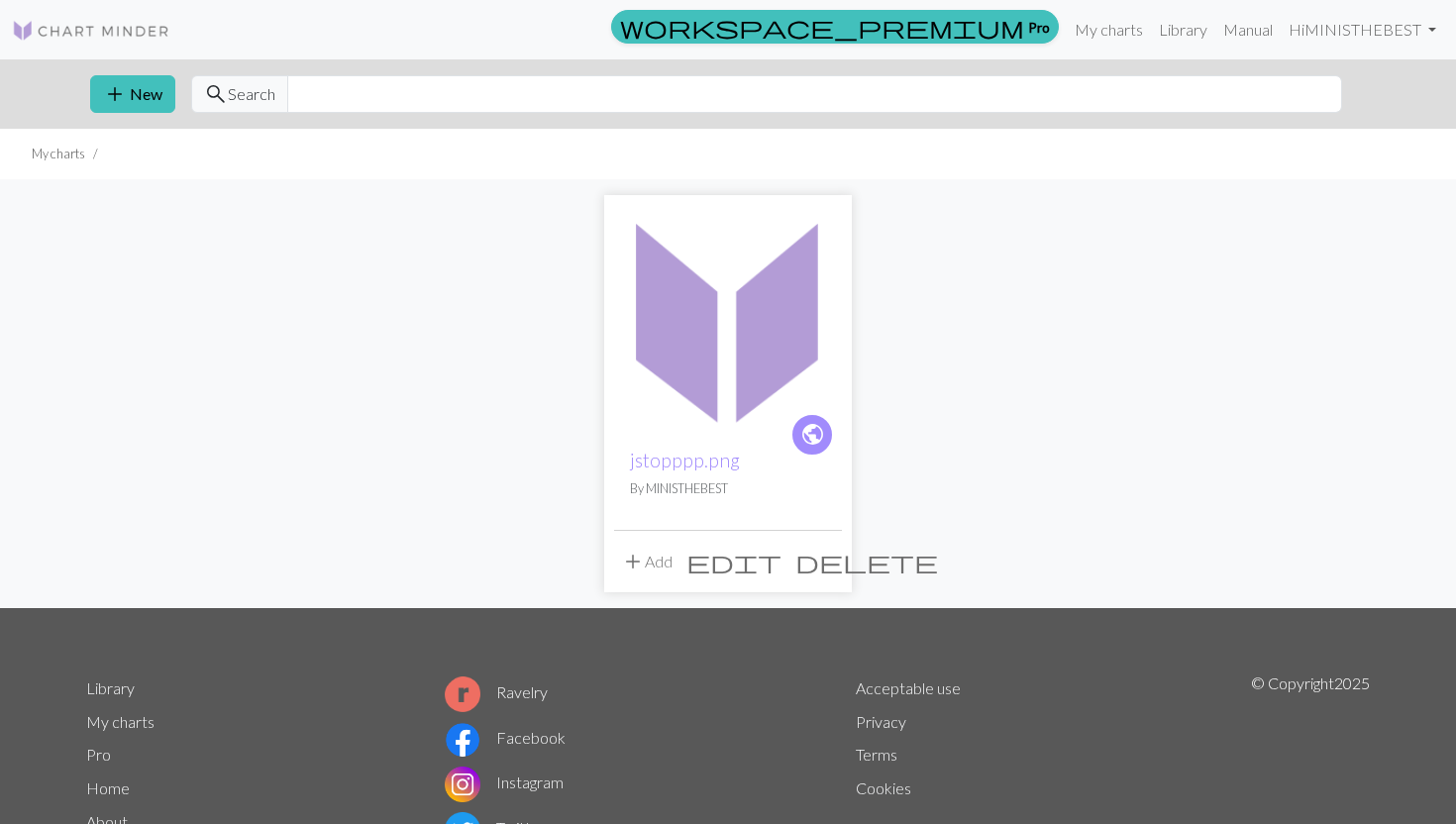 click at bounding box center (728, 319) 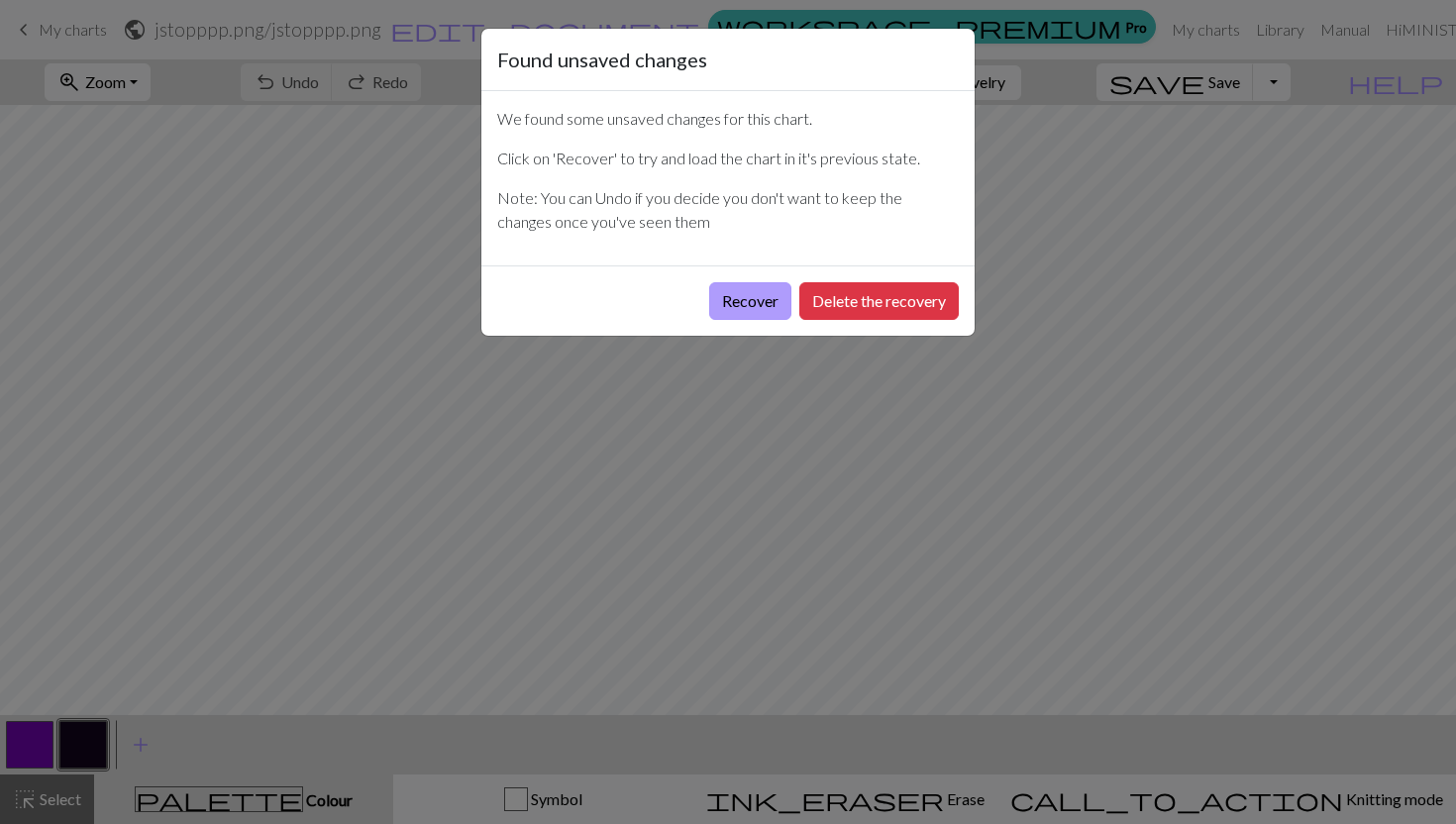 click on "Recover" at bounding box center [750, 301] 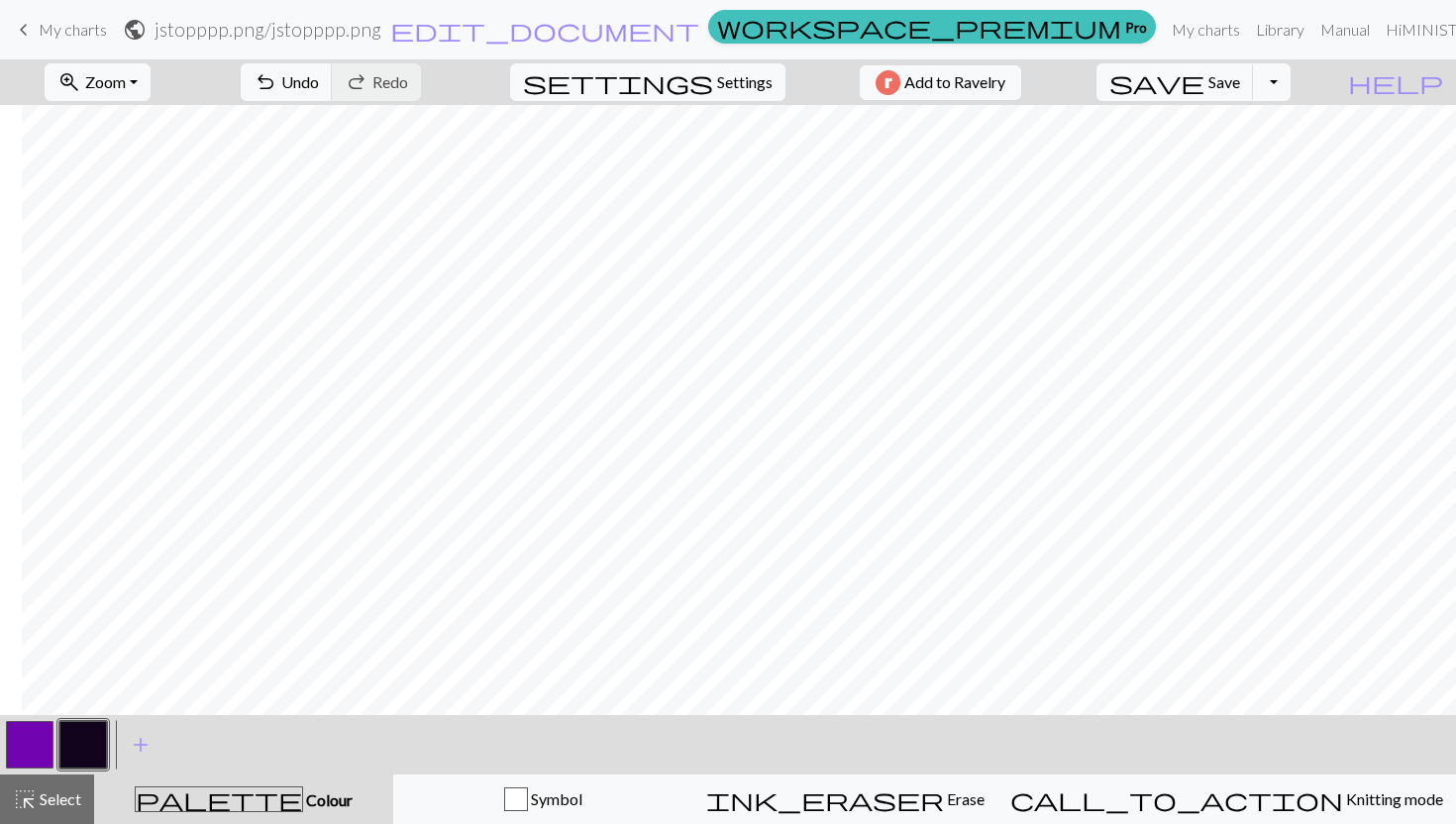 scroll, scrollTop: 0, scrollLeft: 189, axis: horizontal 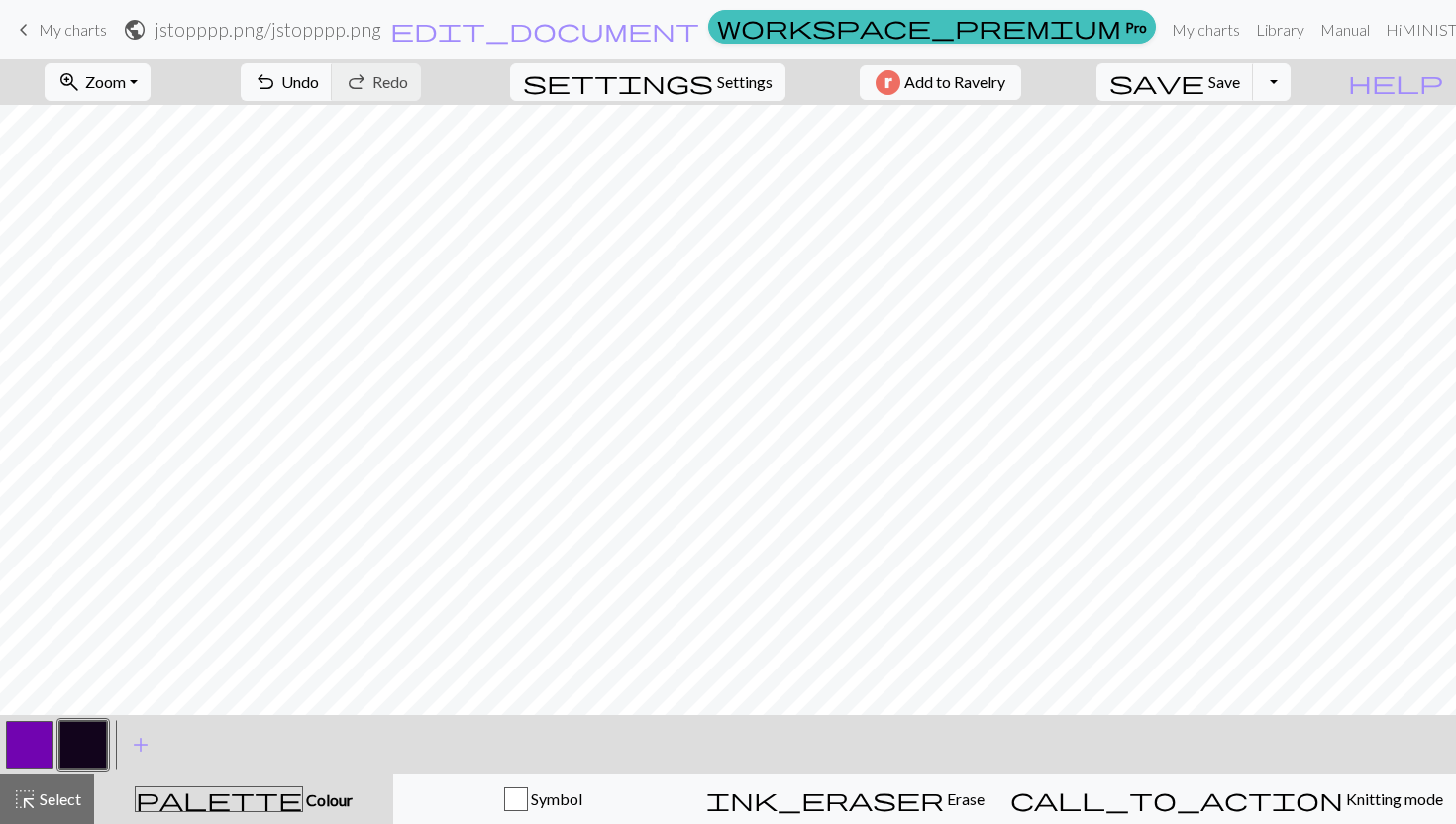 click on "zoom_in Zoom Zoom Fit all Fit width Fit height 50% 100% 150% 200%" at bounding box center (97, 82) 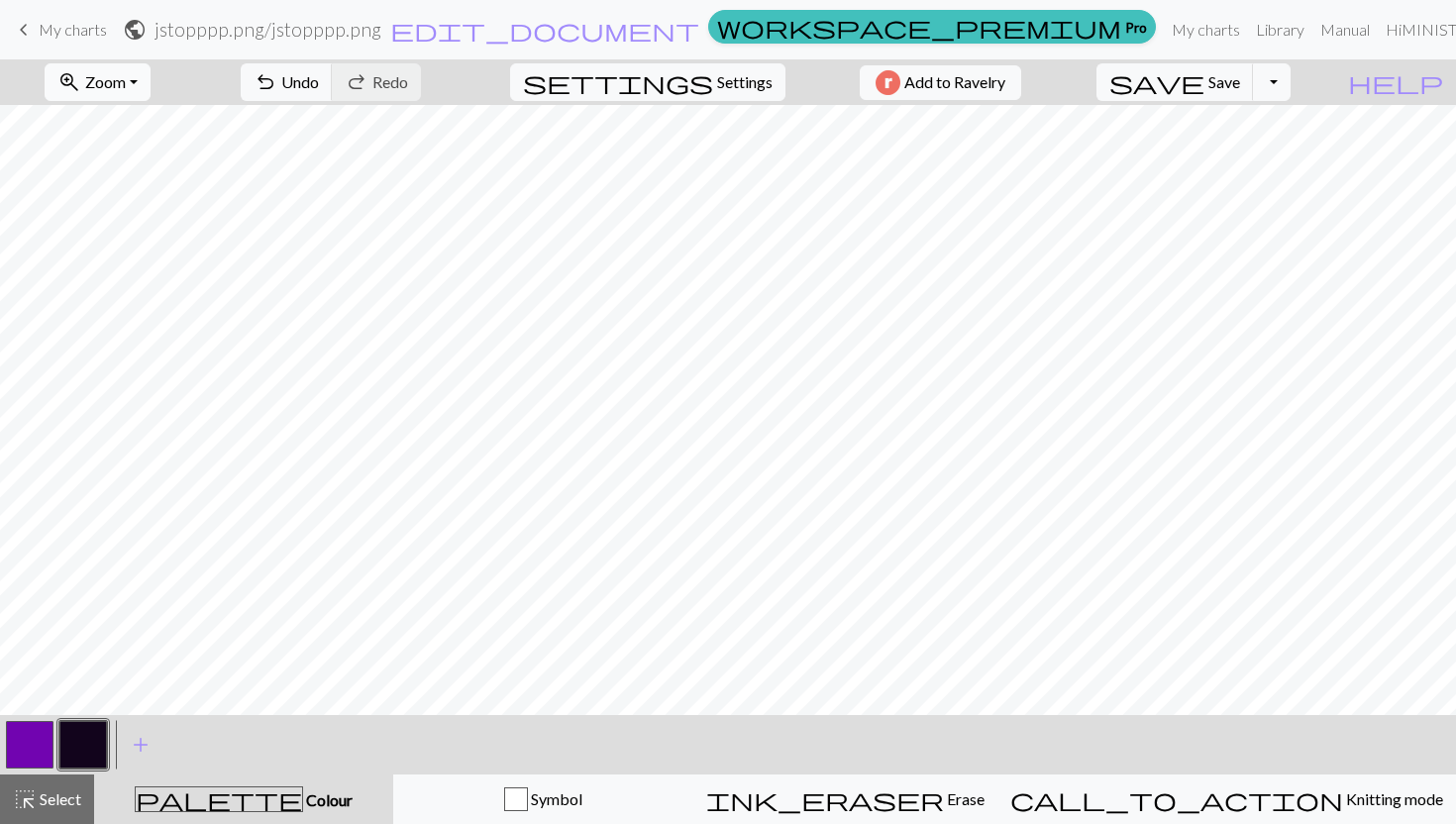click on "zoom_in Zoom Zoom" at bounding box center (97, 82) 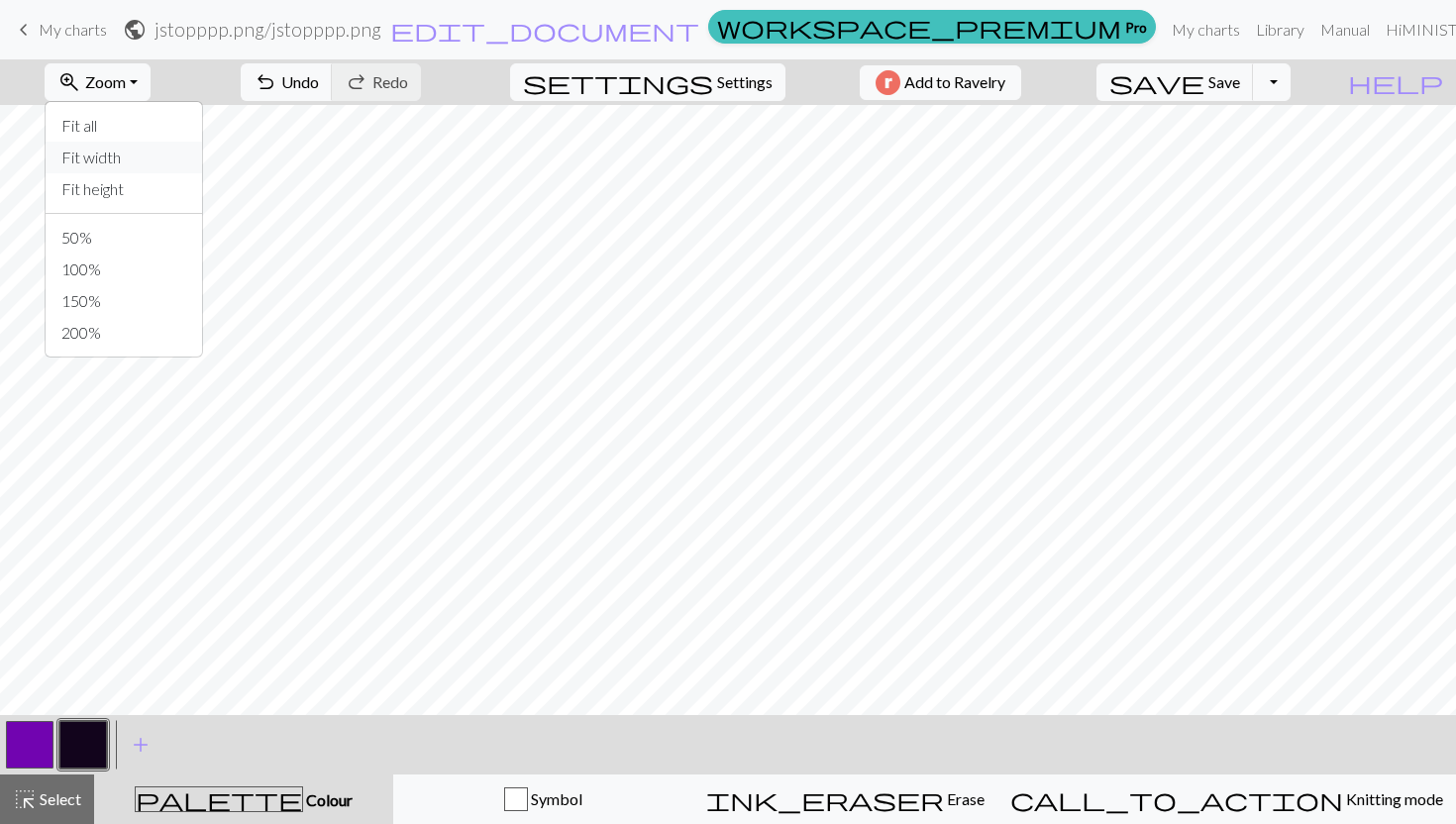 click on "Fit width" at bounding box center [124, 157] 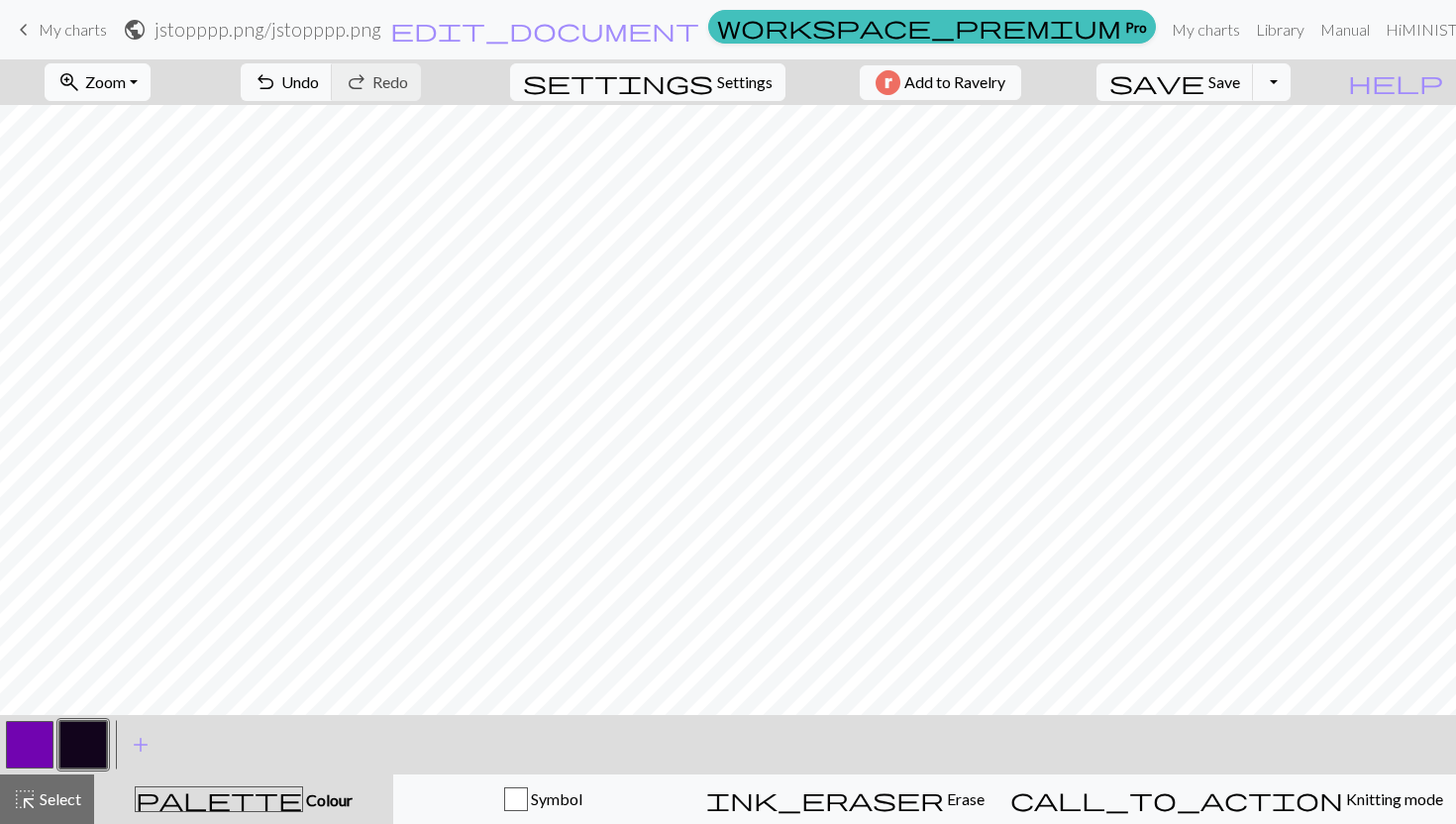 click on "zoom_in Zoom Zoom" at bounding box center [97, 82] 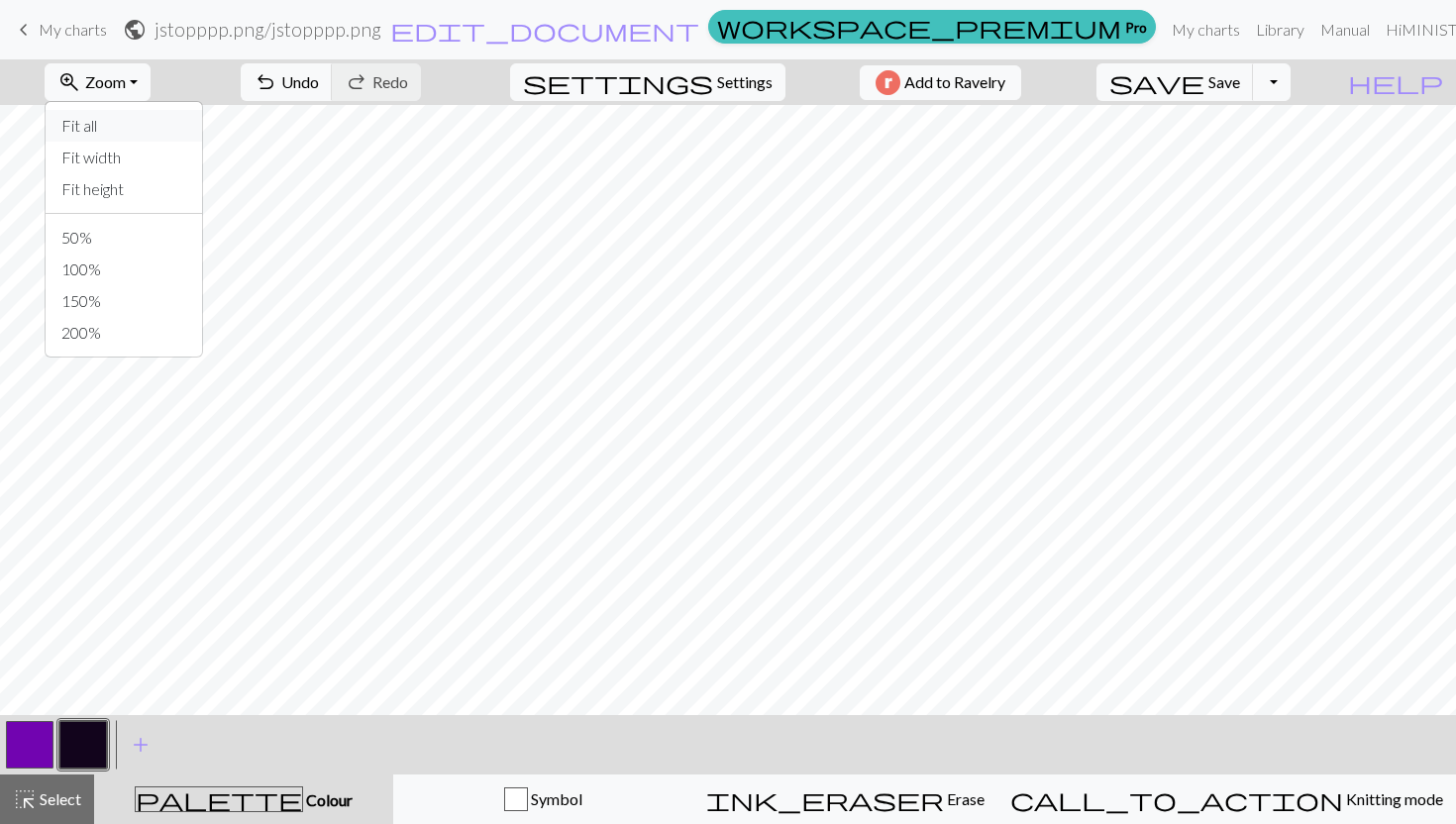 click on "Fit all" at bounding box center (124, 126) 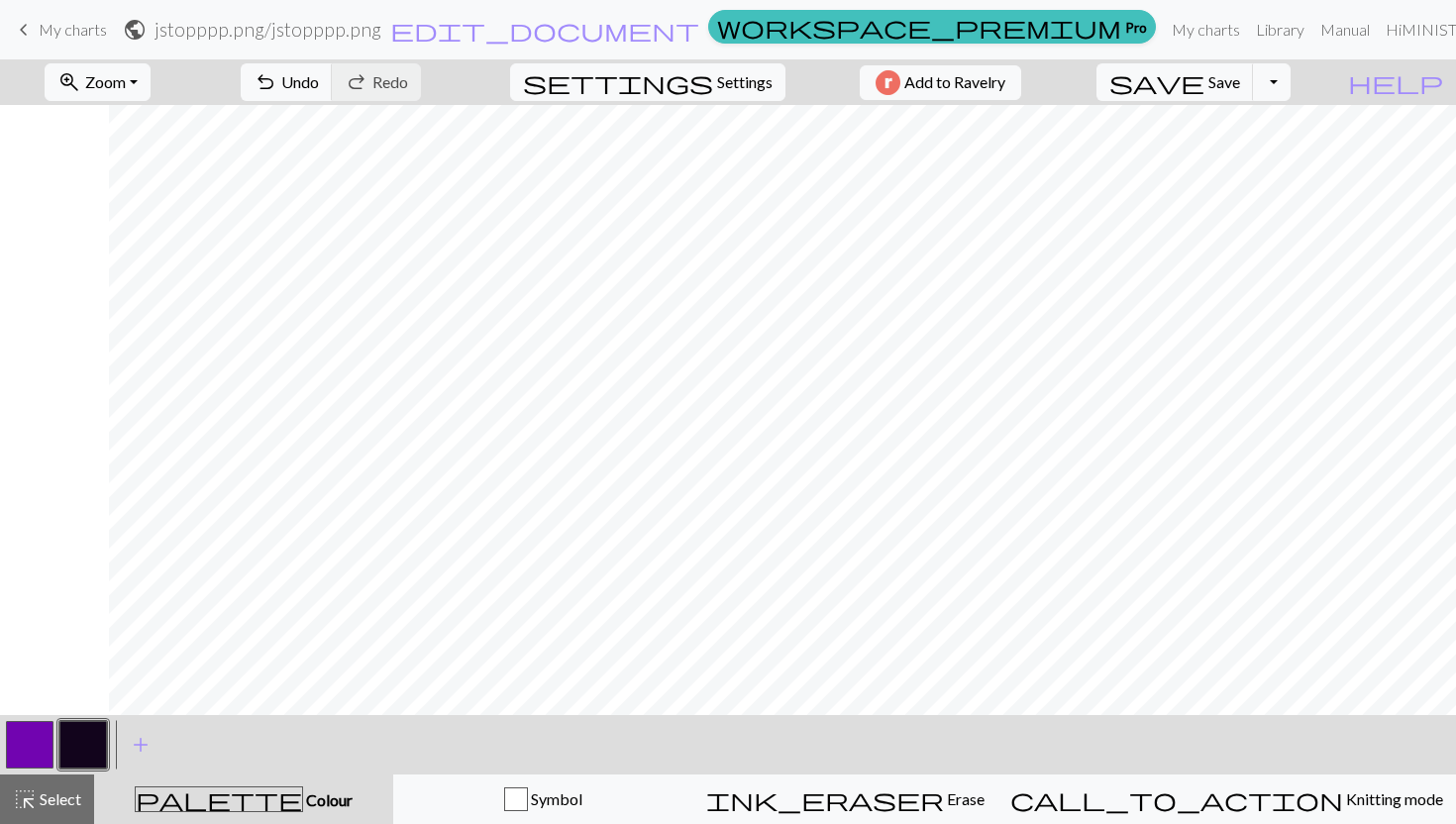 scroll, scrollTop: 0, scrollLeft: 1288, axis: horizontal 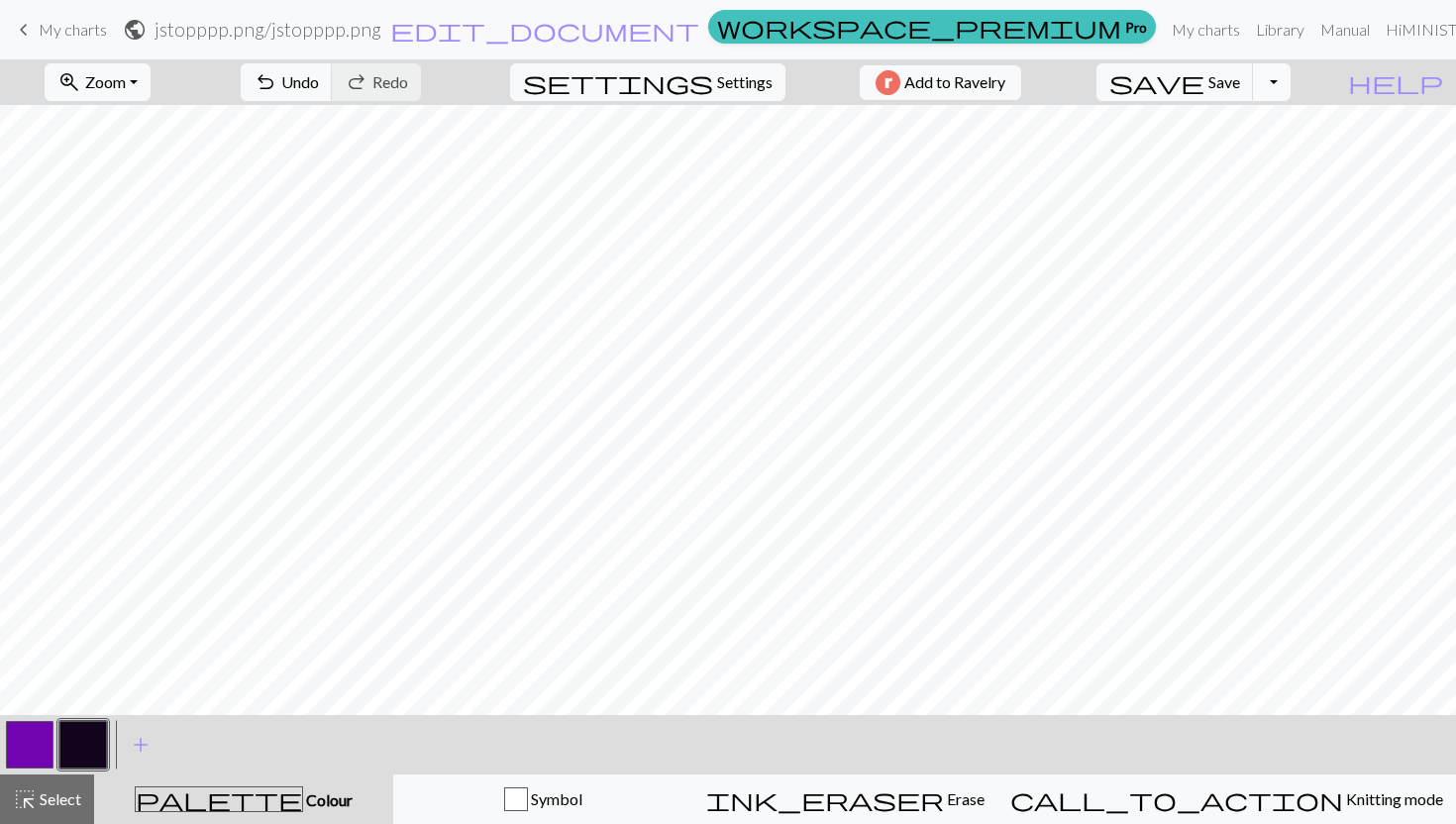 click on "Toggle Dropdown" at bounding box center [1272, 82] 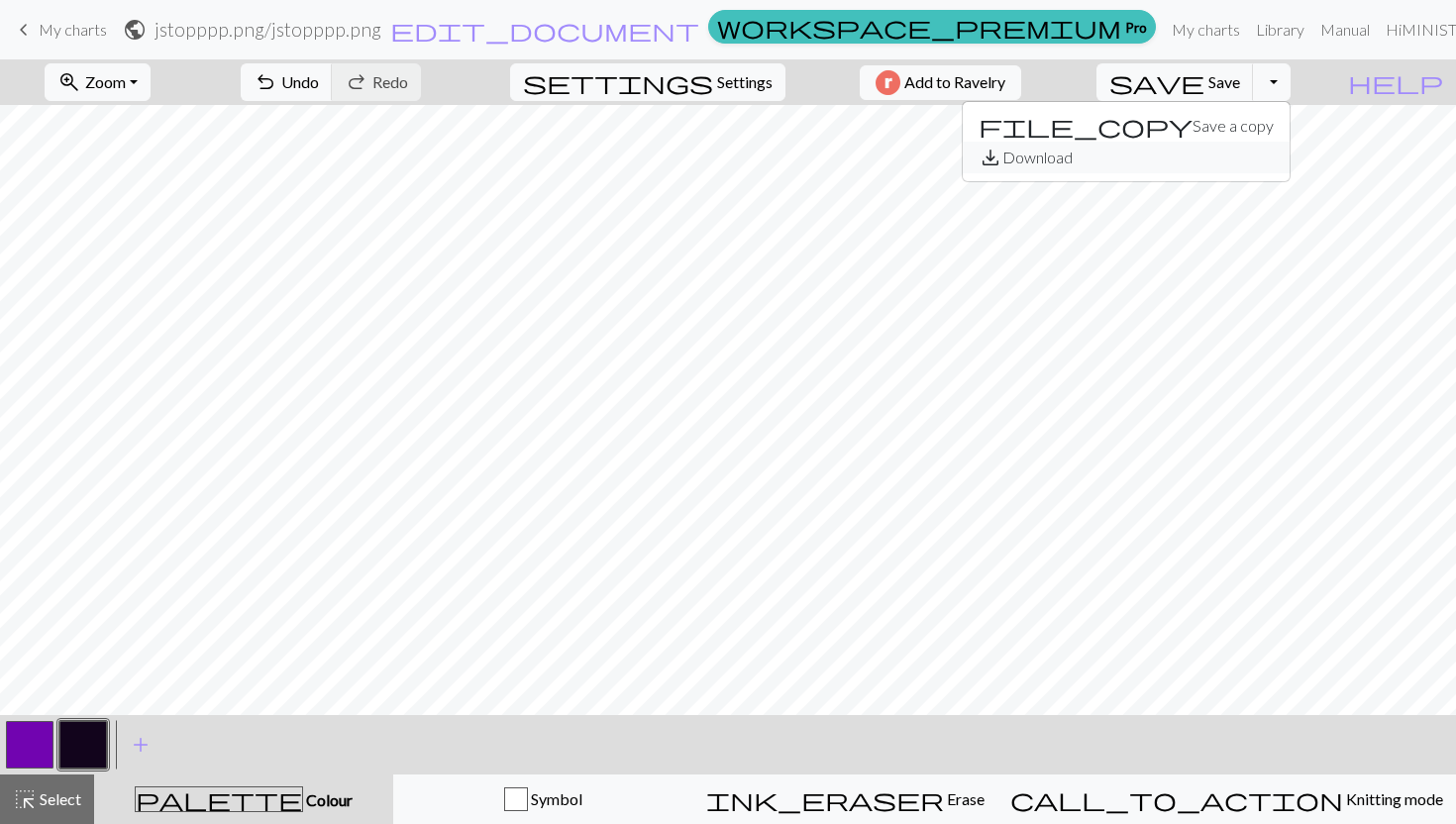 click on "save_alt  Download" at bounding box center [1126, 157] 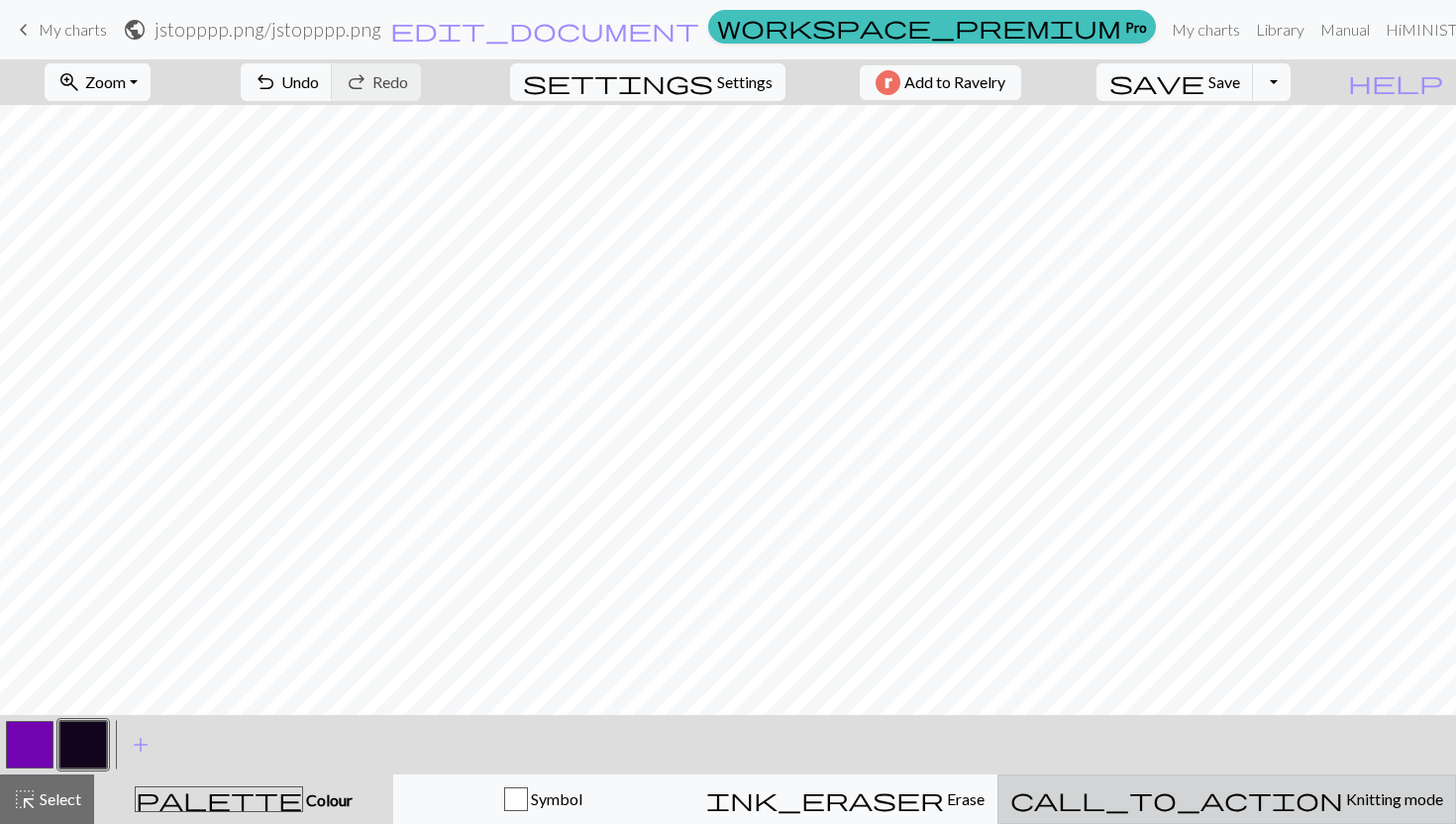 click on "call_to_action   Knitting mode   Knitting mode" at bounding box center (1226, 799) 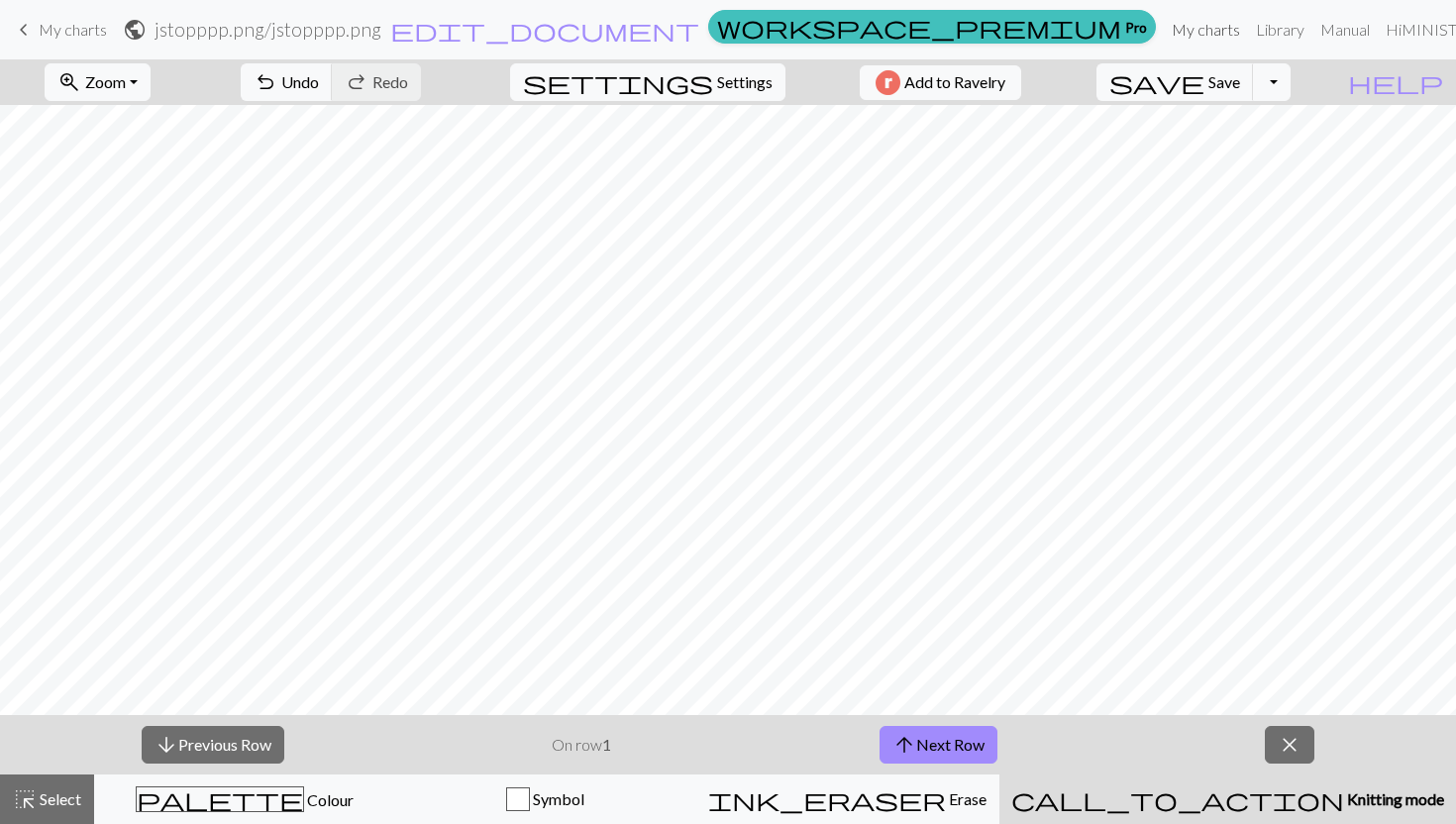 click on "My charts" at bounding box center (1205, 30) 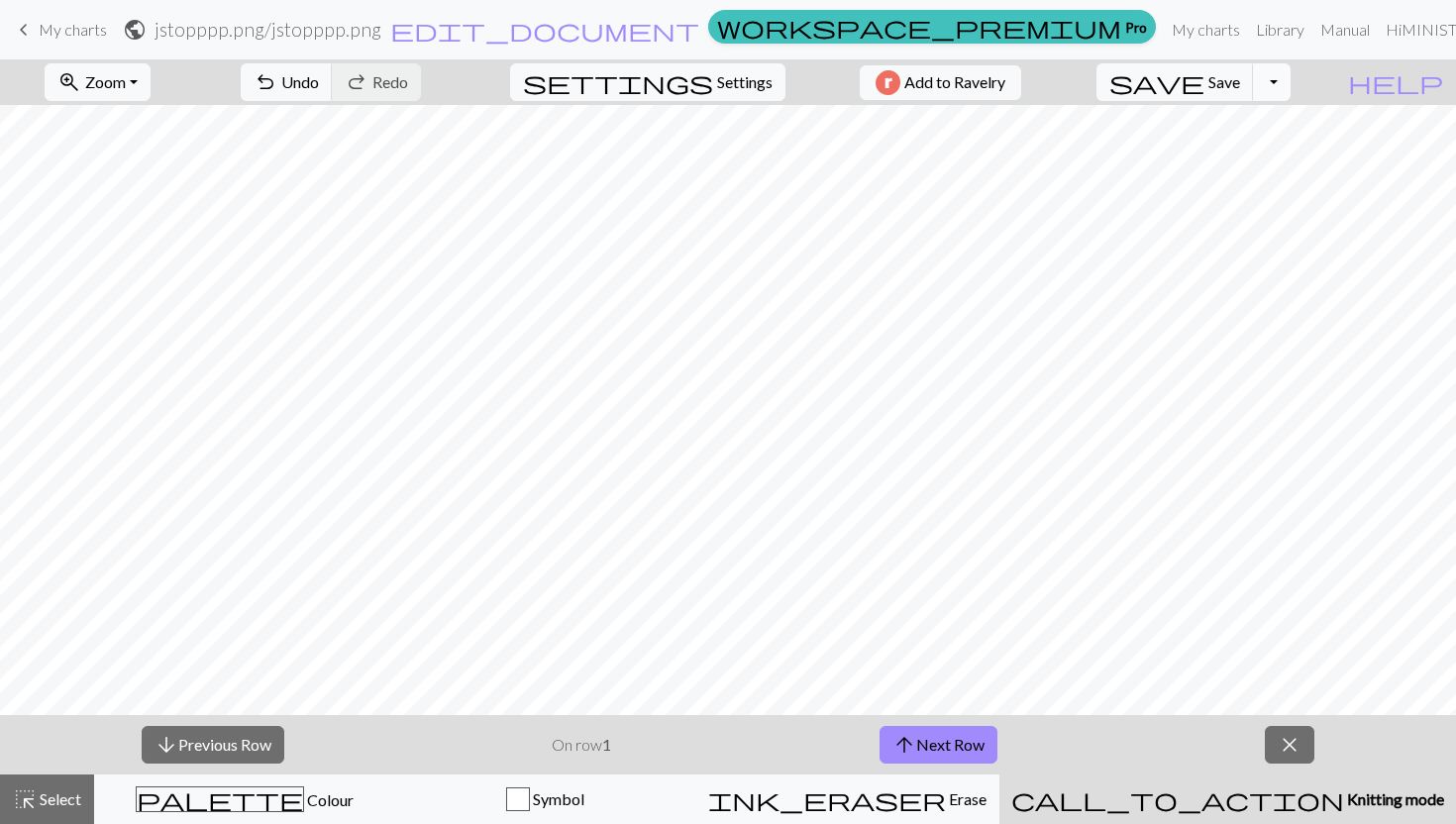 click on "Toggle Dropdown" at bounding box center [1272, 82] 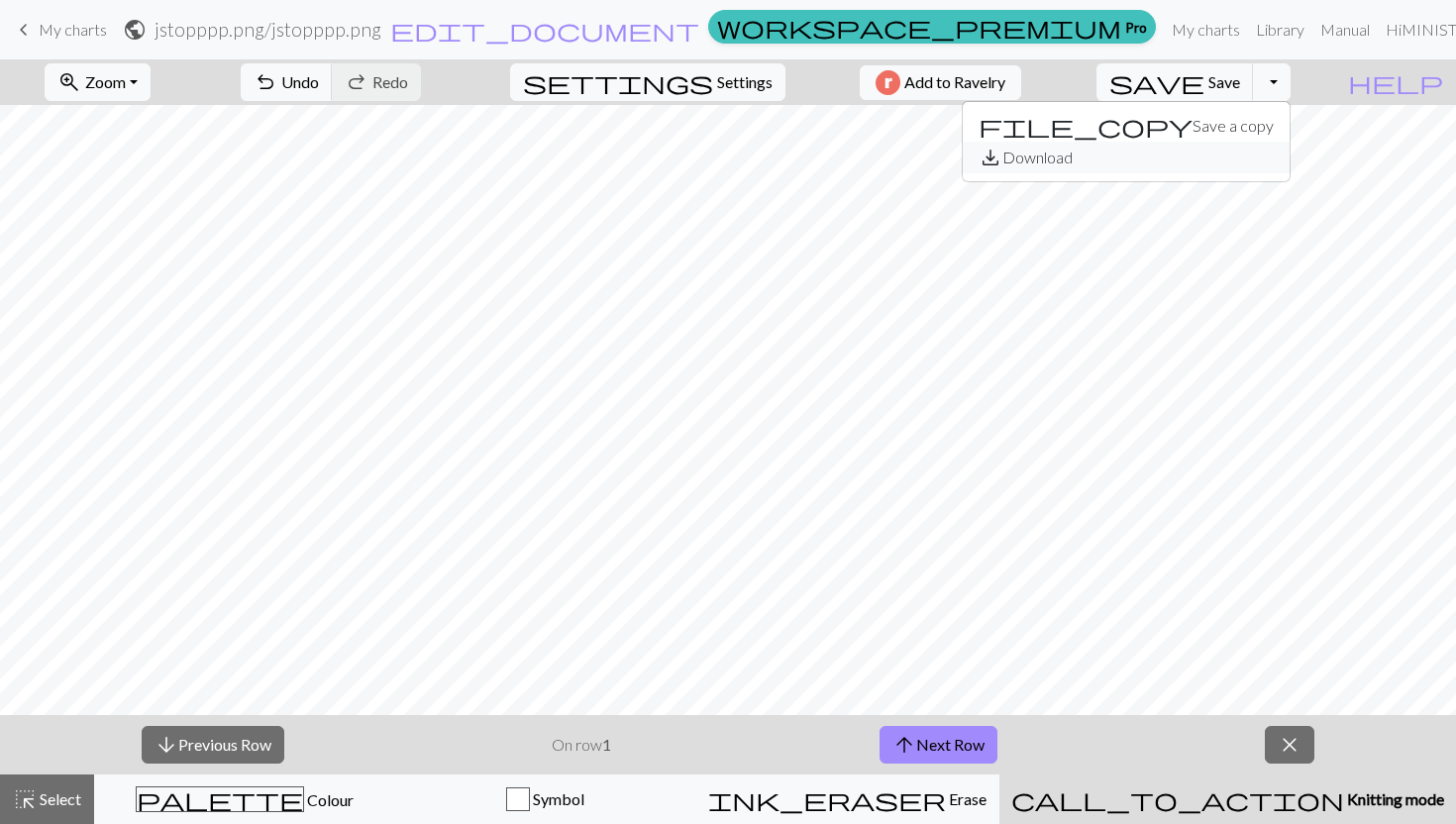 click on "save_alt  Download" at bounding box center [1126, 157] 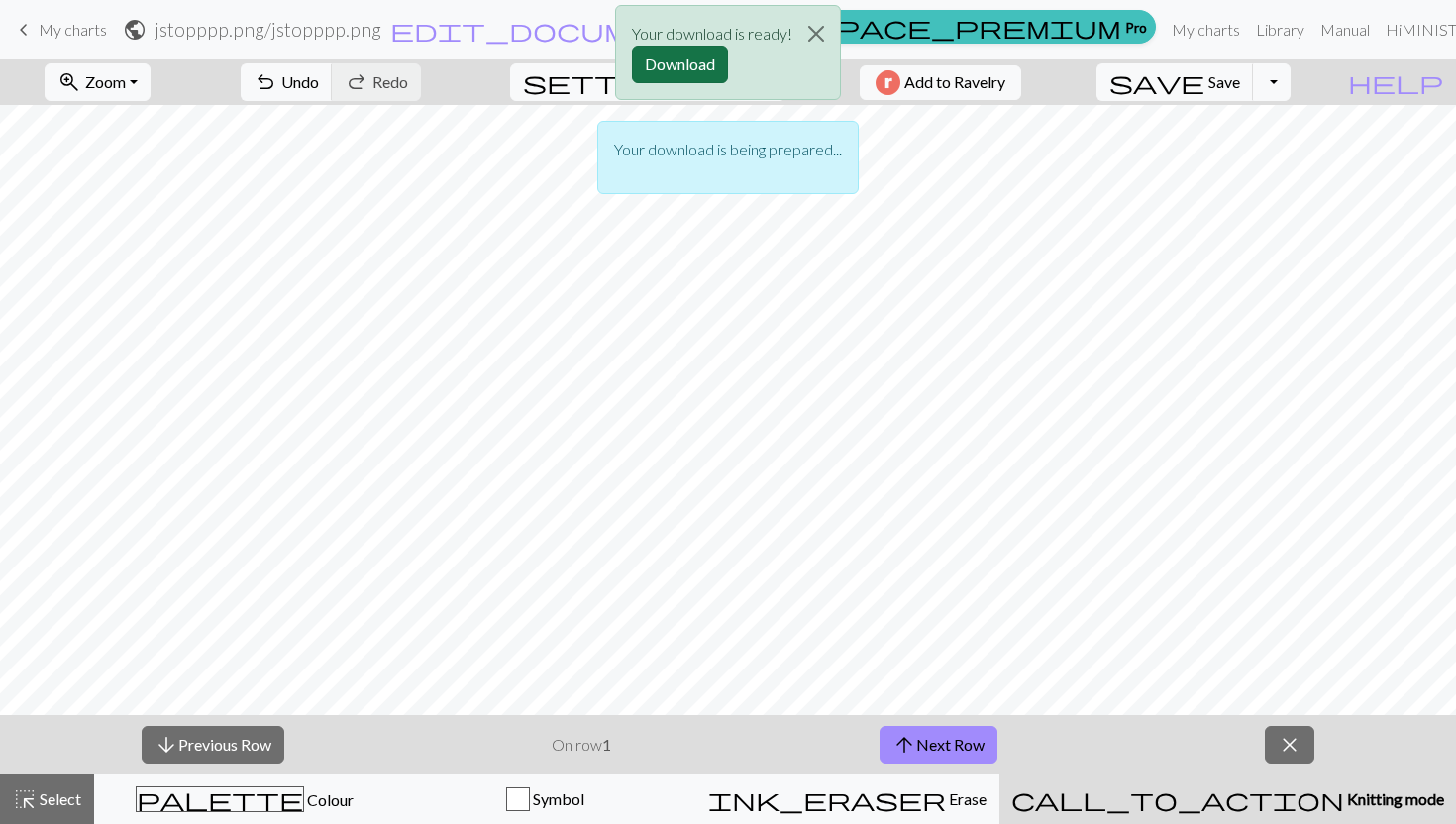 click on "Download" at bounding box center [679, 64] 